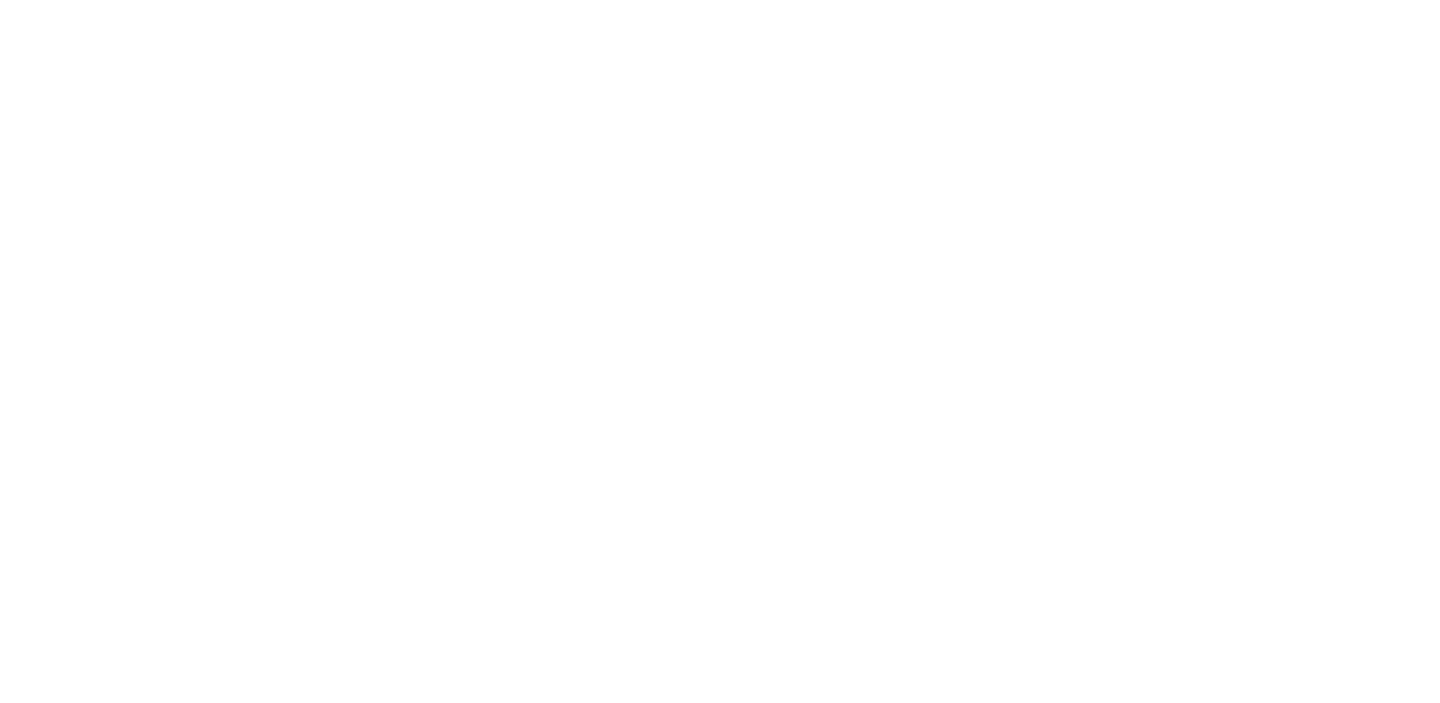 scroll, scrollTop: 0, scrollLeft: 0, axis: both 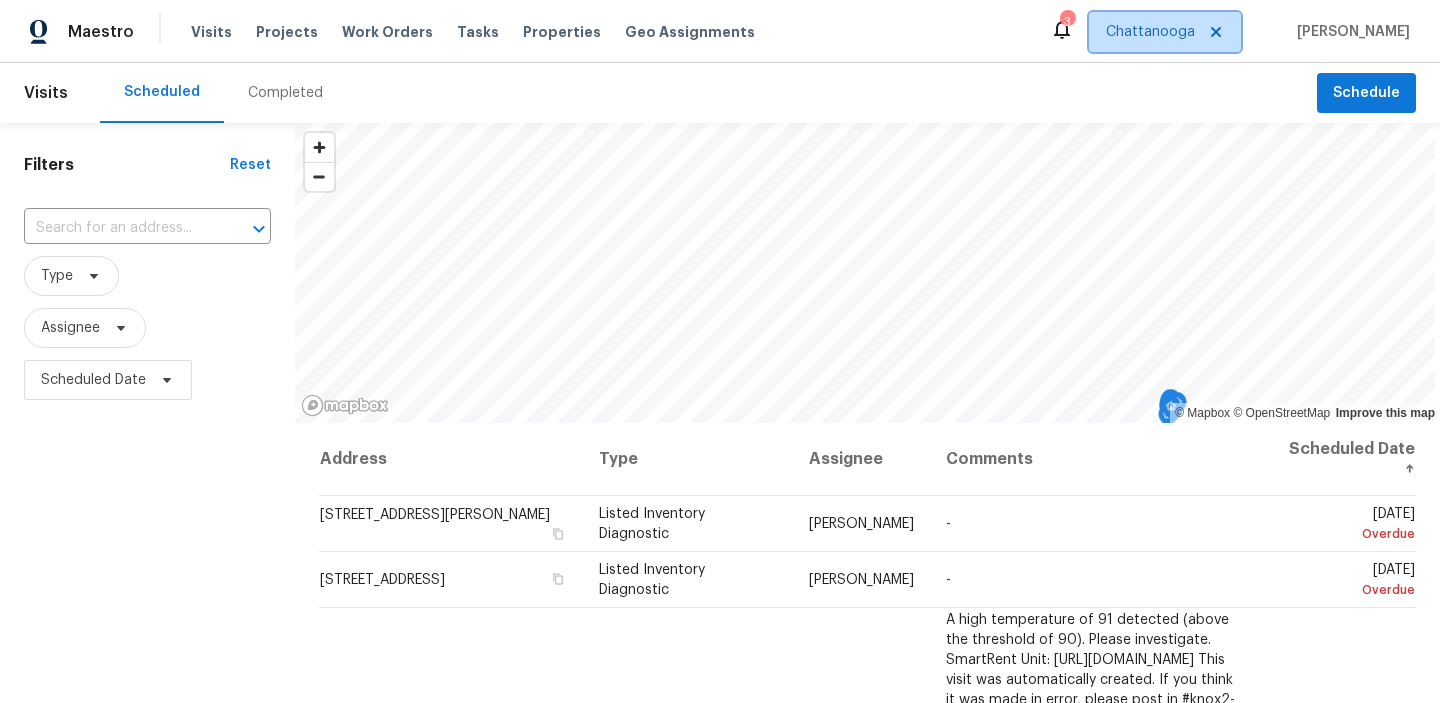 click on "Chattanooga" at bounding box center (1165, 32) 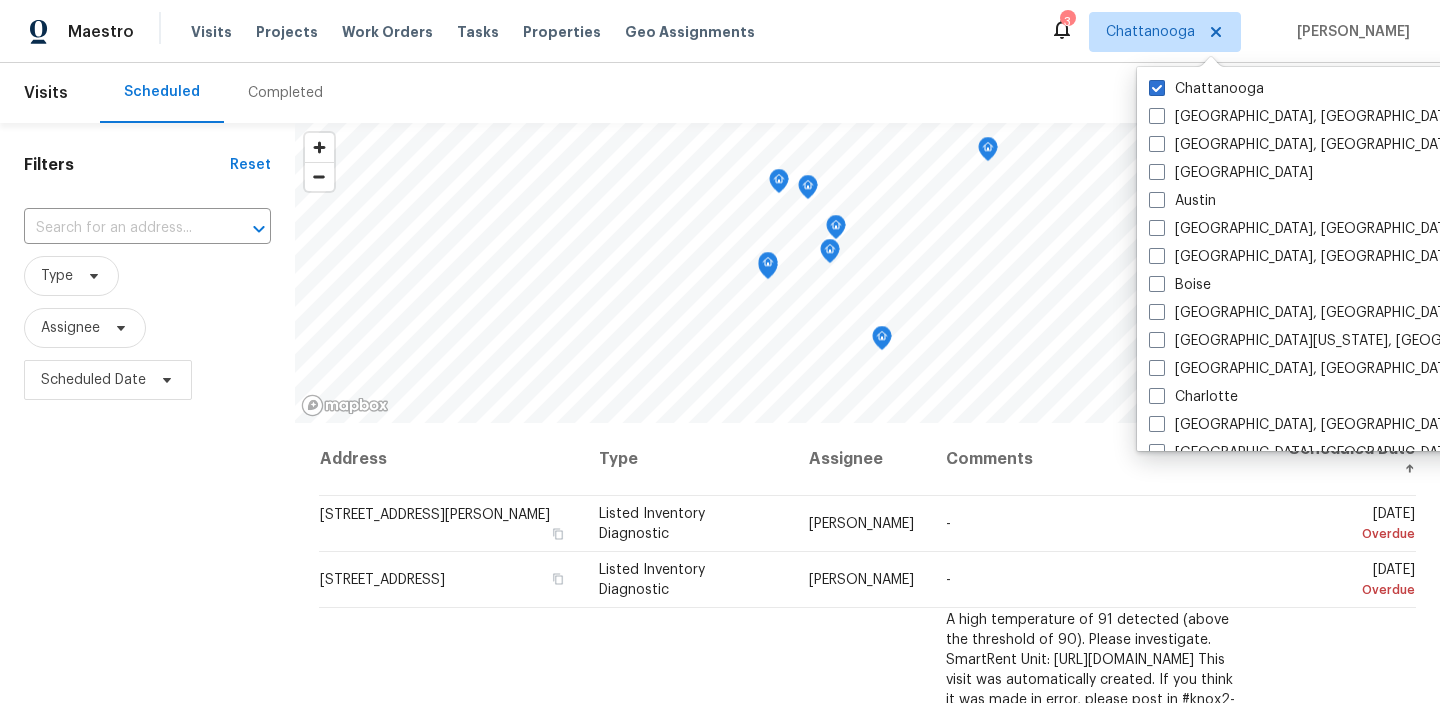 scroll, scrollTop: 0, scrollLeft: 0, axis: both 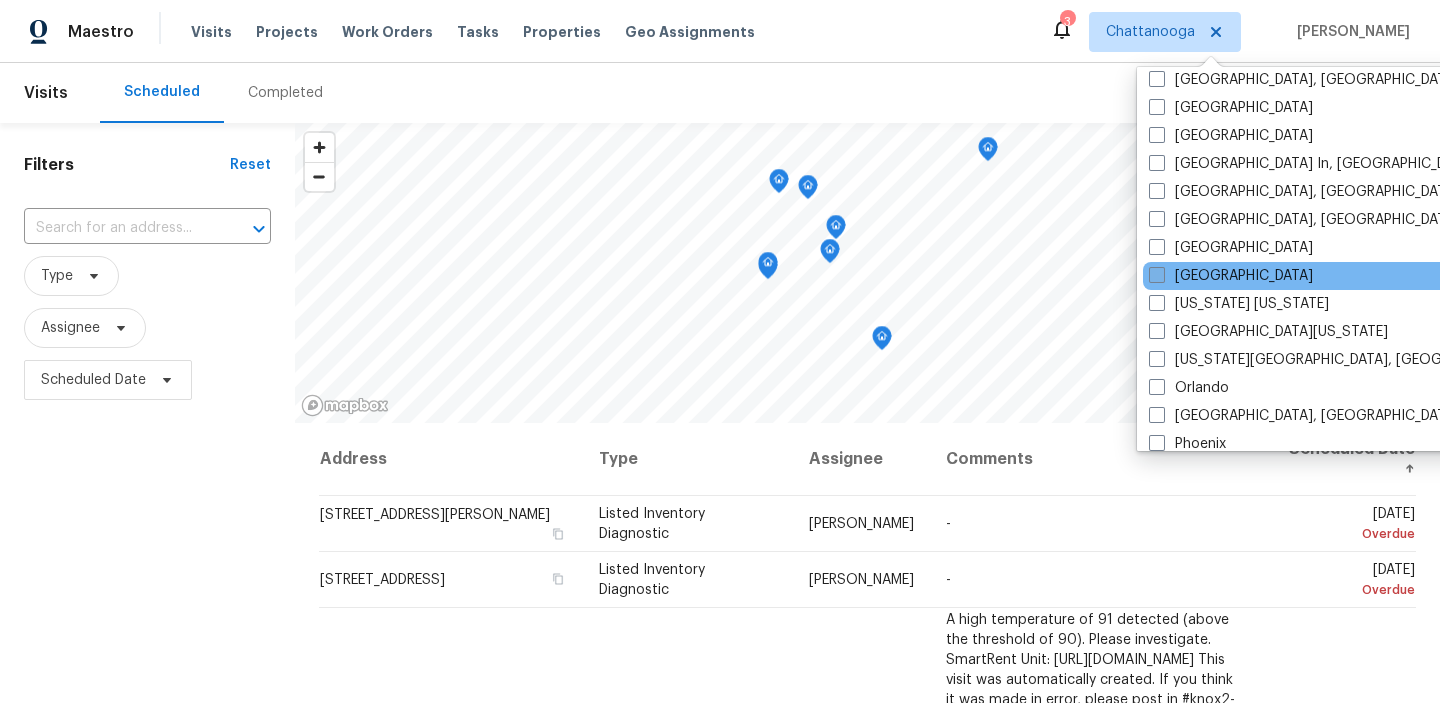 click at bounding box center (1157, 275) 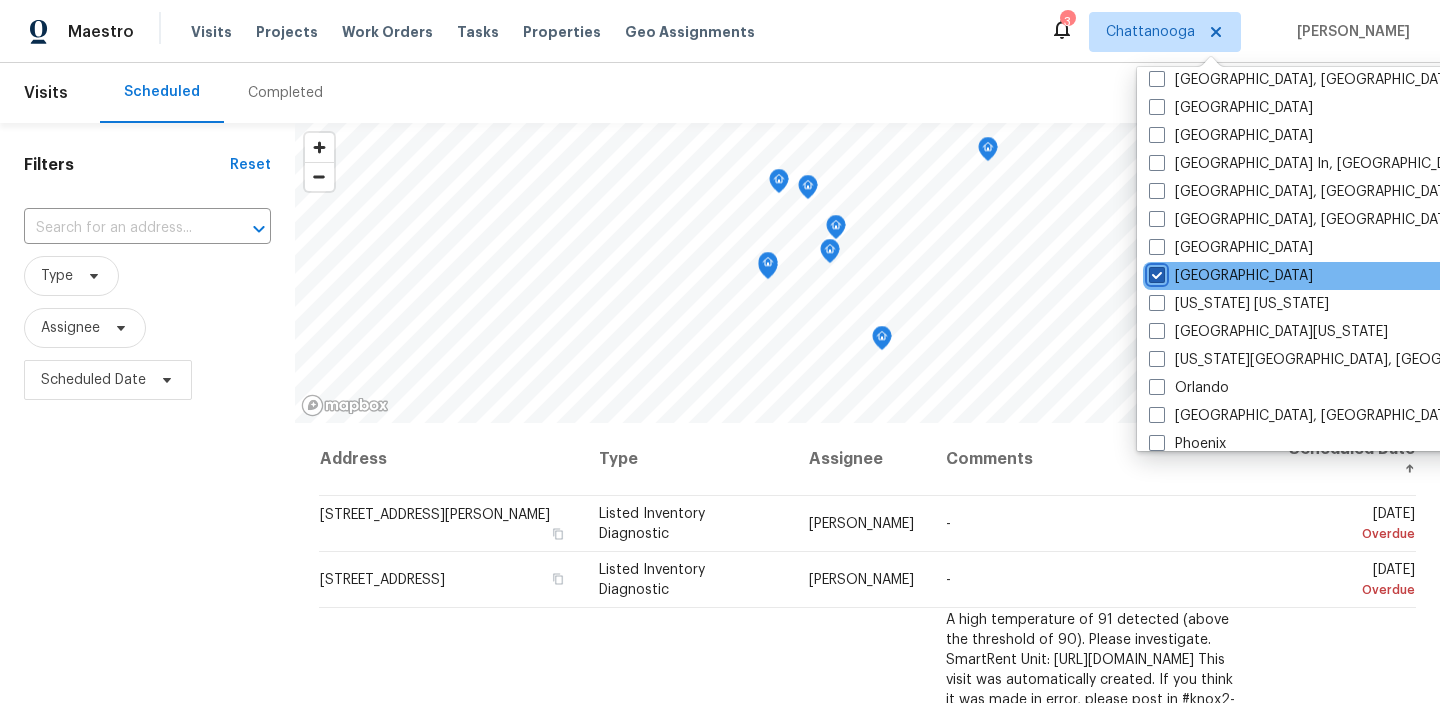 checkbox on "true" 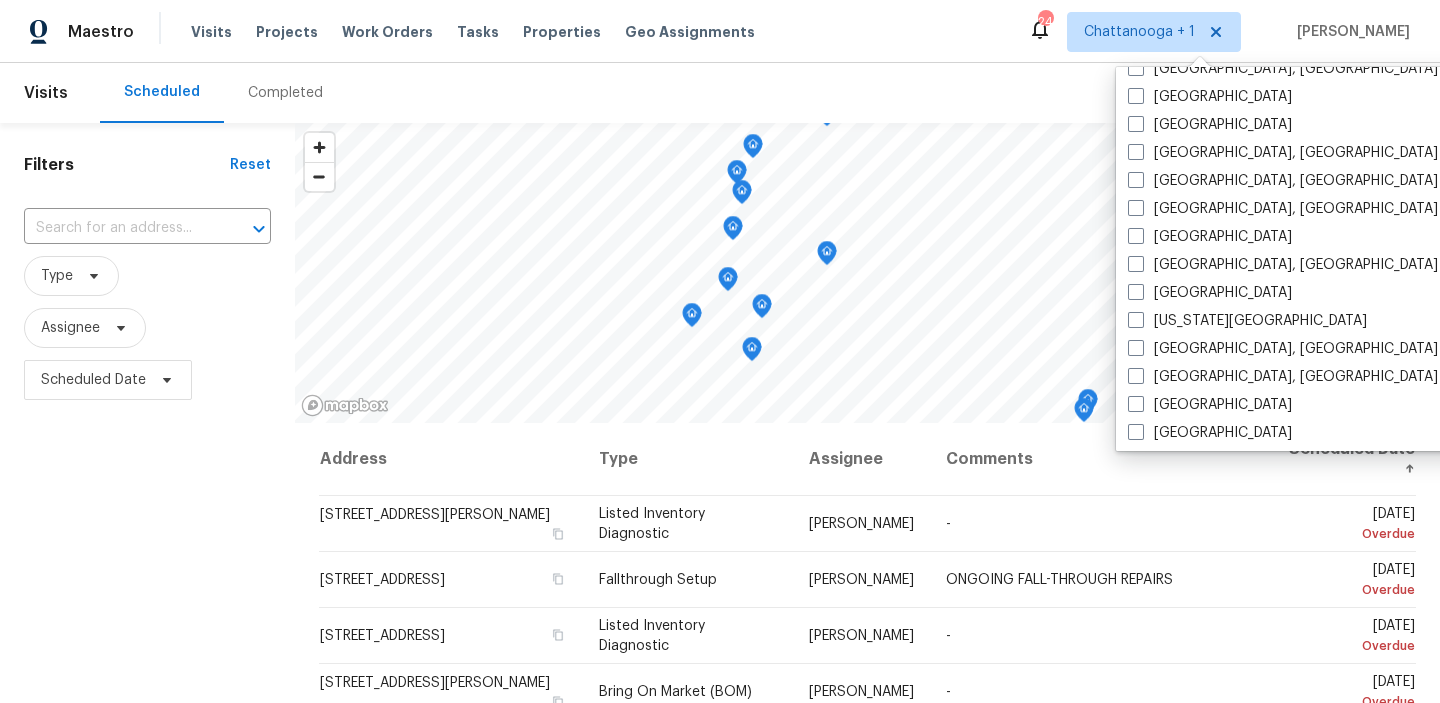 scroll, scrollTop: 0, scrollLeft: 0, axis: both 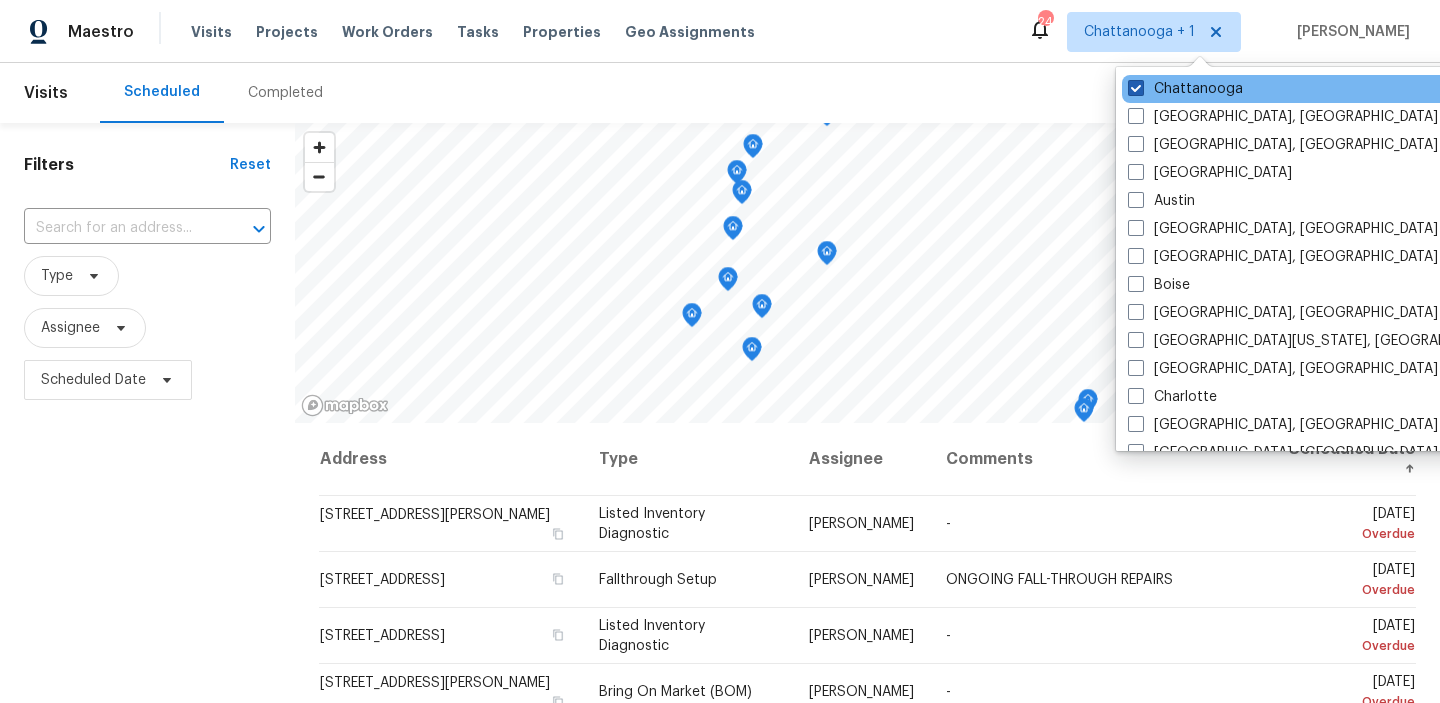 click at bounding box center [1136, 88] 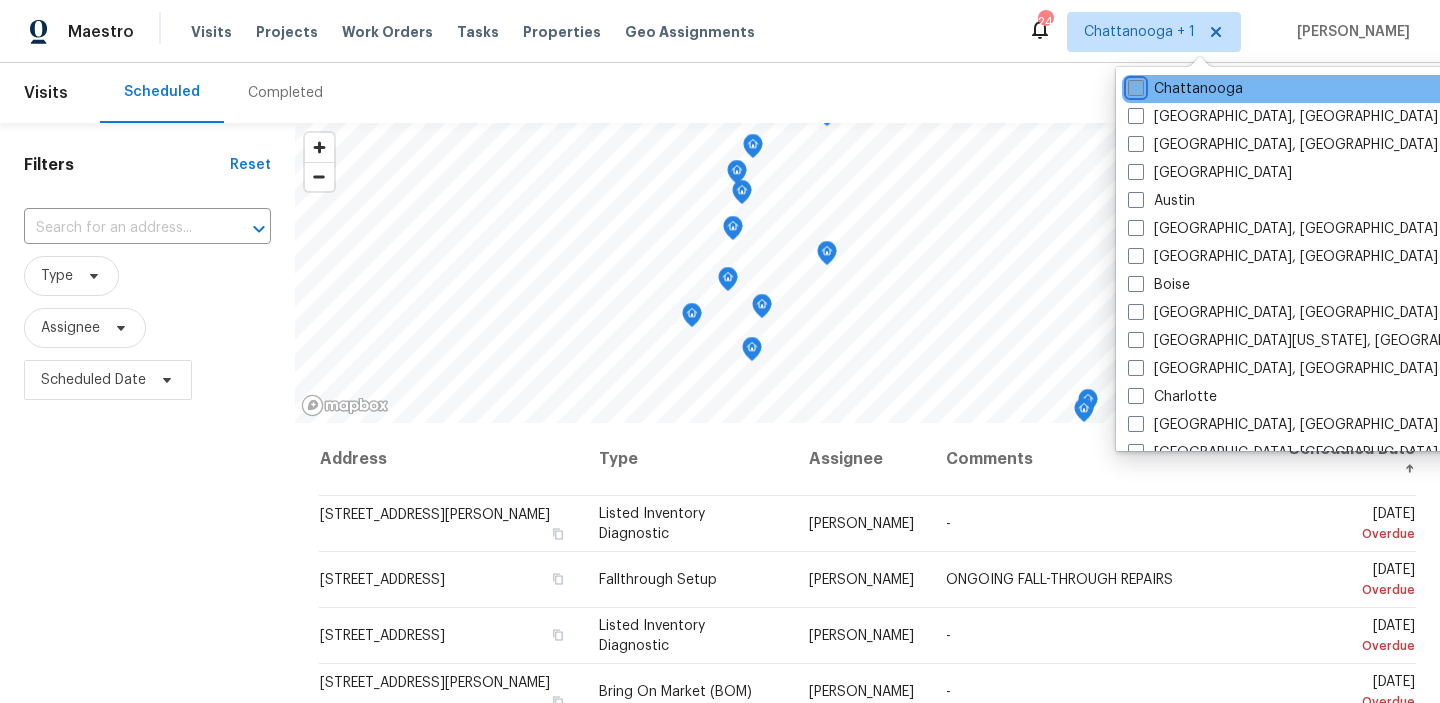 checkbox on "false" 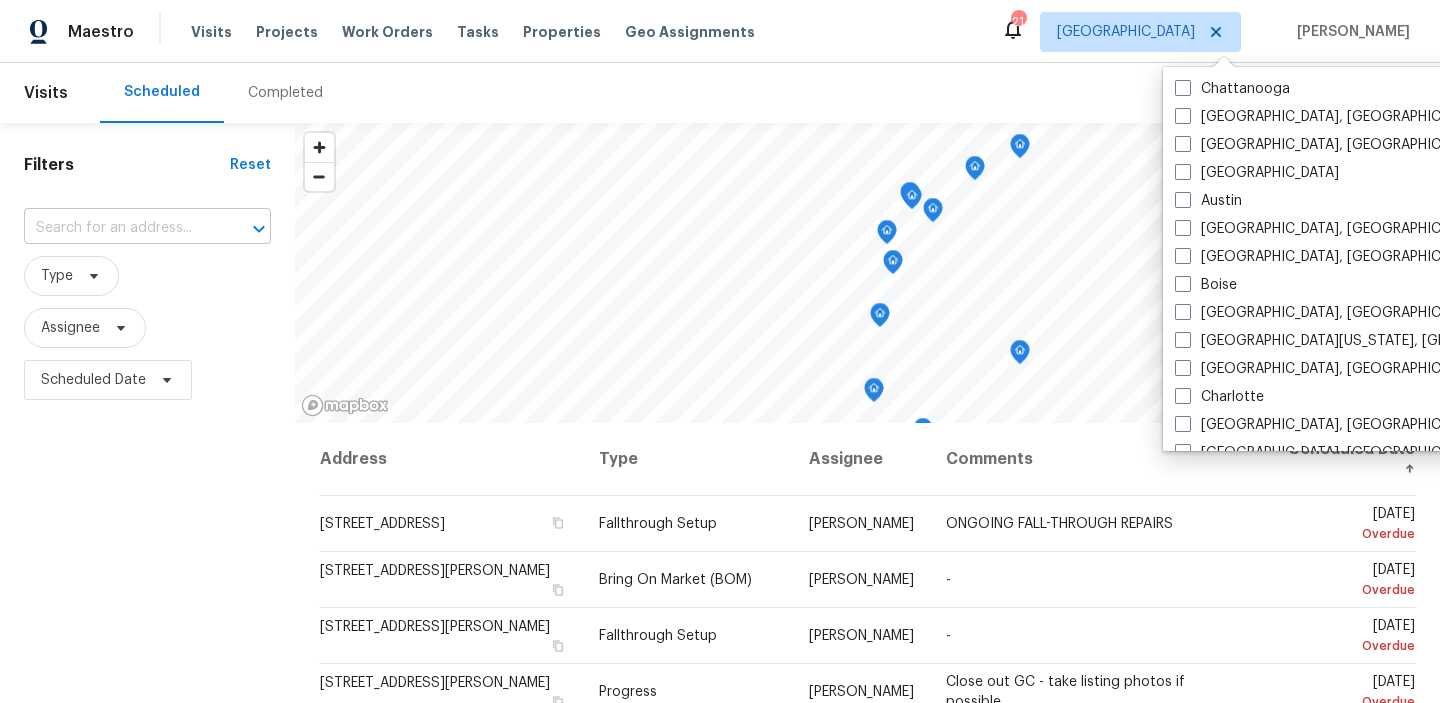click at bounding box center (119, 228) 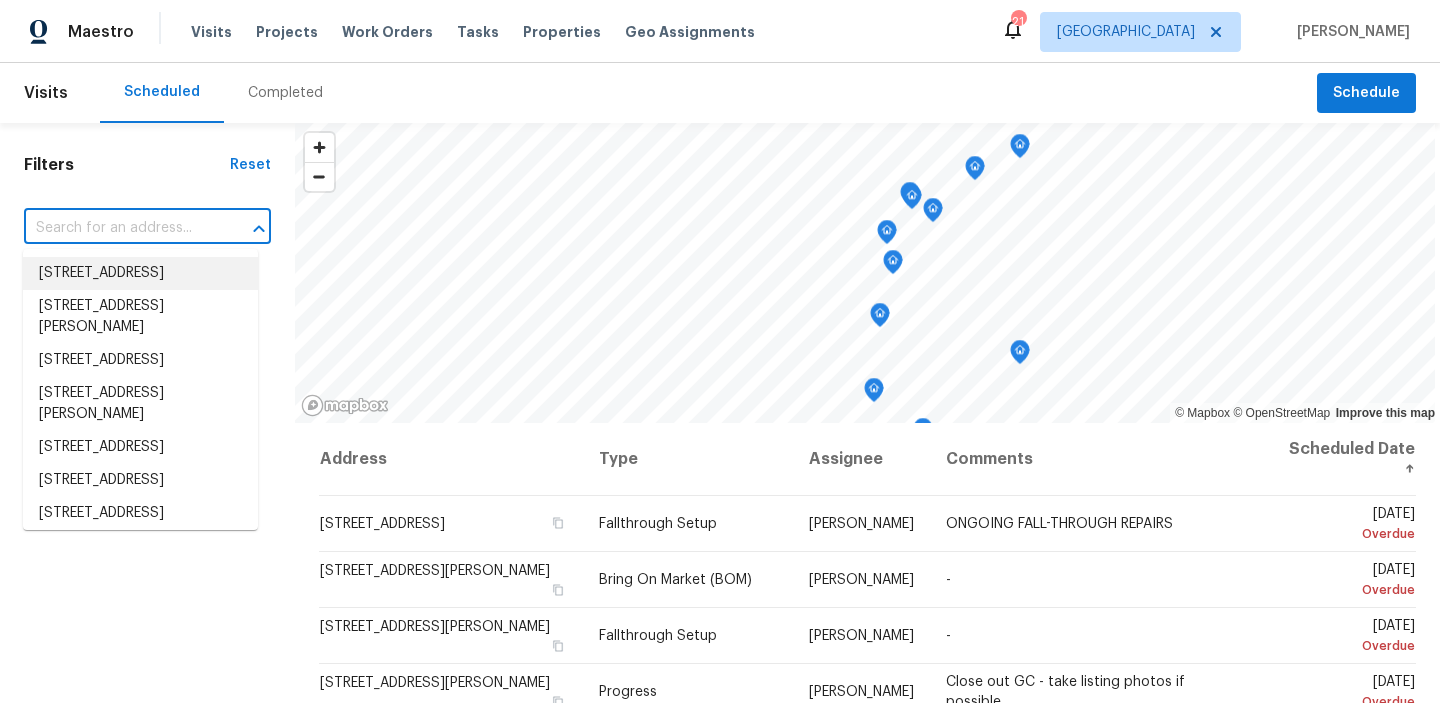 click at bounding box center [119, 228] 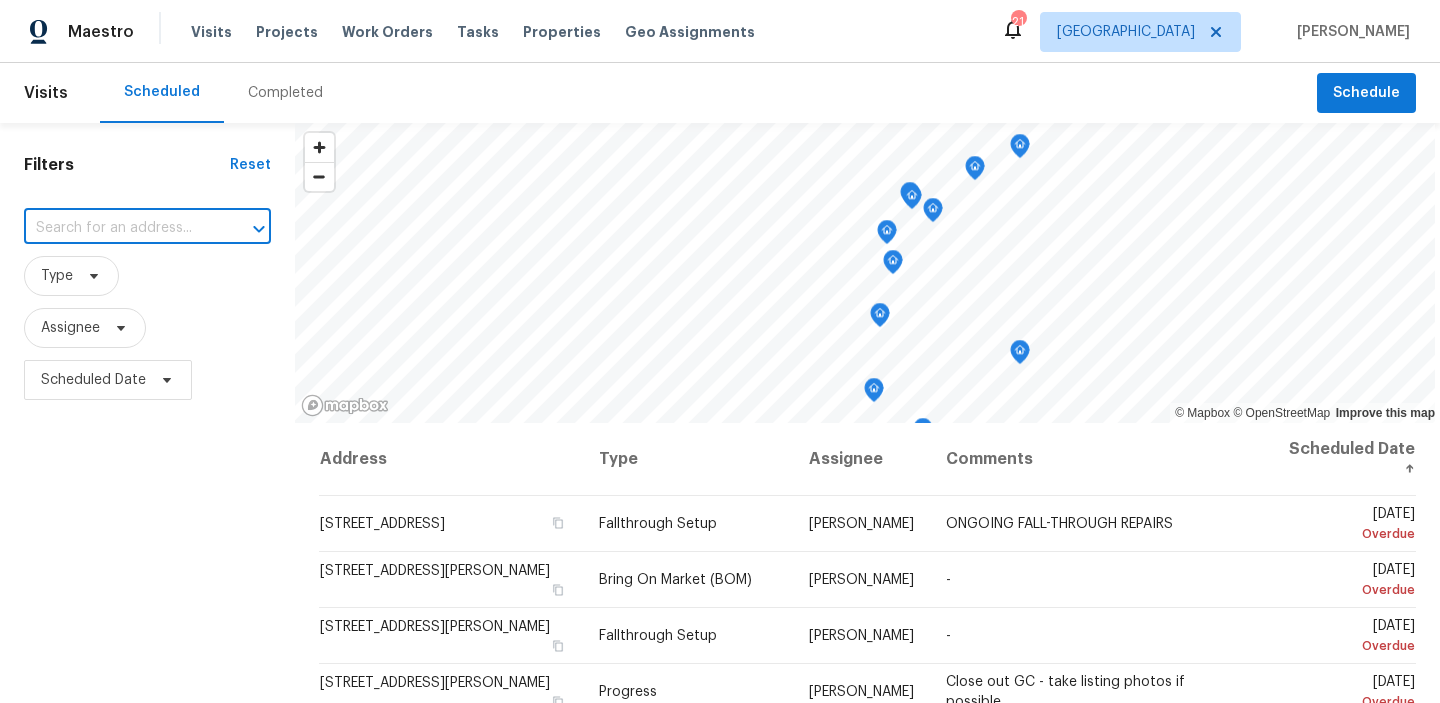 paste on "238 Windmeade Cir, Clarksville, TN 37042" 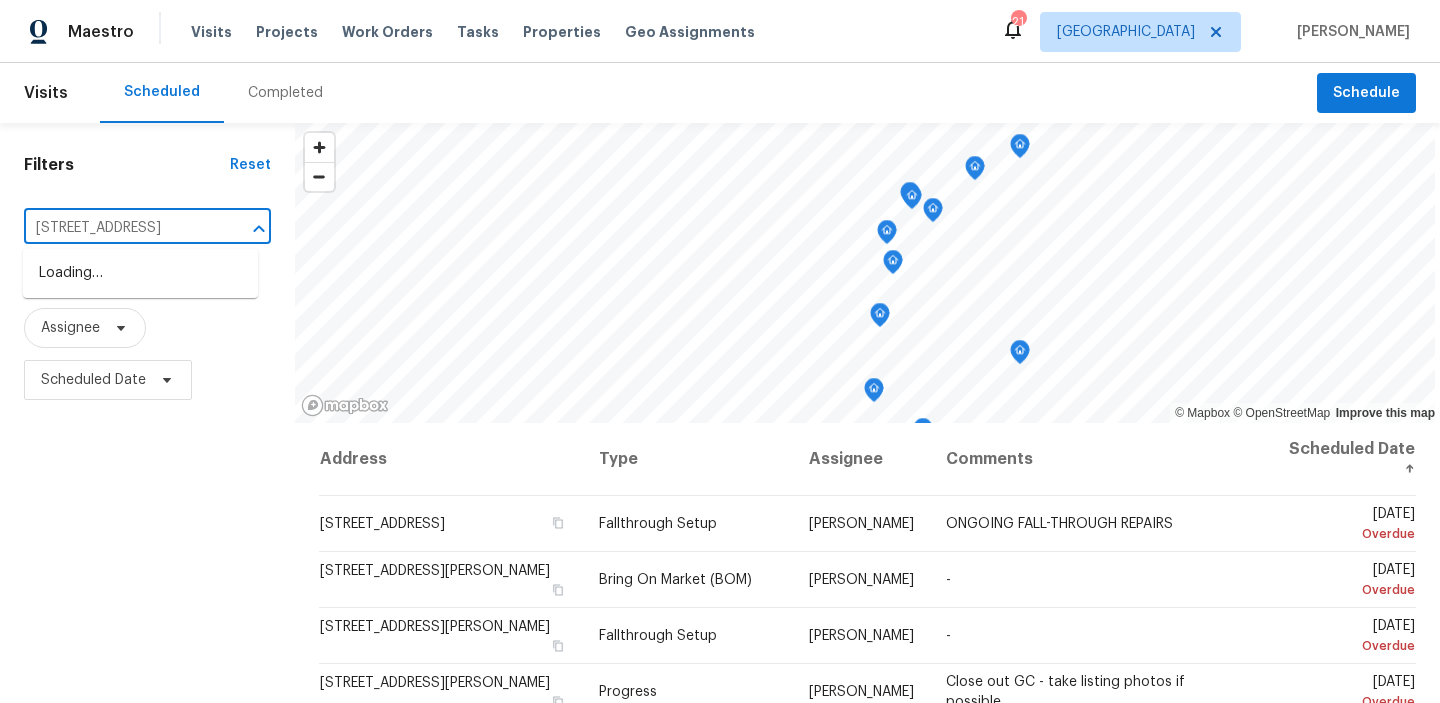 scroll, scrollTop: 0, scrollLeft: 106, axis: horizontal 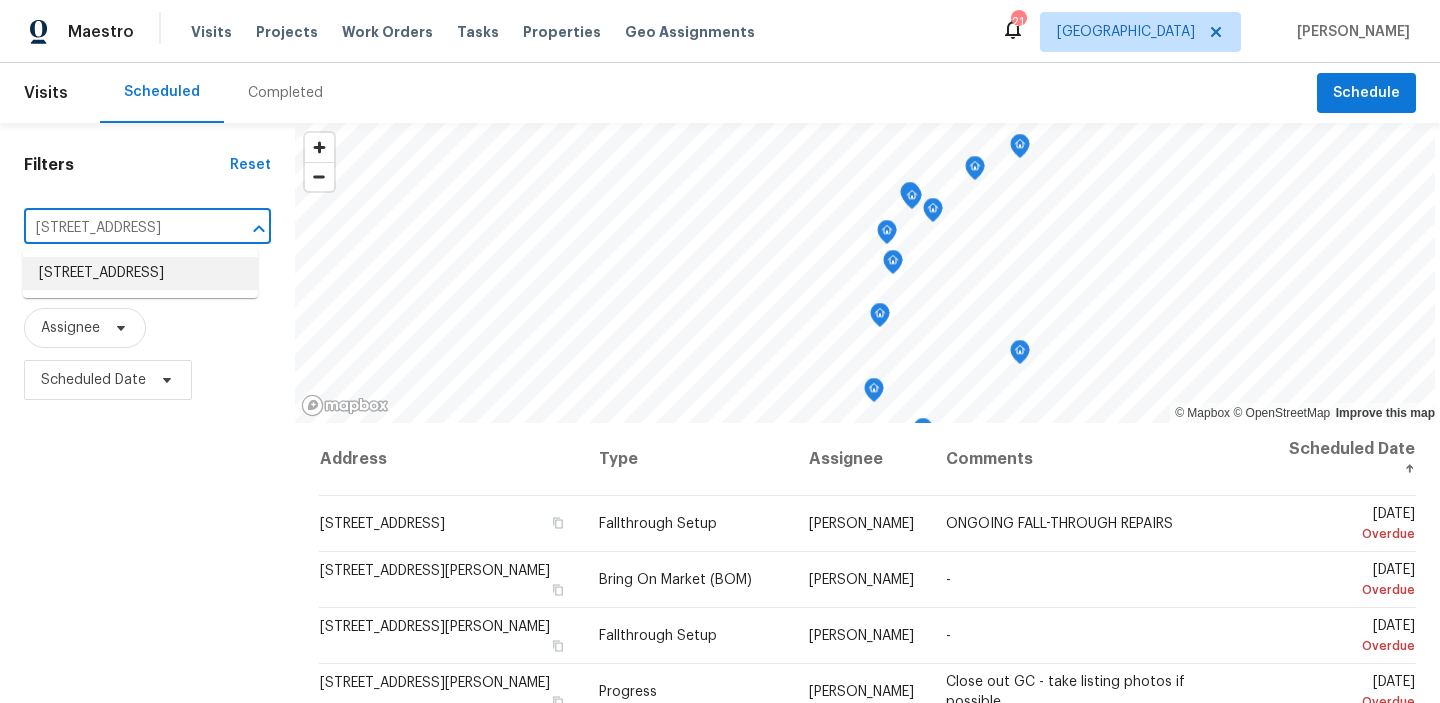 click on "238 Windmeade Cir, Clarksville, TN 37042" at bounding box center (140, 273) 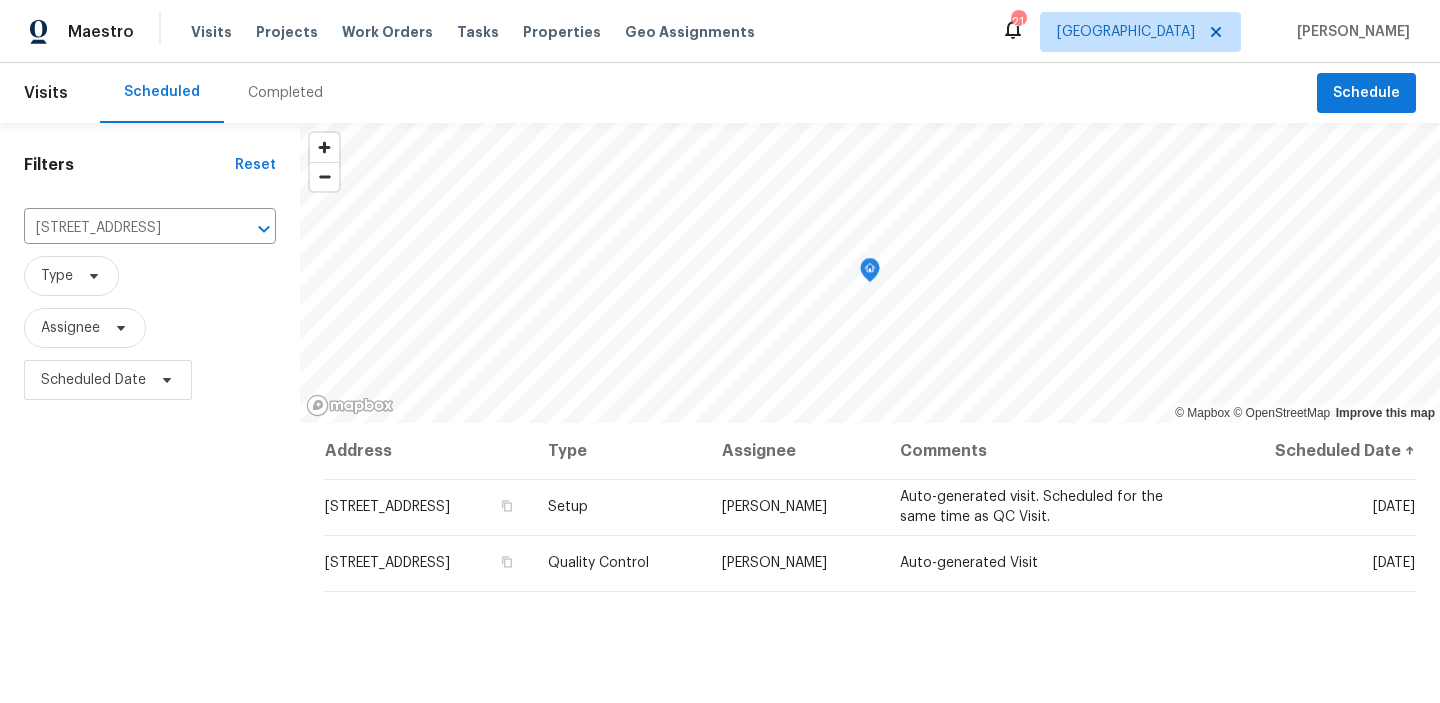 click on "Visits Projects Work Orders Tasks Properties Geo Assignments" at bounding box center (485, 32) 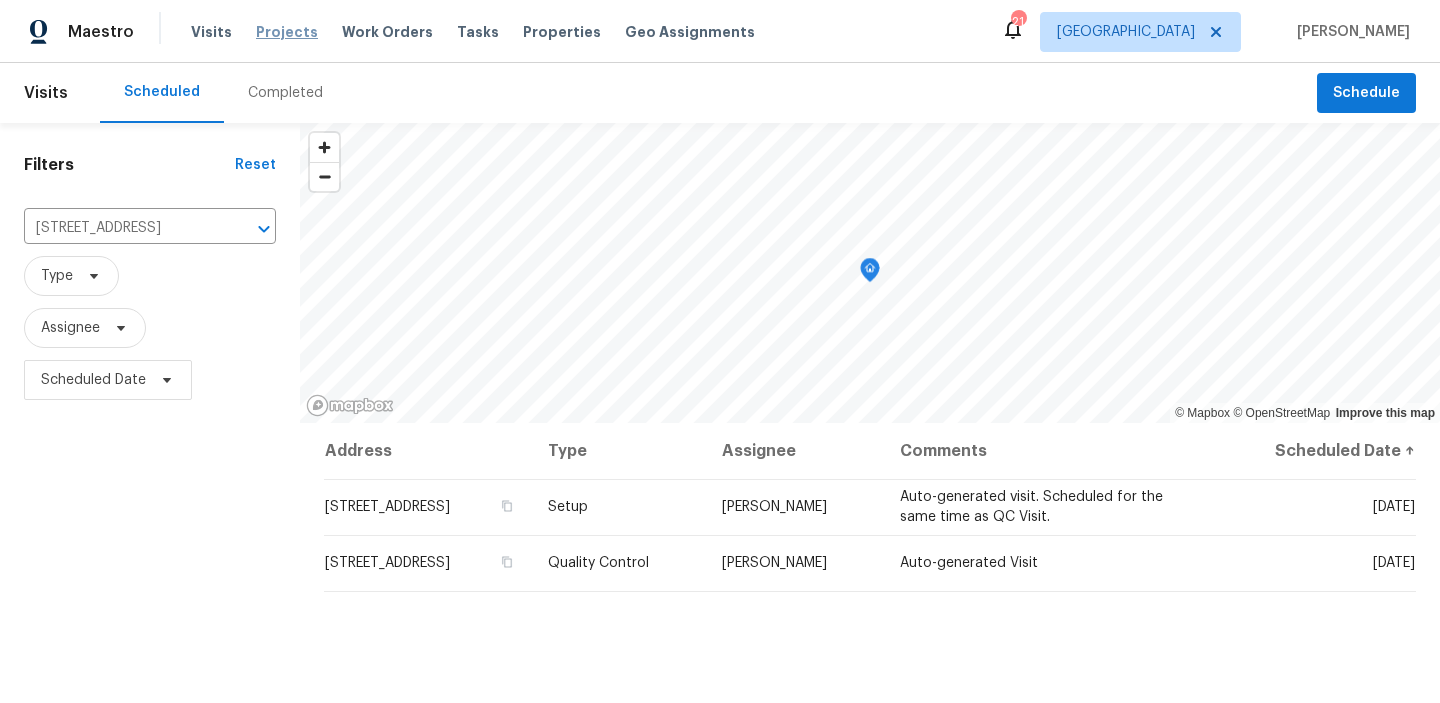click on "Projects" at bounding box center [287, 32] 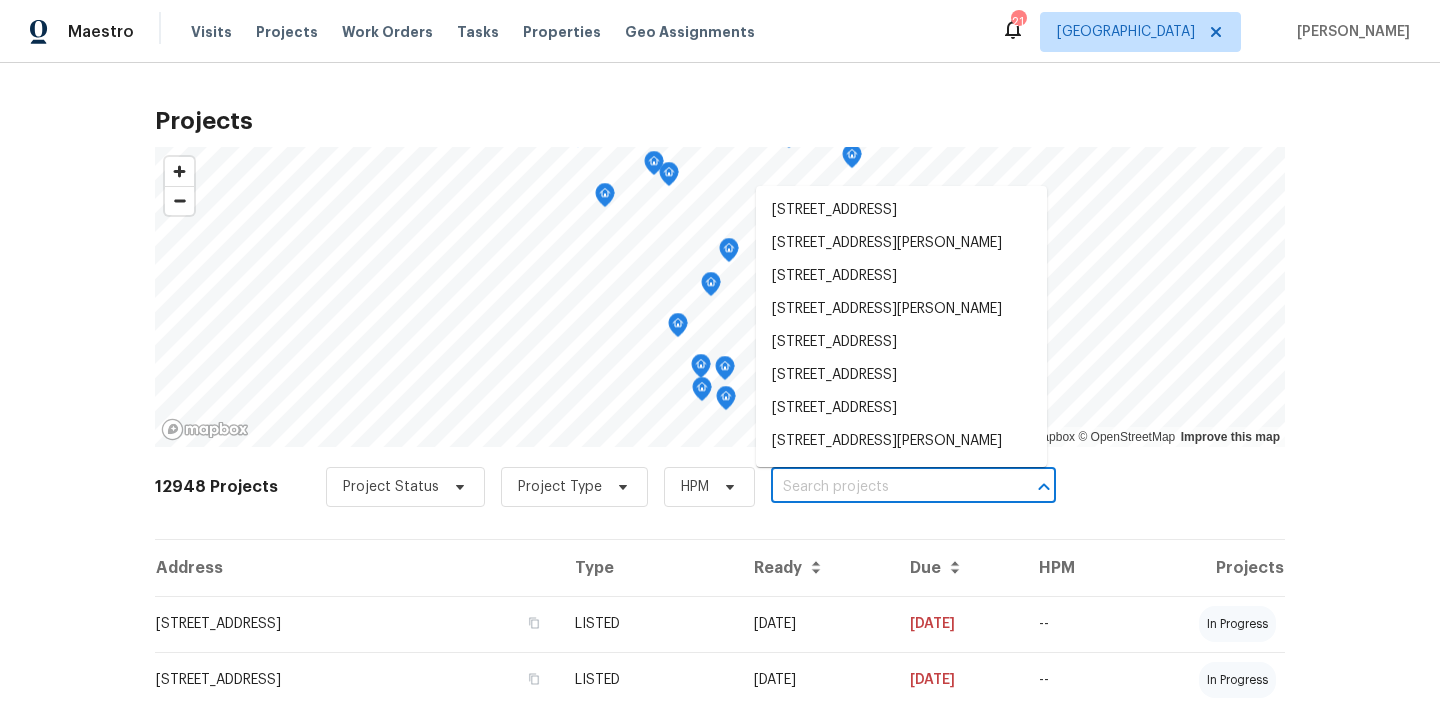 click at bounding box center [885, 487] 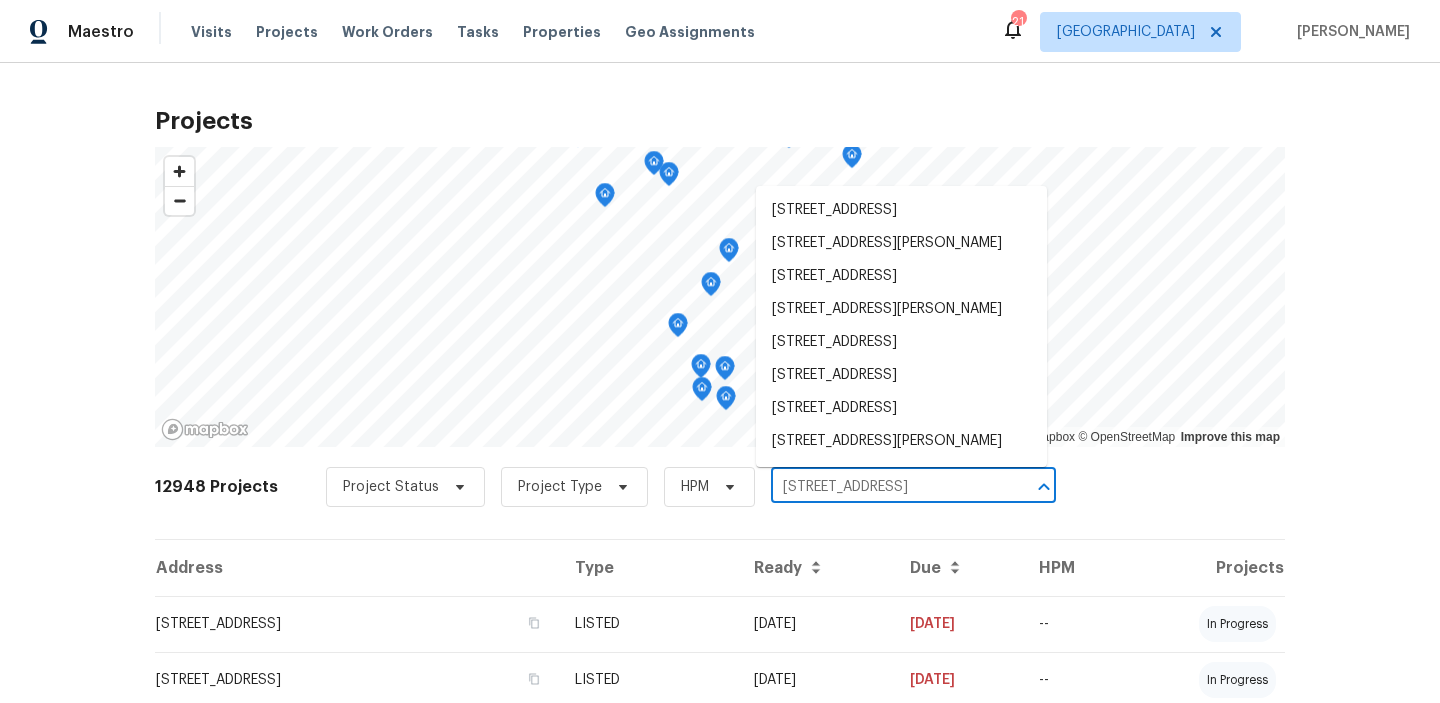 scroll, scrollTop: 0, scrollLeft: 50, axis: horizontal 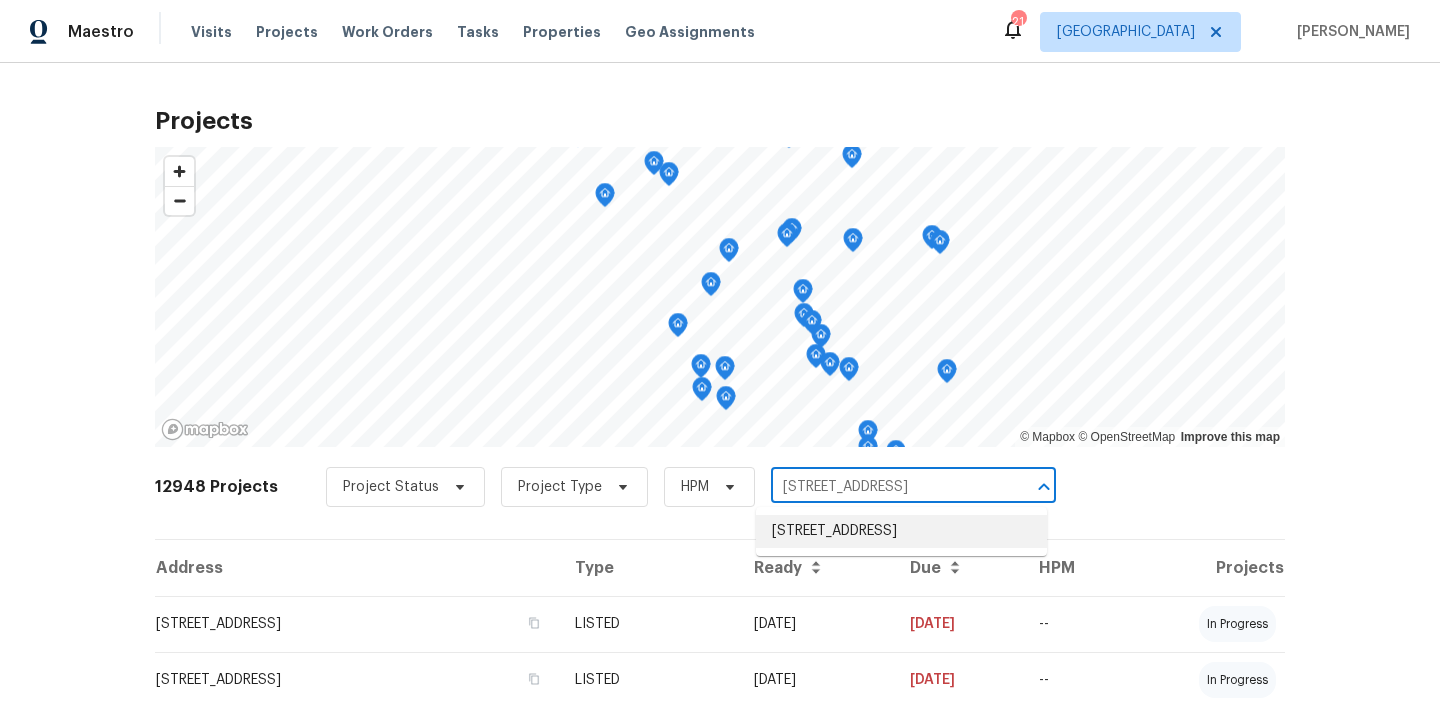 click on "238 Windmeade Cir, Clarksville, TN 37042" at bounding box center (901, 531) 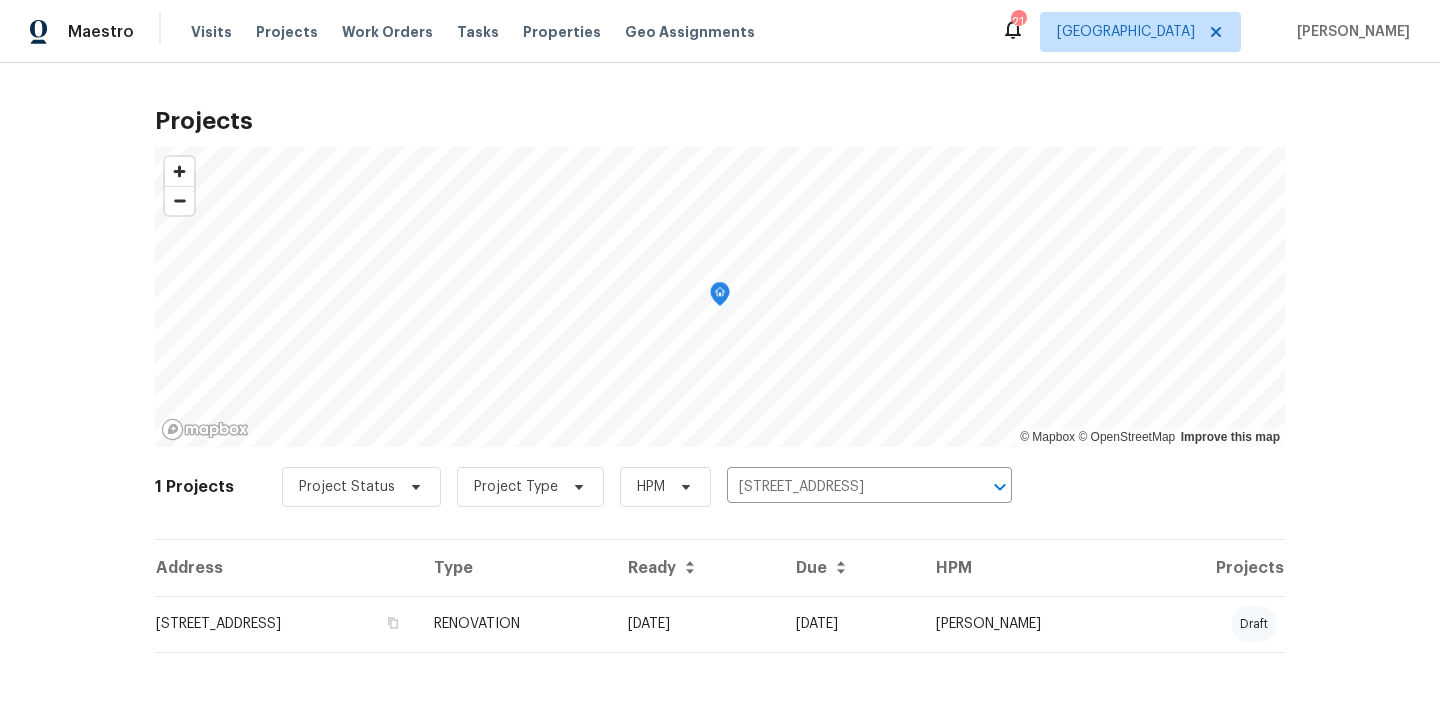 scroll, scrollTop: 13, scrollLeft: 0, axis: vertical 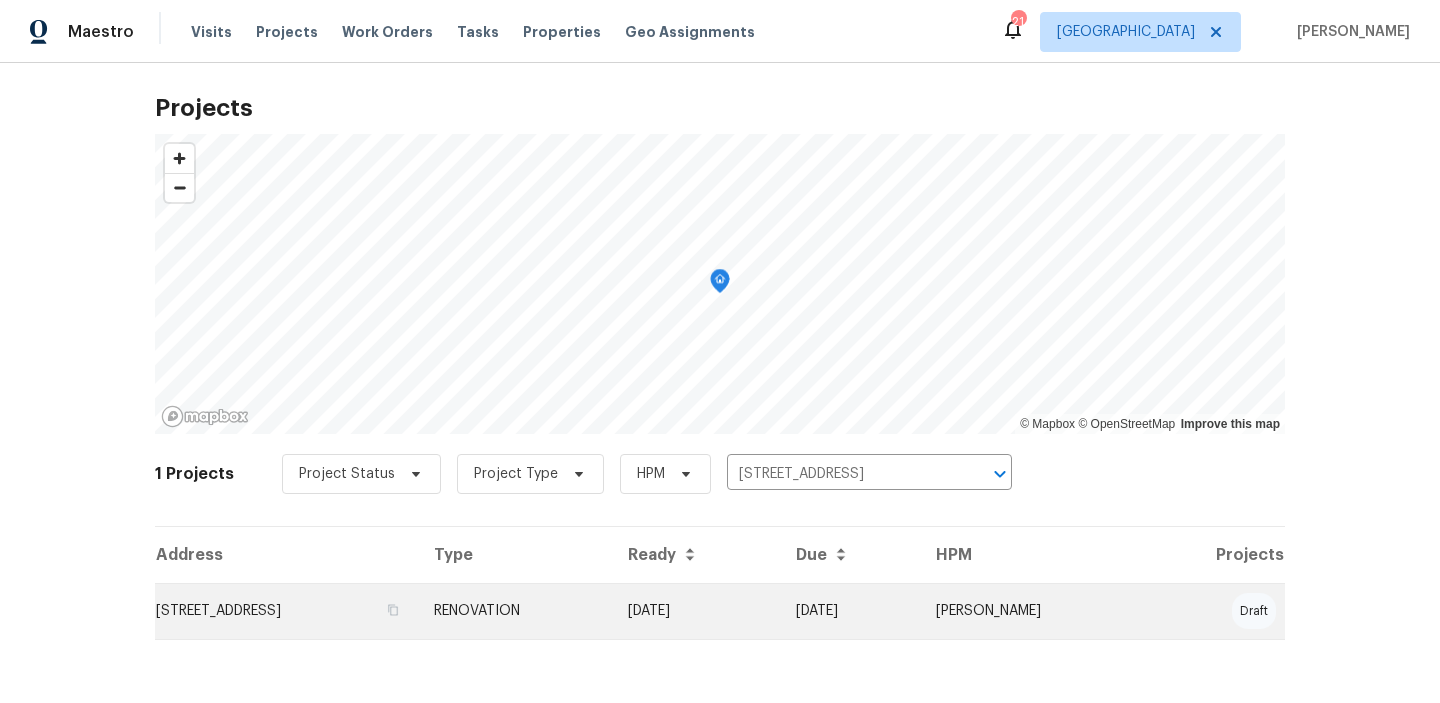 click on "238 Windmeade Cir, Clarksville, TN 37042" at bounding box center [286, 611] 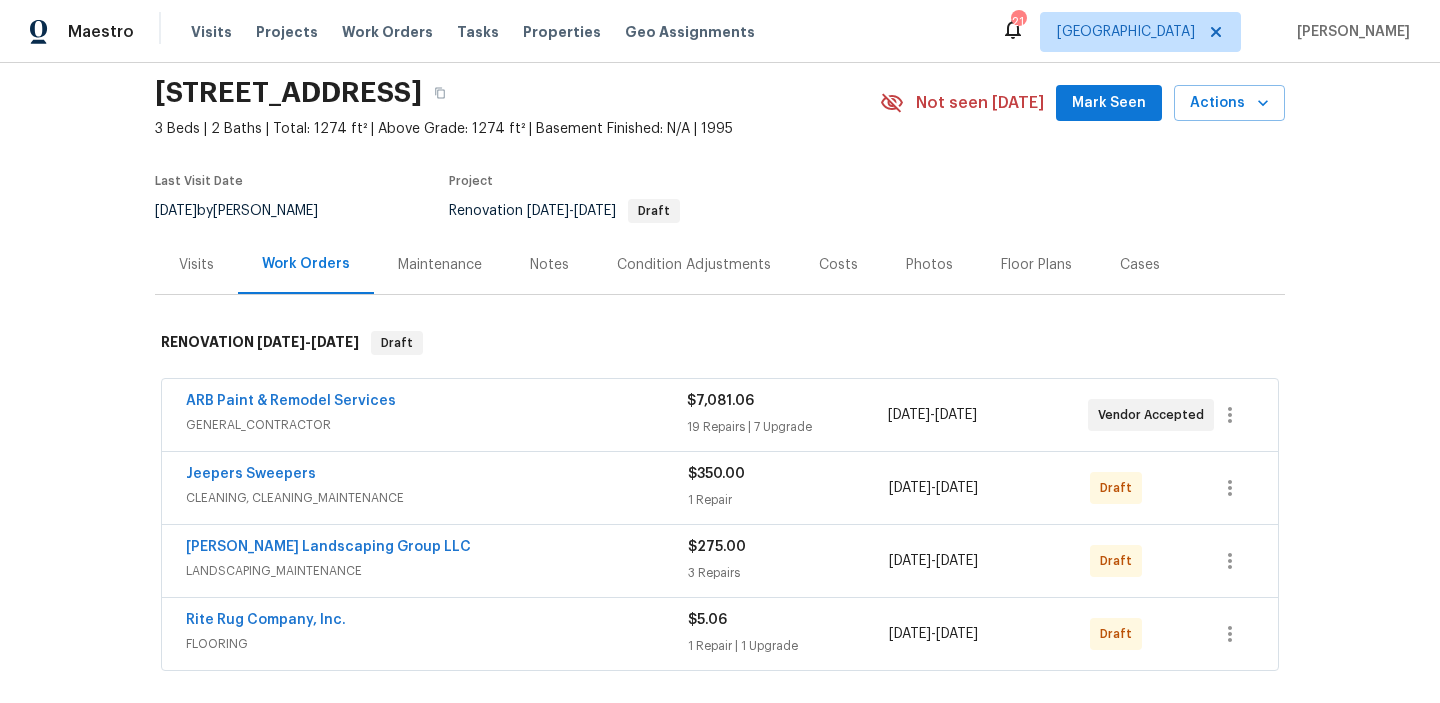 scroll, scrollTop: 79, scrollLeft: 0, axis: vertical 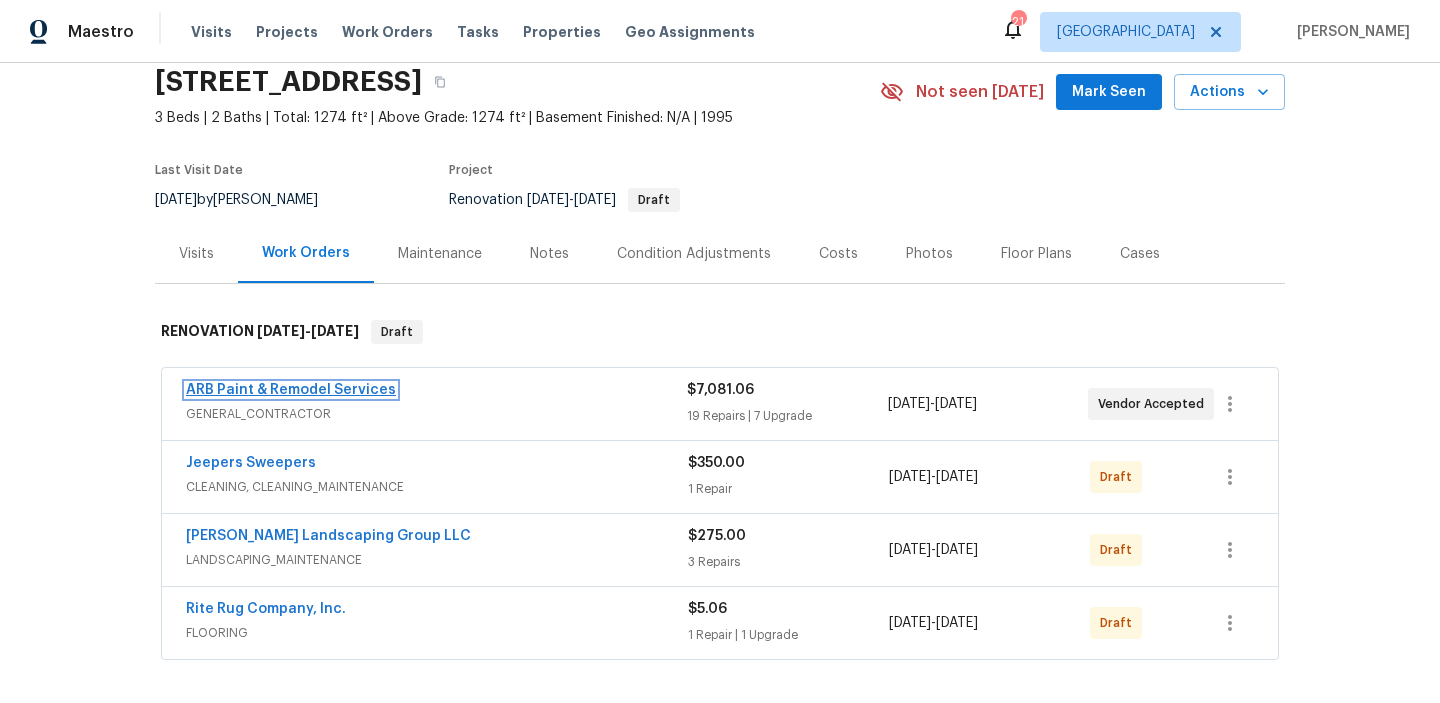 click on "ARB Paint & Remodel Services" at bounding box center [291, 390] 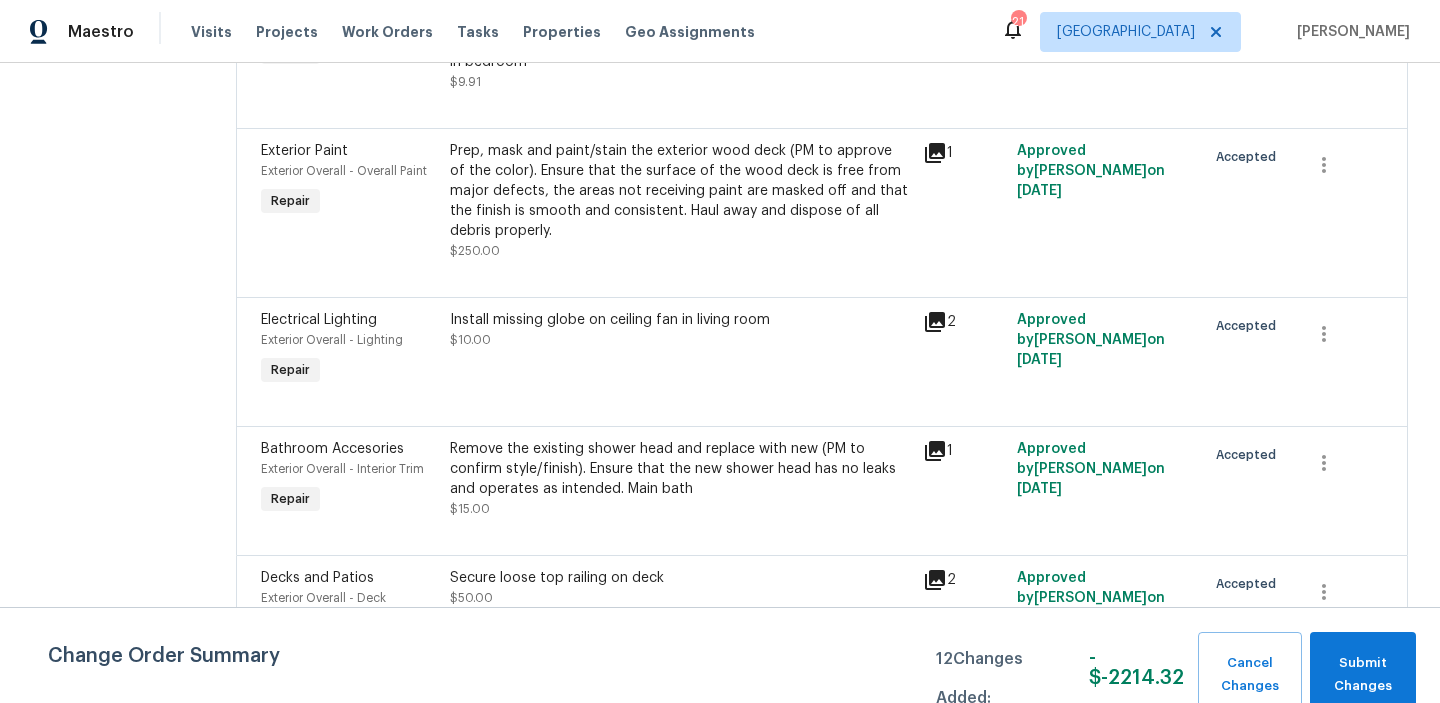 scroll, scrollTop: 5901, scrollLeft: 0, axis: vertical 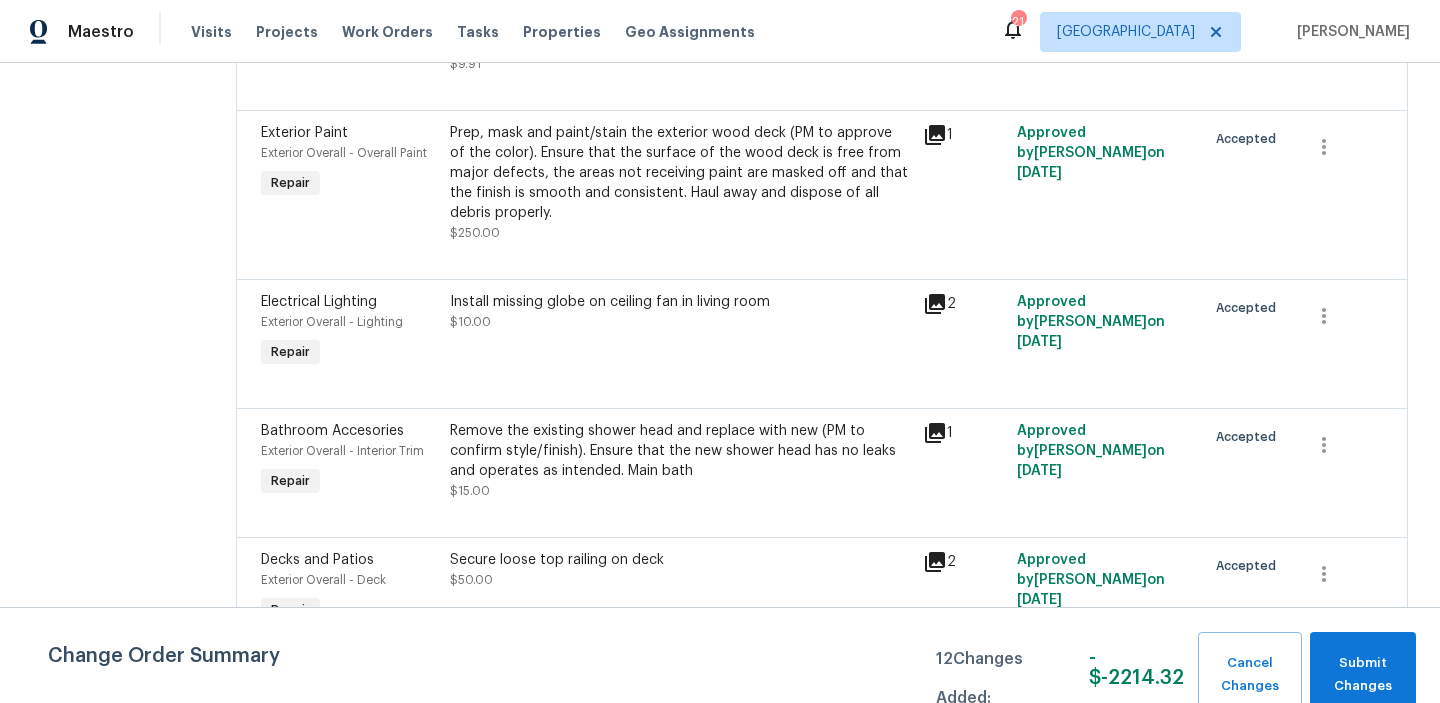 click 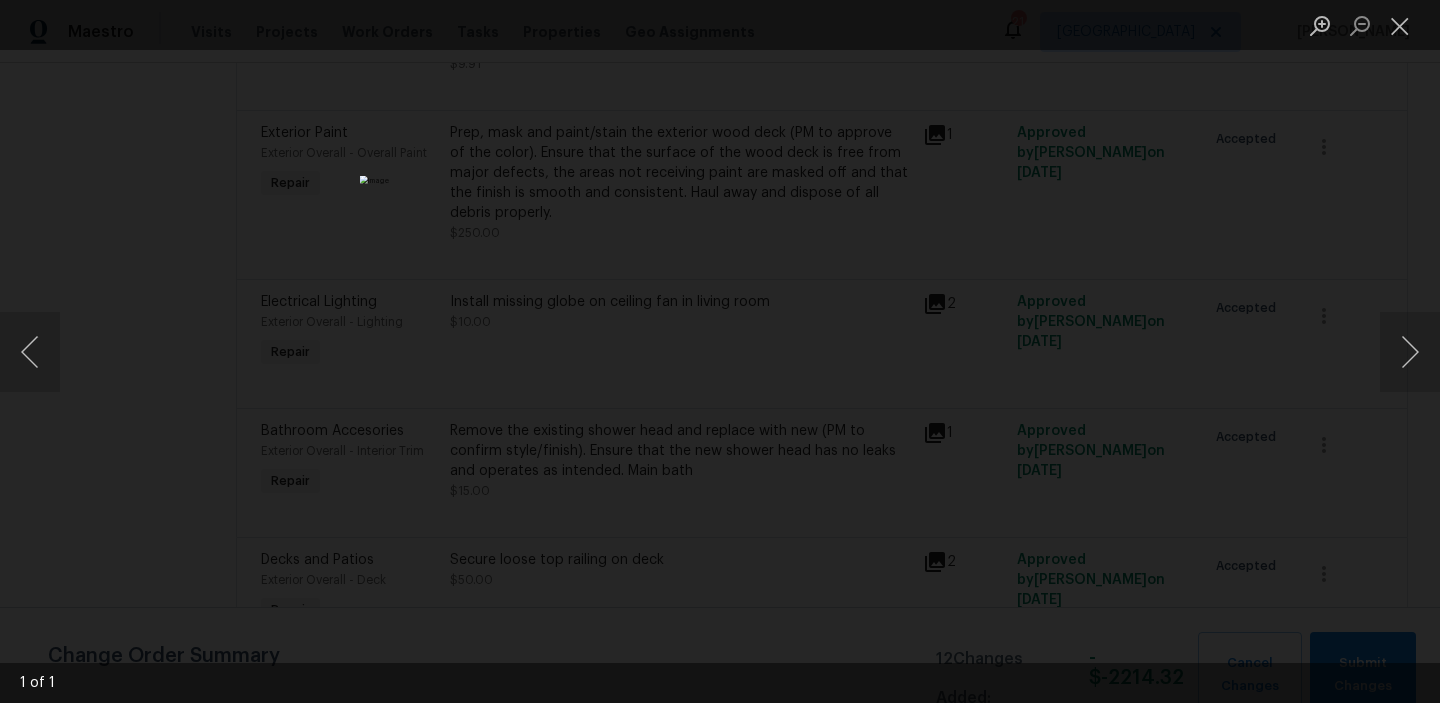 click at bounding box center (720, 351) 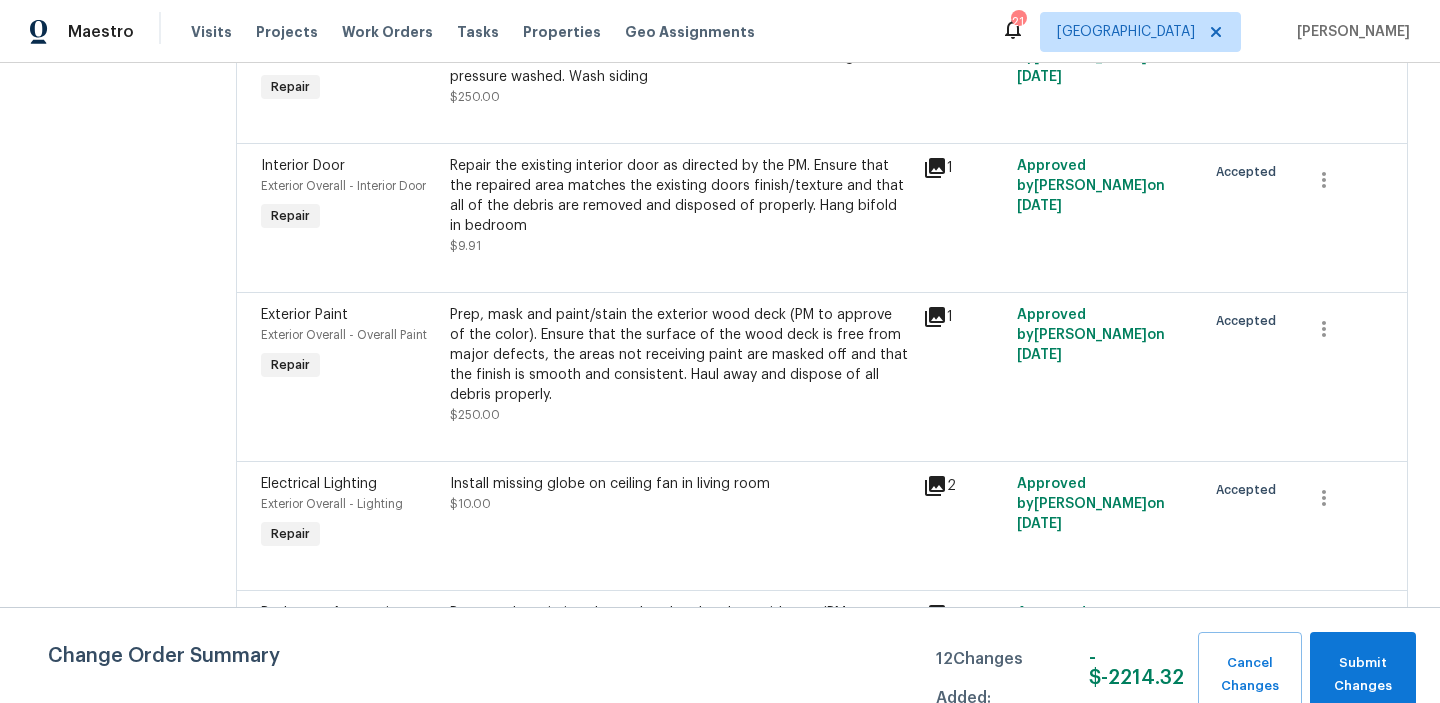 scroll, scrollTop: 5901, scrollLeft: 0, axis: vertical 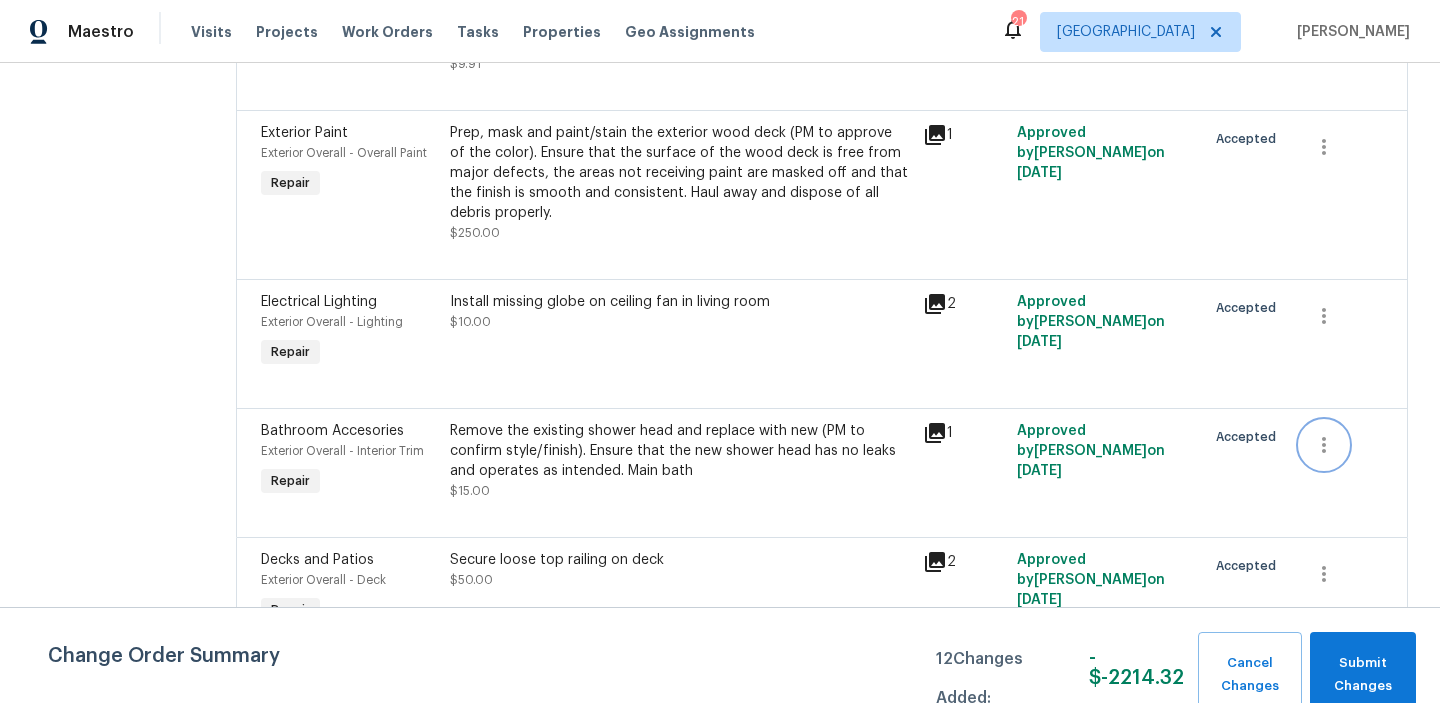 click 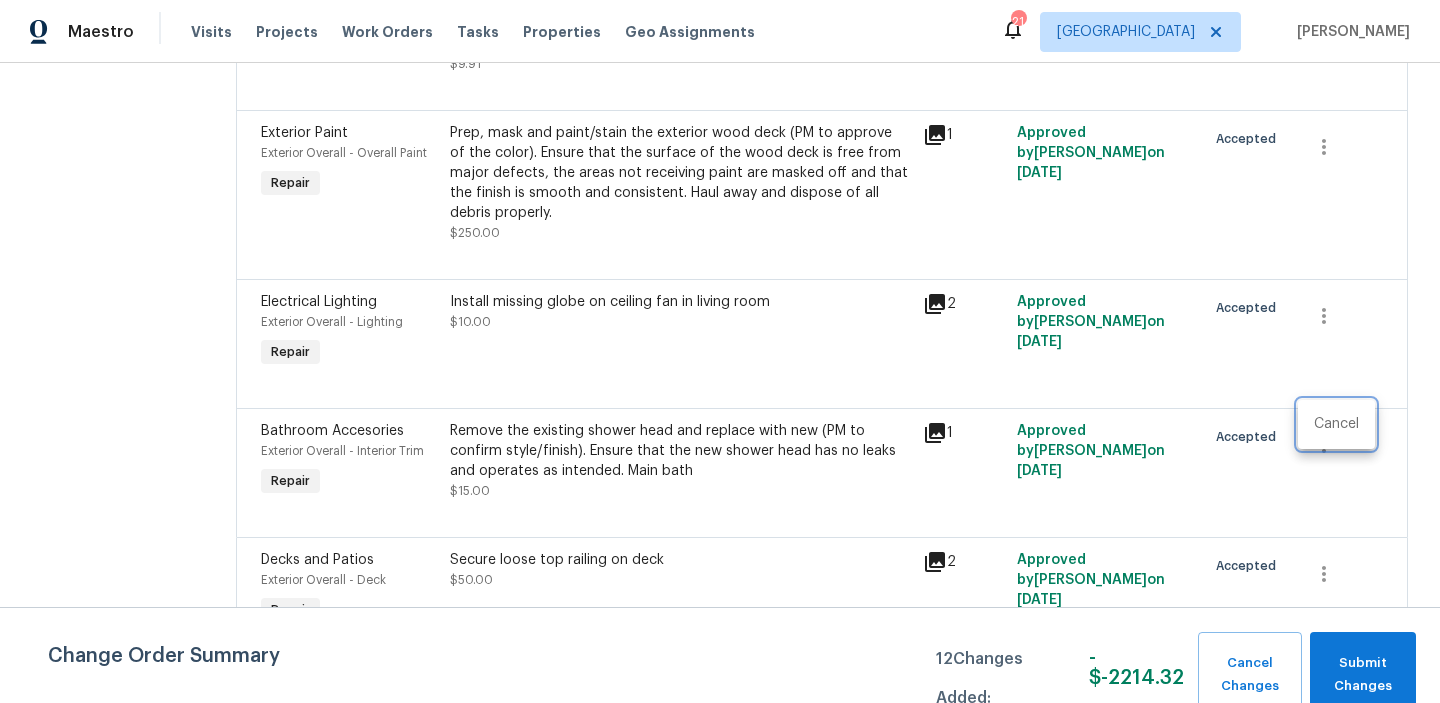 click at bounding box center (720, 351) 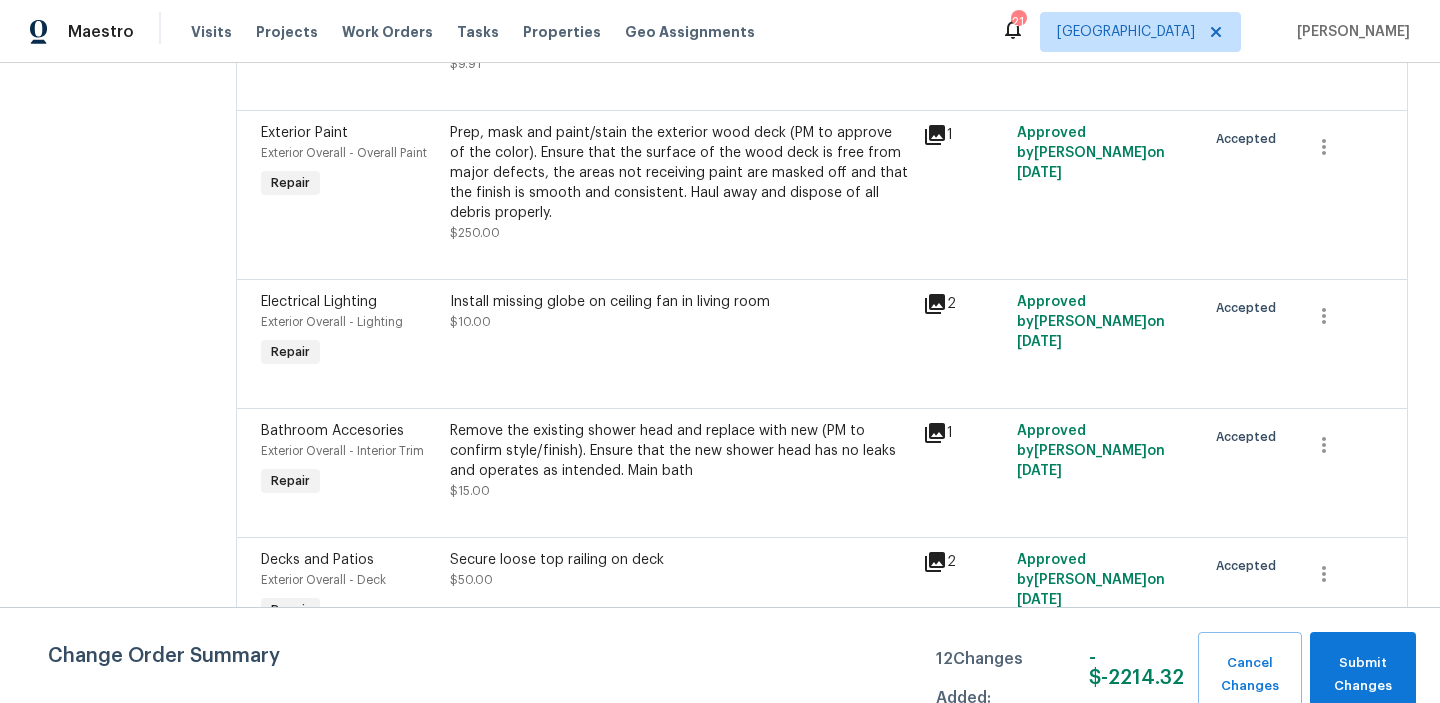click on "Remove the existing shower head and replace with new (PM to confirm style/finish). Ensure that the new shower head has no leaks and operates as intended.
Main bath" at bounding box center [680, 451] 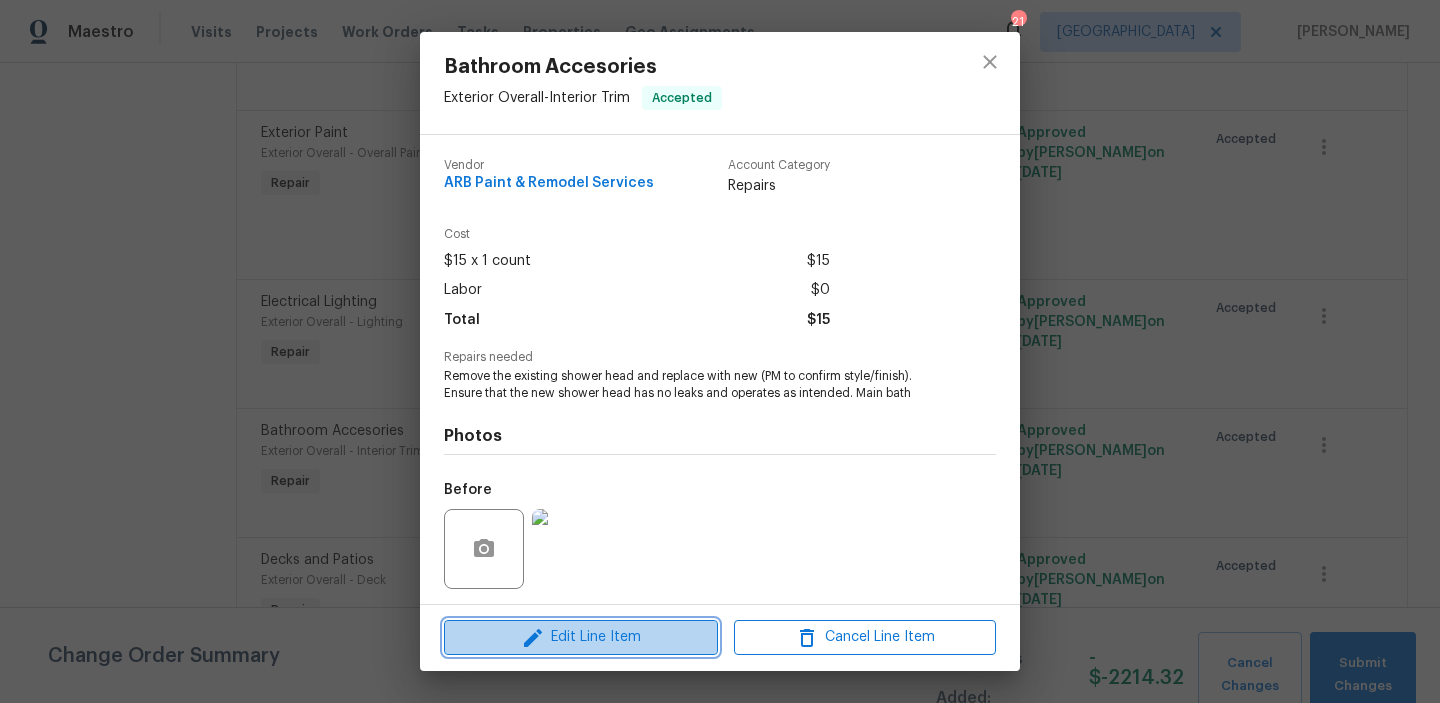 click on "Edit Line Item" at bounding box center (581, 637) 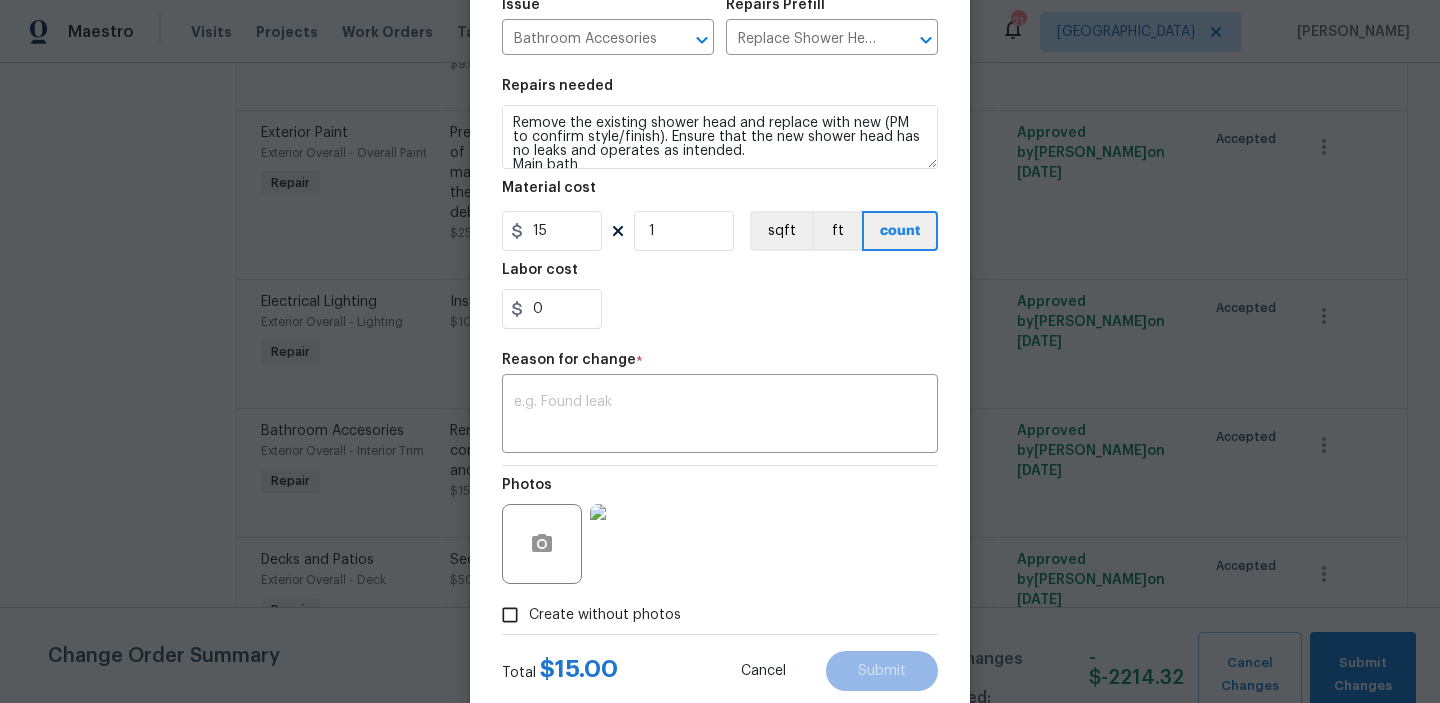 scroll, scrollTop: 231, scrollLeft: 0, axis: vertical 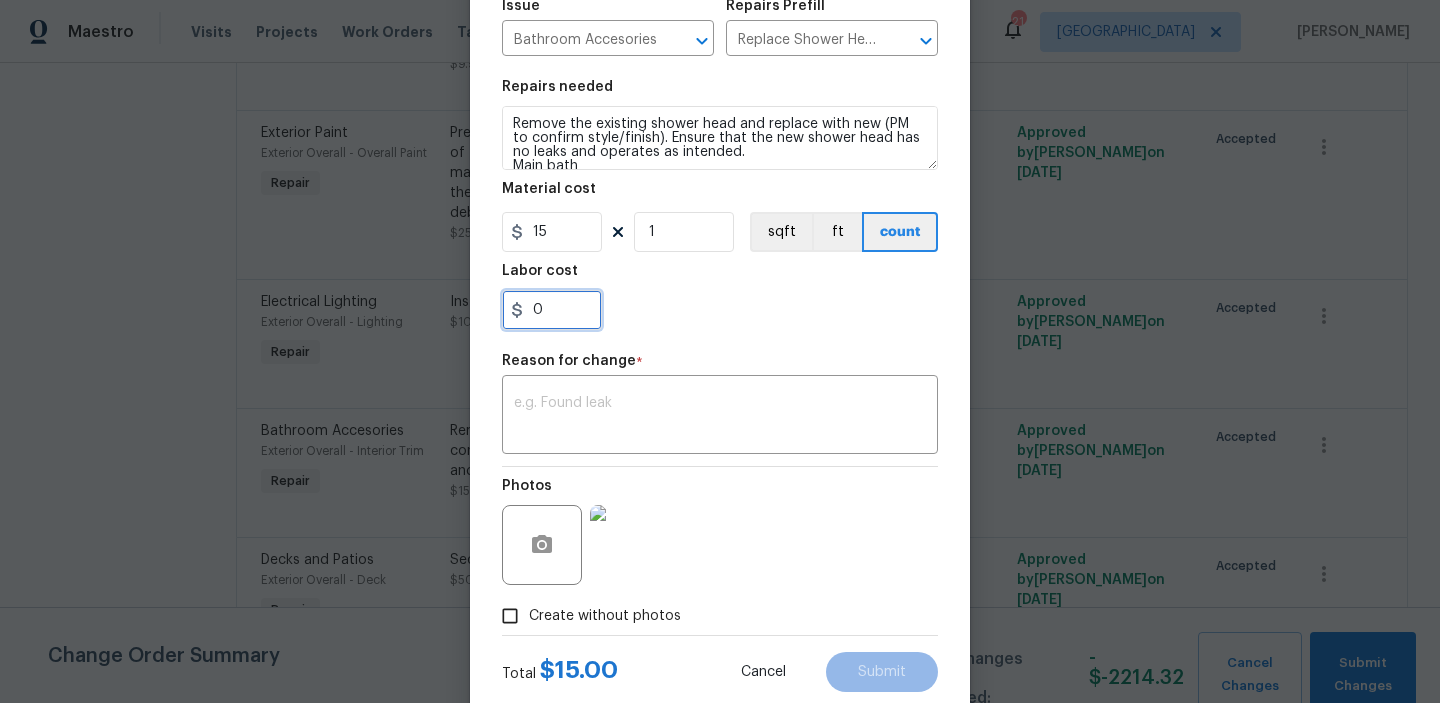 click on "0" at bounding box center (552, 310) 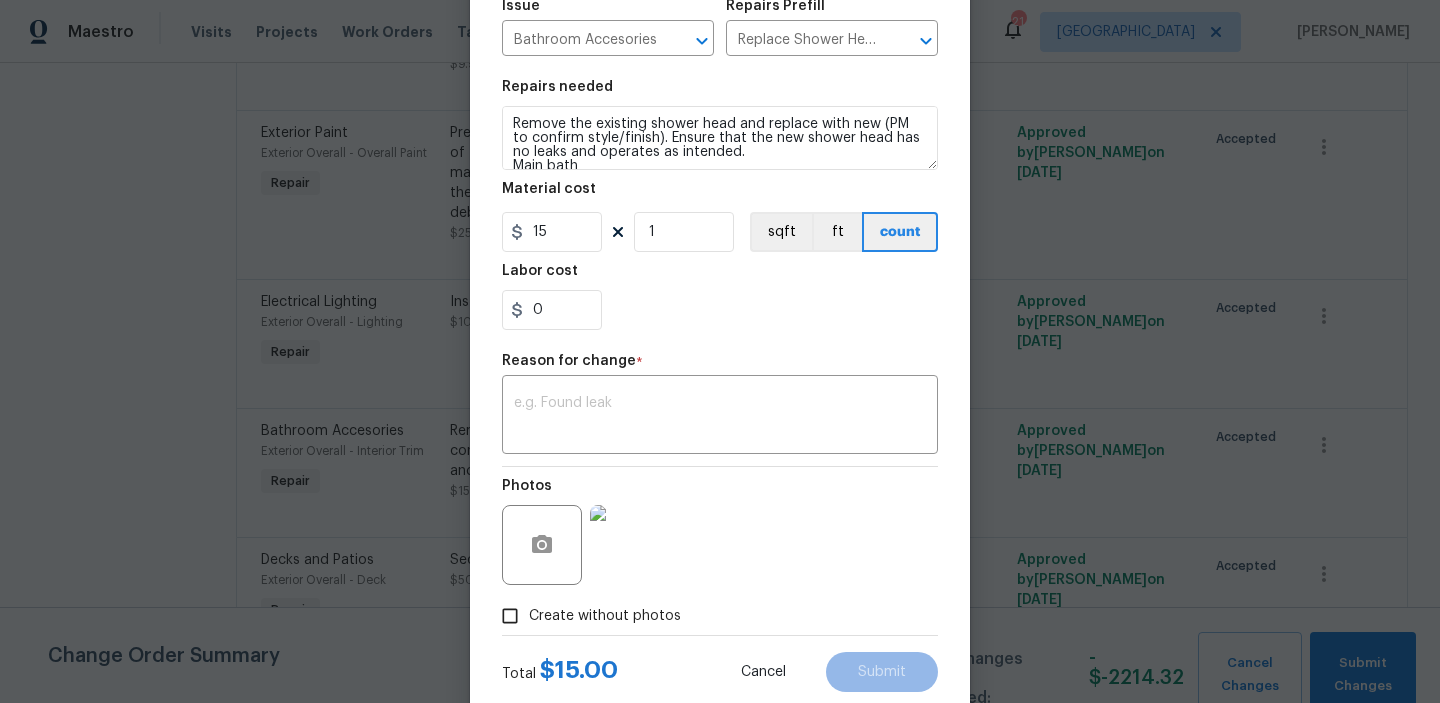 click on "0" at bounding box center [720, 310] 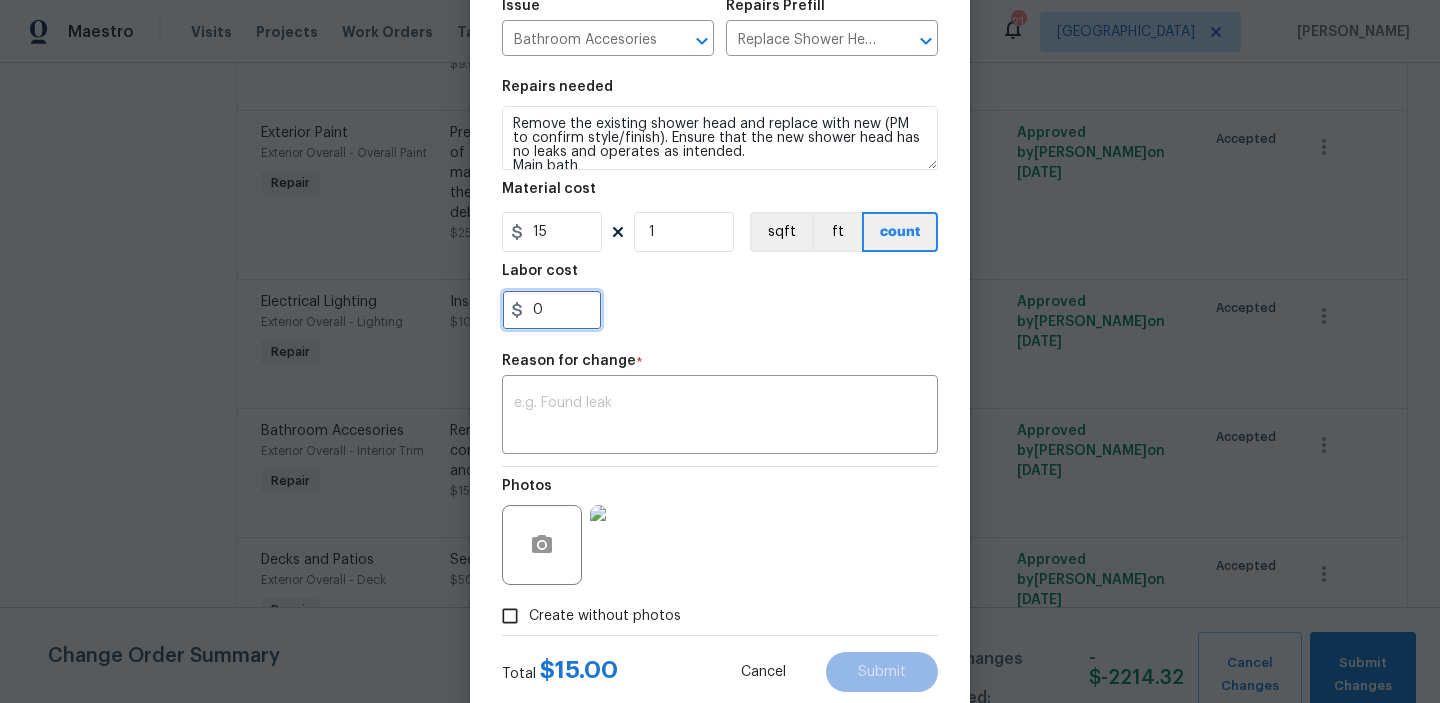 click on "0" at bounding box center (552, 310) 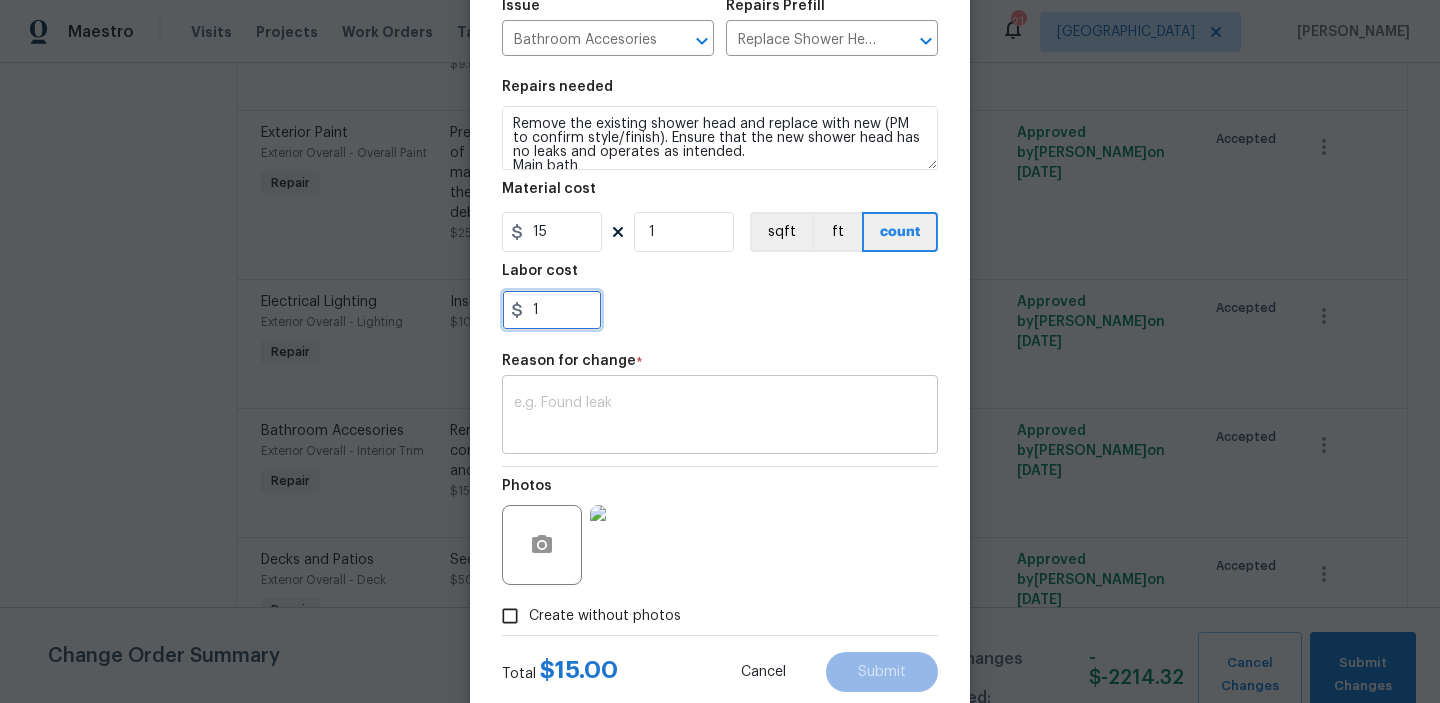 type on "1" 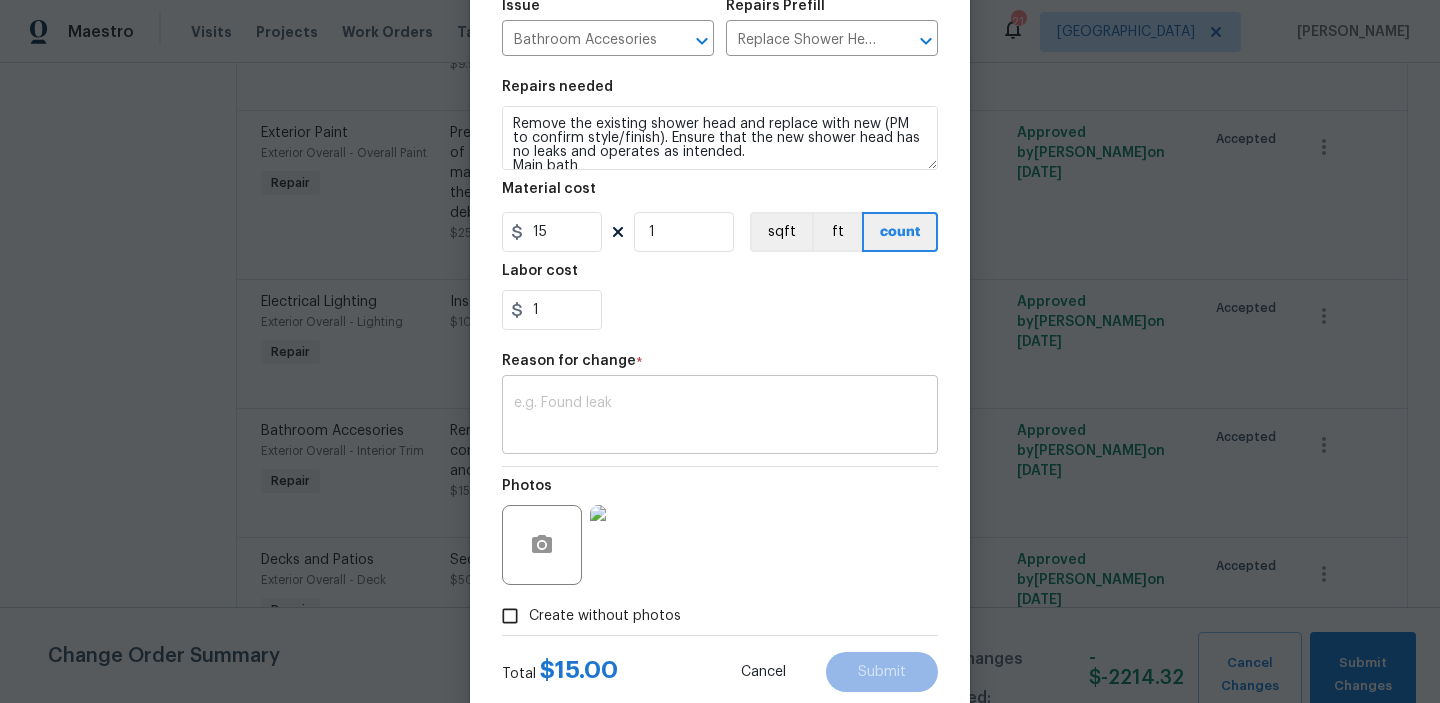 click at bounding box center (720, 417) 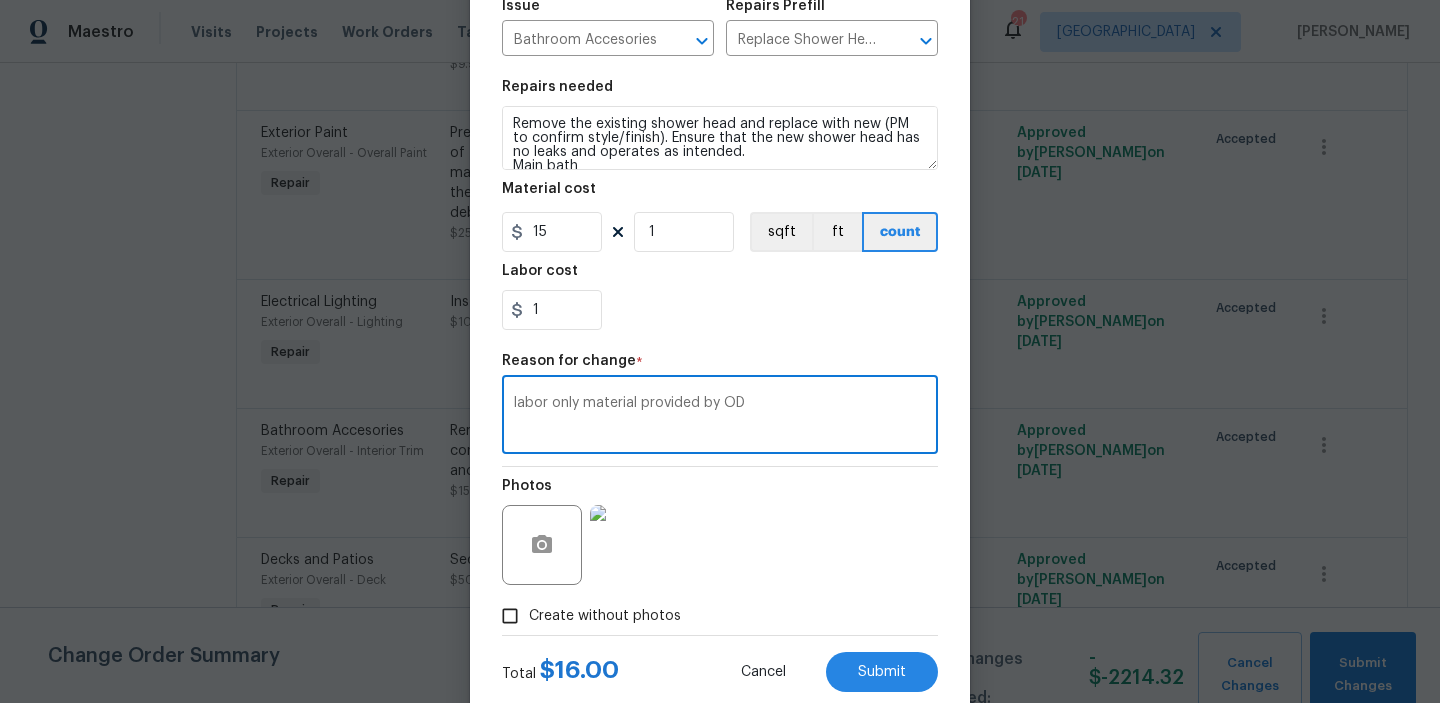 click on "labor only material provided by OD" at bounding box center (720, 417) 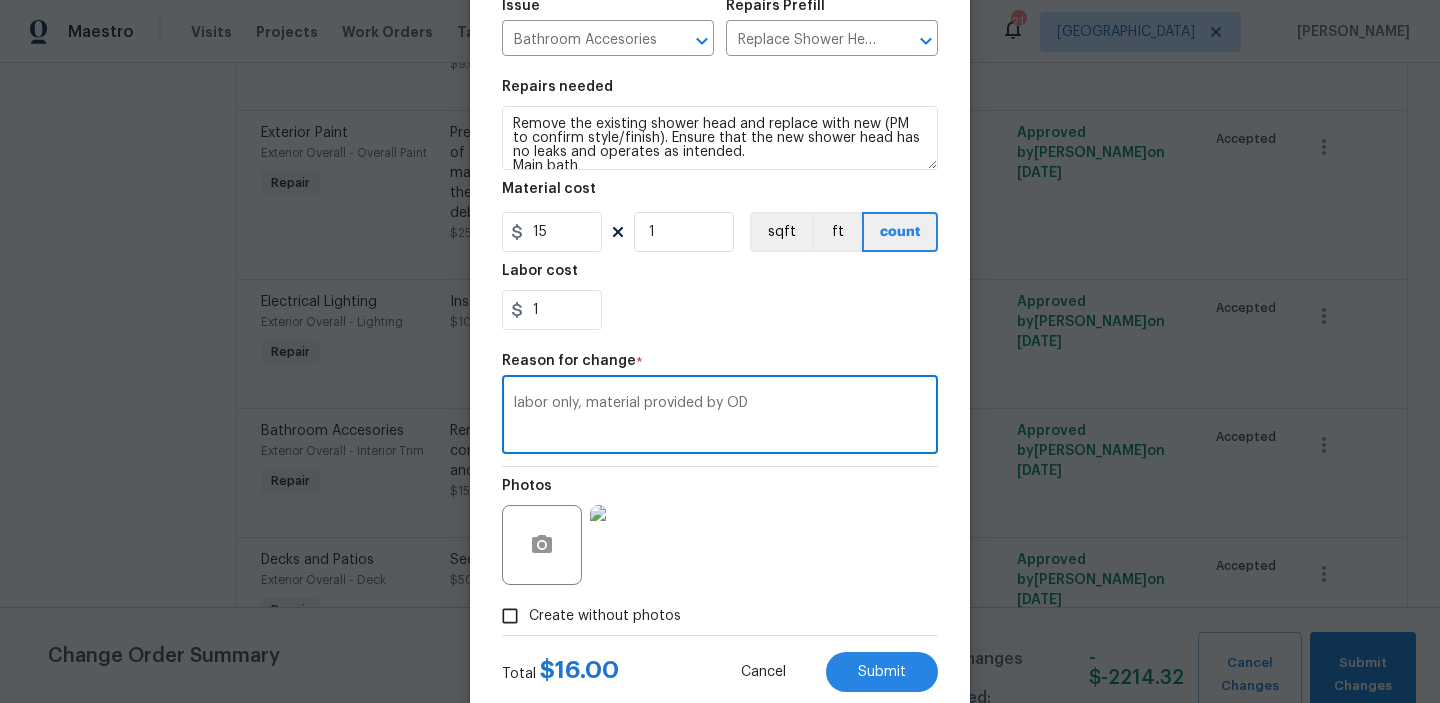 scroll, scrollTop: 283, scrollLeft: 0, axis: vertical 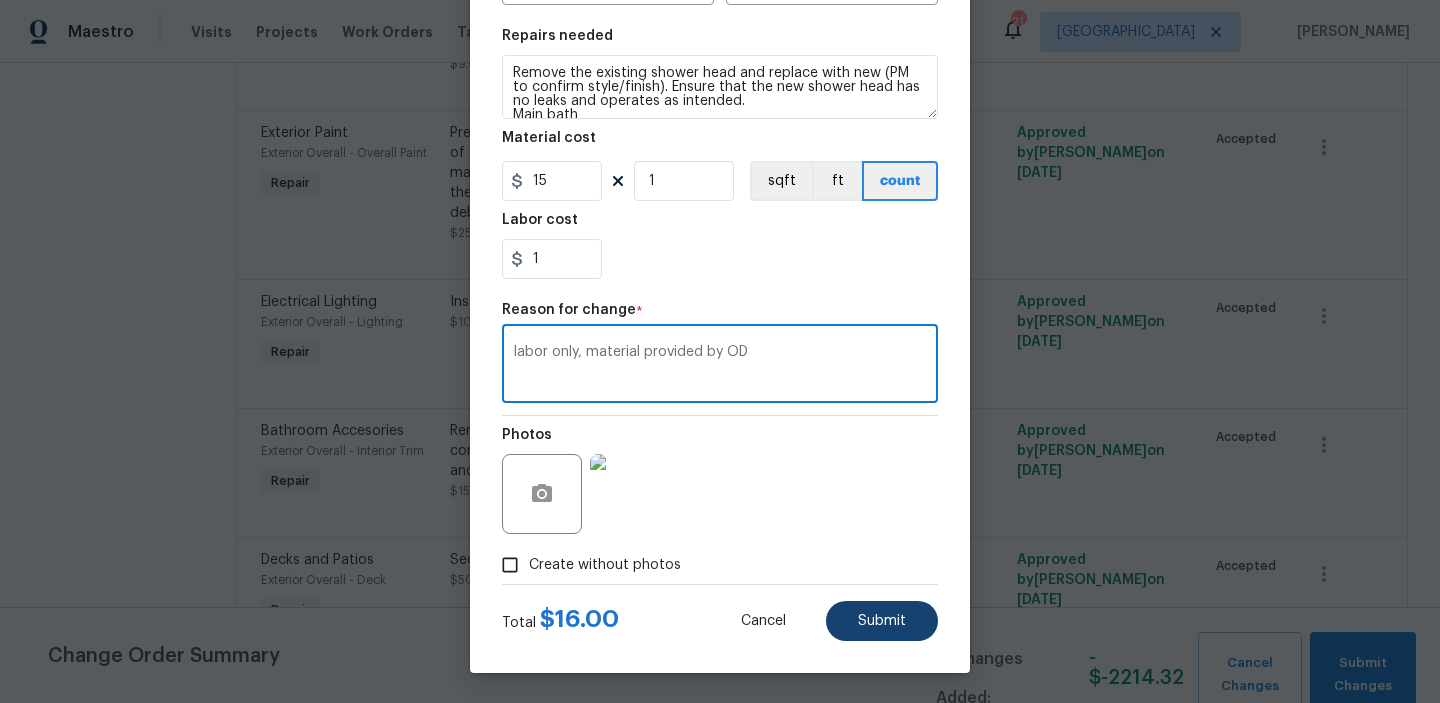 type on "labor only, material provided by OD" 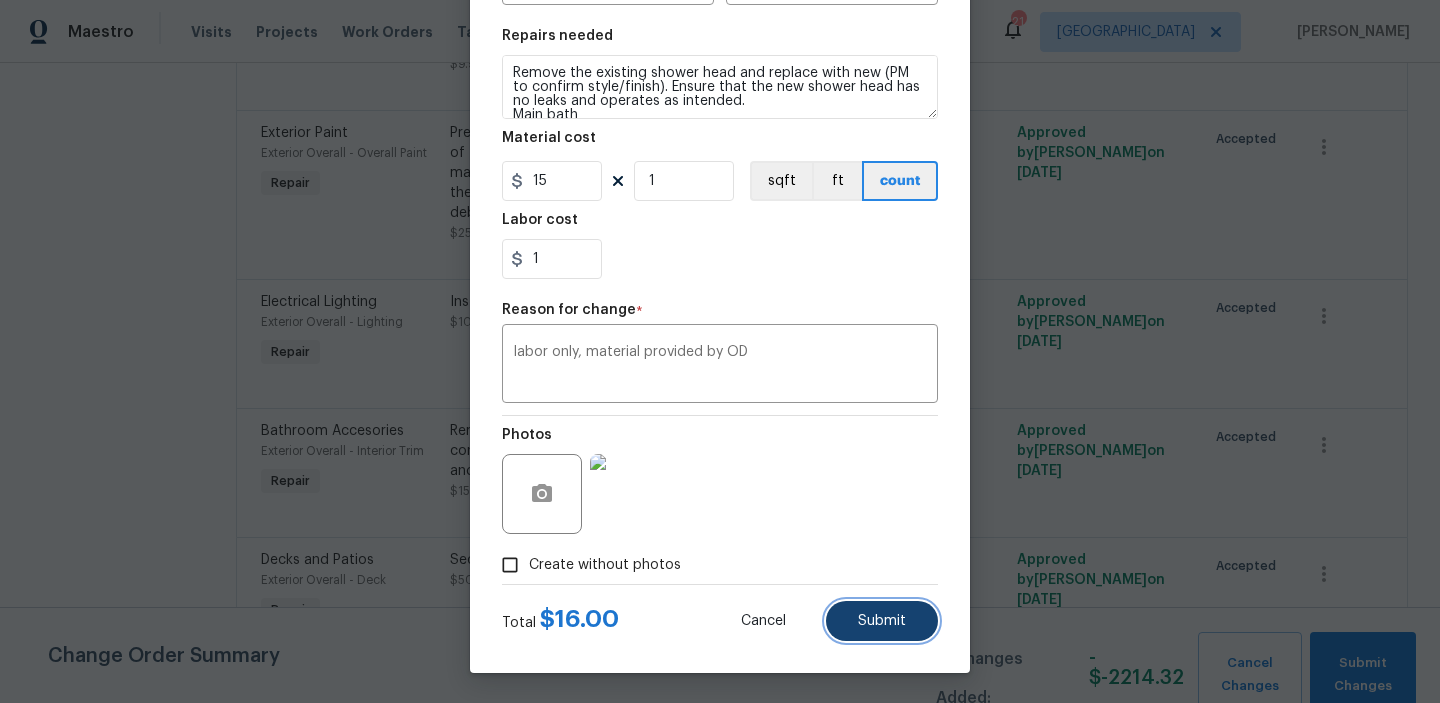 click on "Submit" at bounding box center [882, 621] 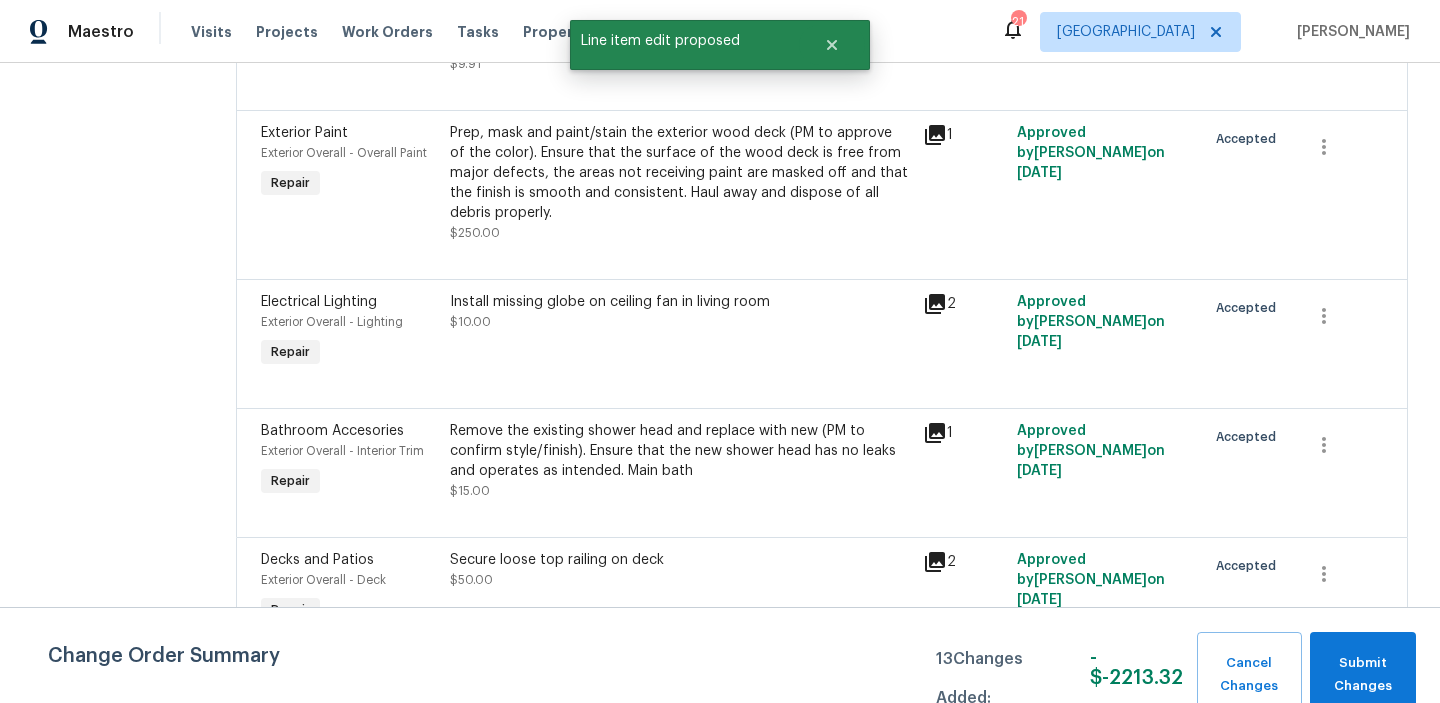 scroll, scrollTop: 0, scrollLeft: 0, axis: both 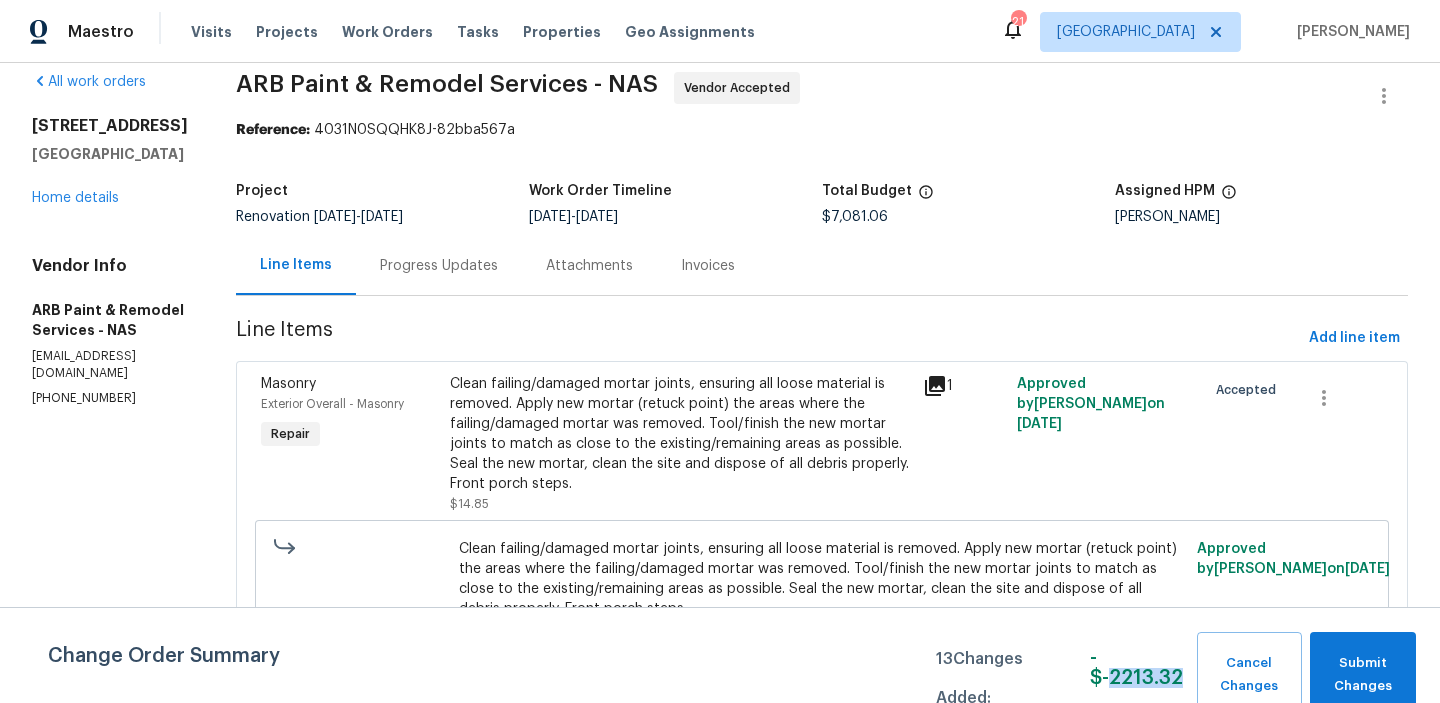 drag, startPoint x: 1114, startPoint y: 677, endPoint x: 1185, endPoint y: 681, distance: 71.11259 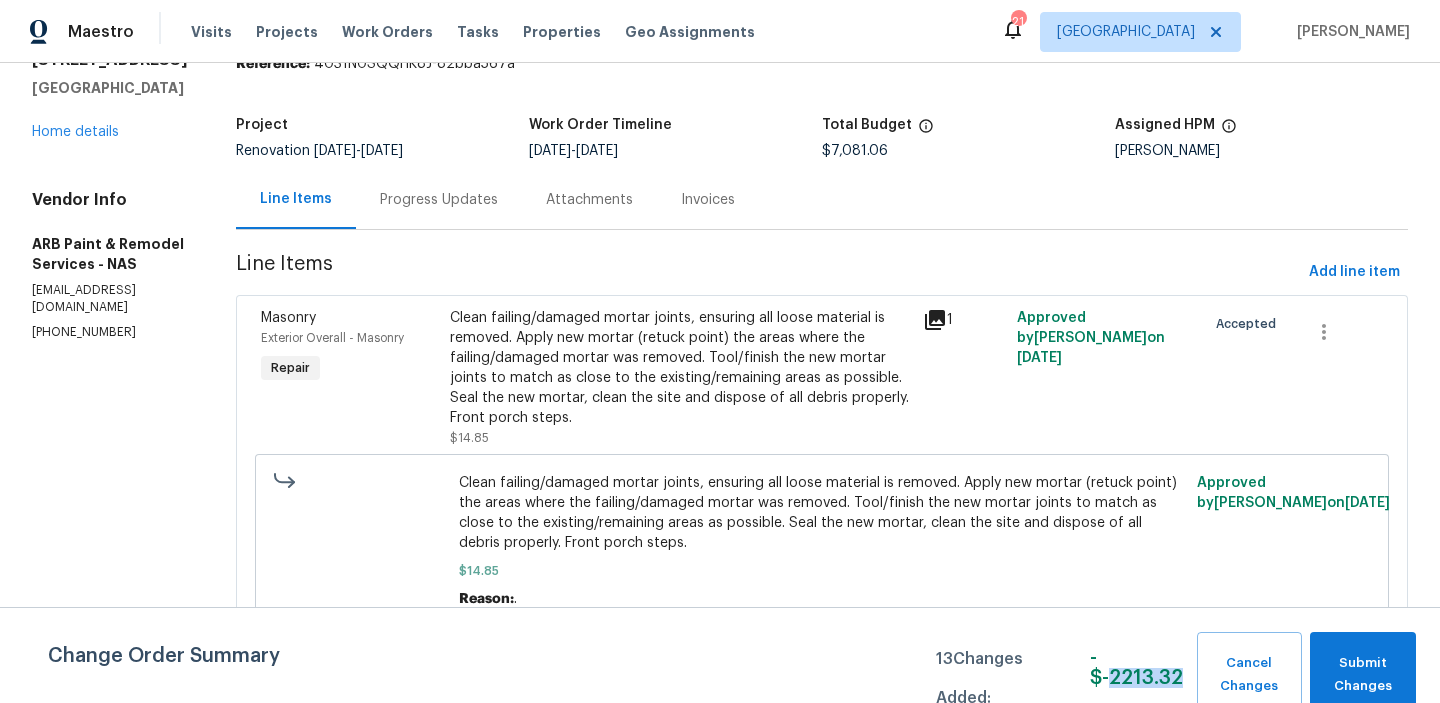 scroll, scrollTop: 139, scrollLeft: 0, axis: vertical 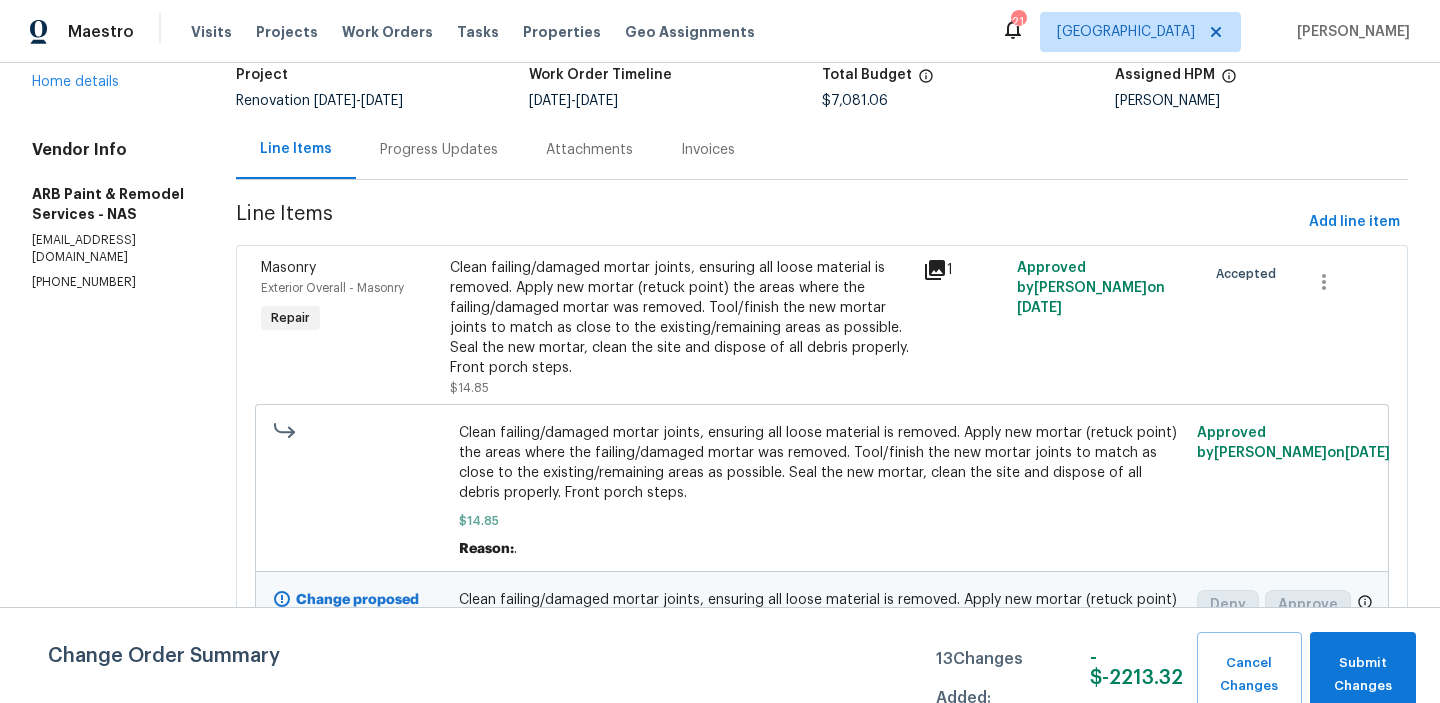 click on "ARB Paint & Remodel Services - NAS" at bounding box center (110, 204) 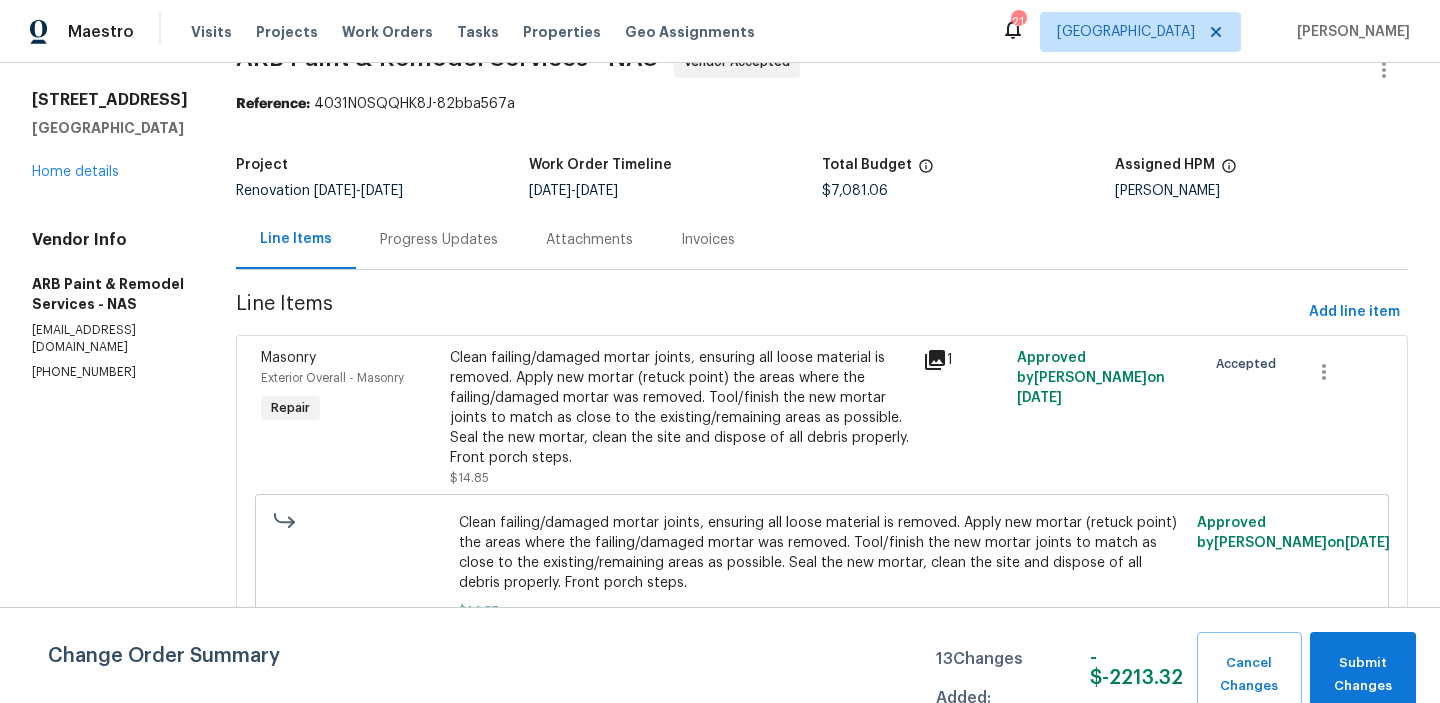 scroll, scrollTop: 0, scrollLeft: 0, axis: both 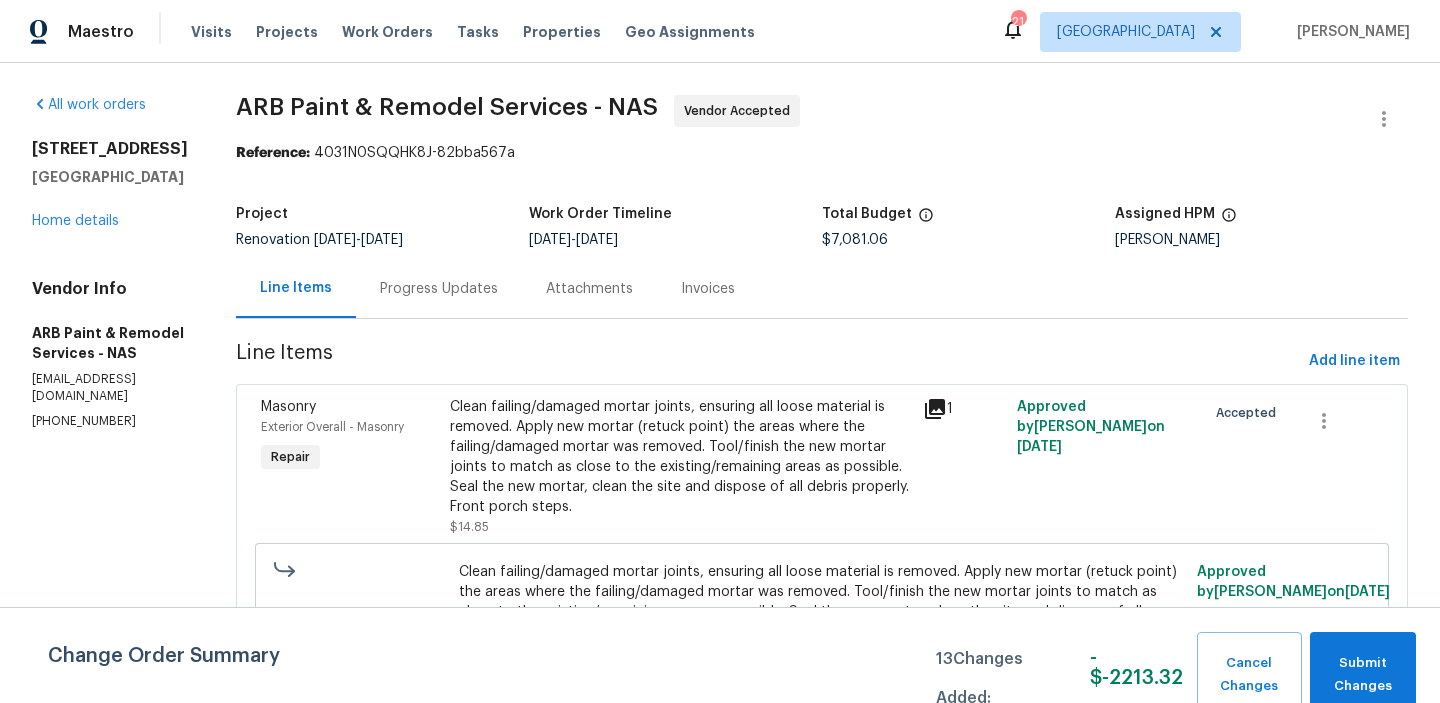 click on "ARB Paint & Remodel Services - NAS" at bounding box center [447, 107] 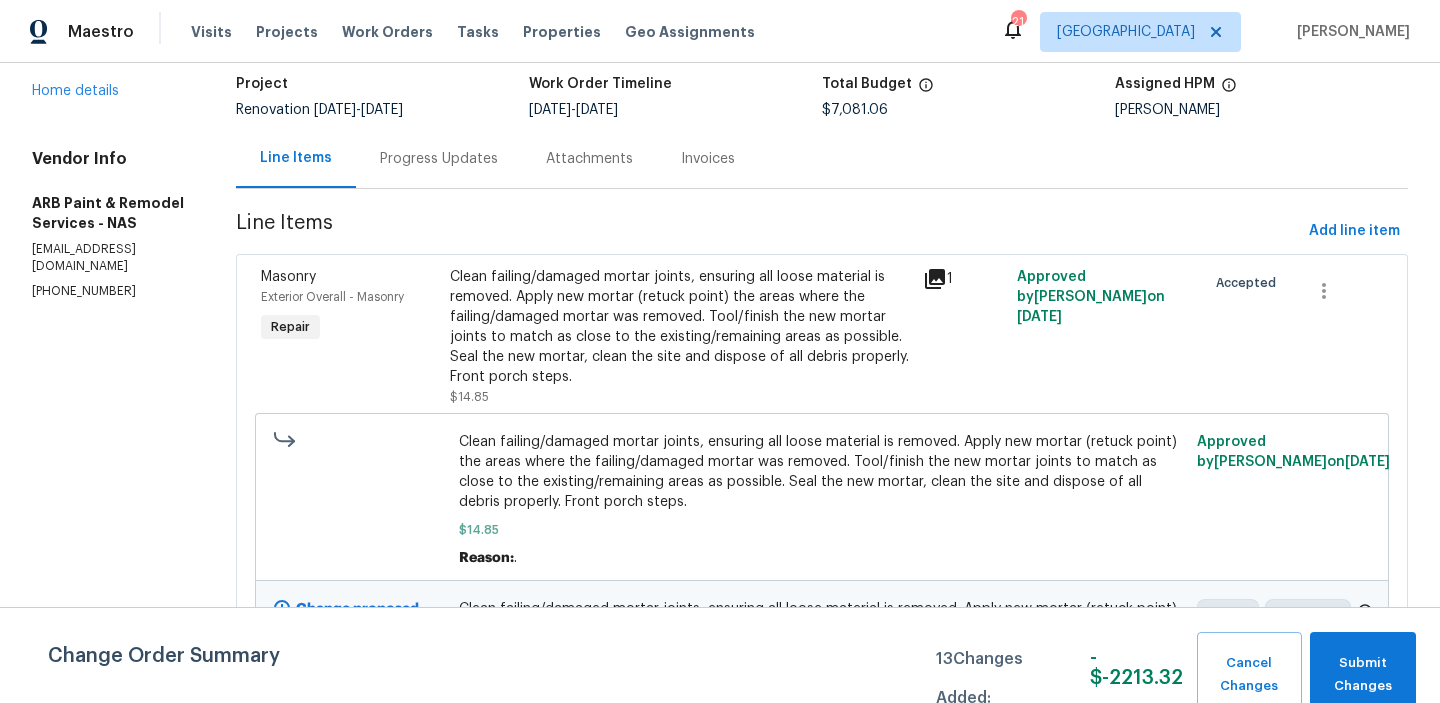 scroll, scrollTop: 136, scrollLeft: 0, axis: vertical 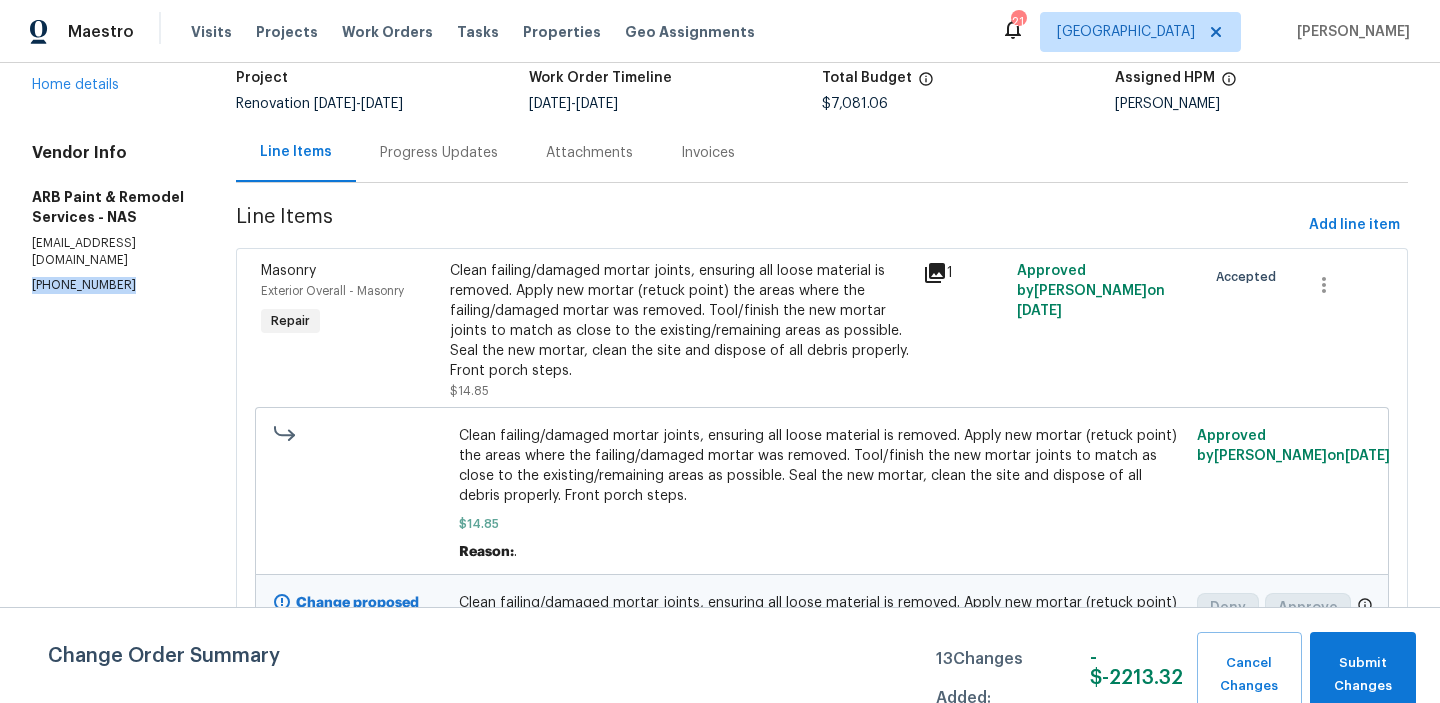 drag, startPoint x: 32, startPoint y: 328, endPoint x: 132, endPoint y: 335, distance: 100.2447 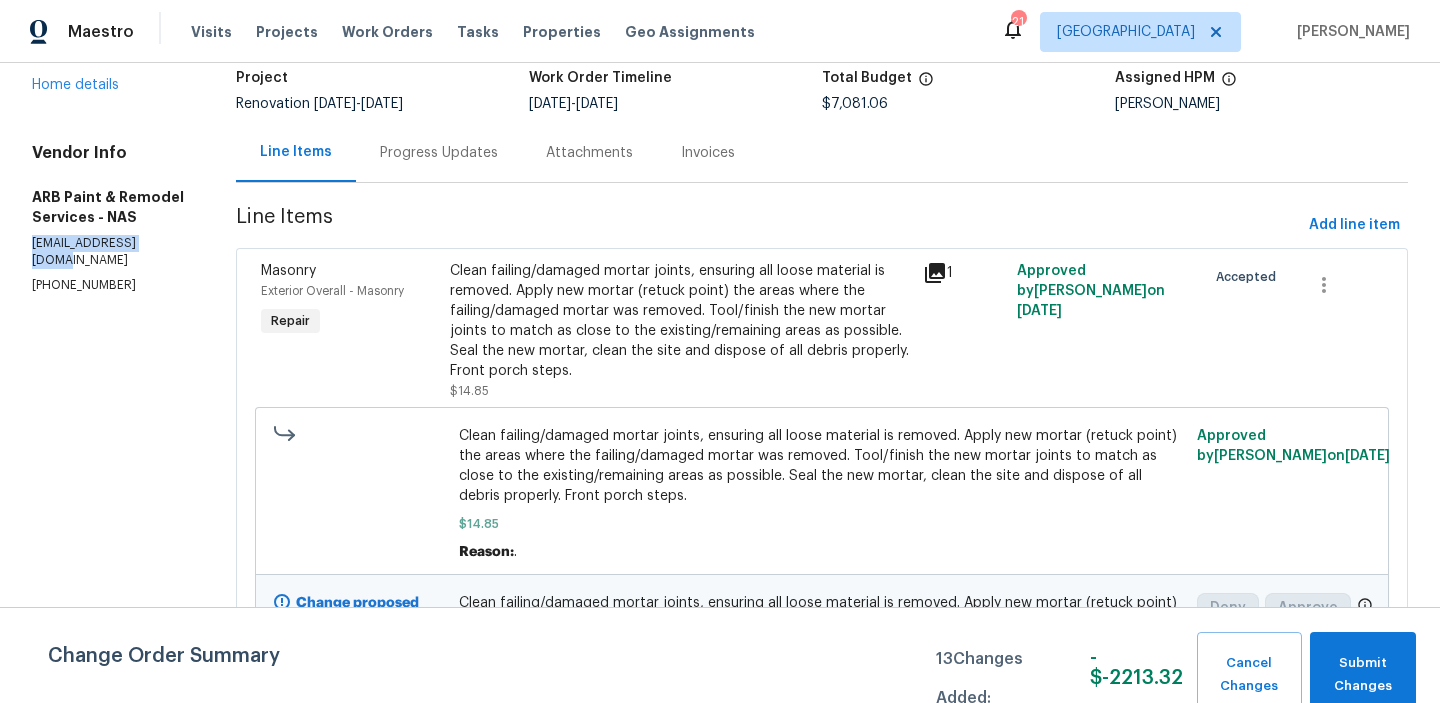 drag, startPoint x: 32, startPoint y: 305, endPoint x: 162, endPoint y: 300, distance: 130.09612 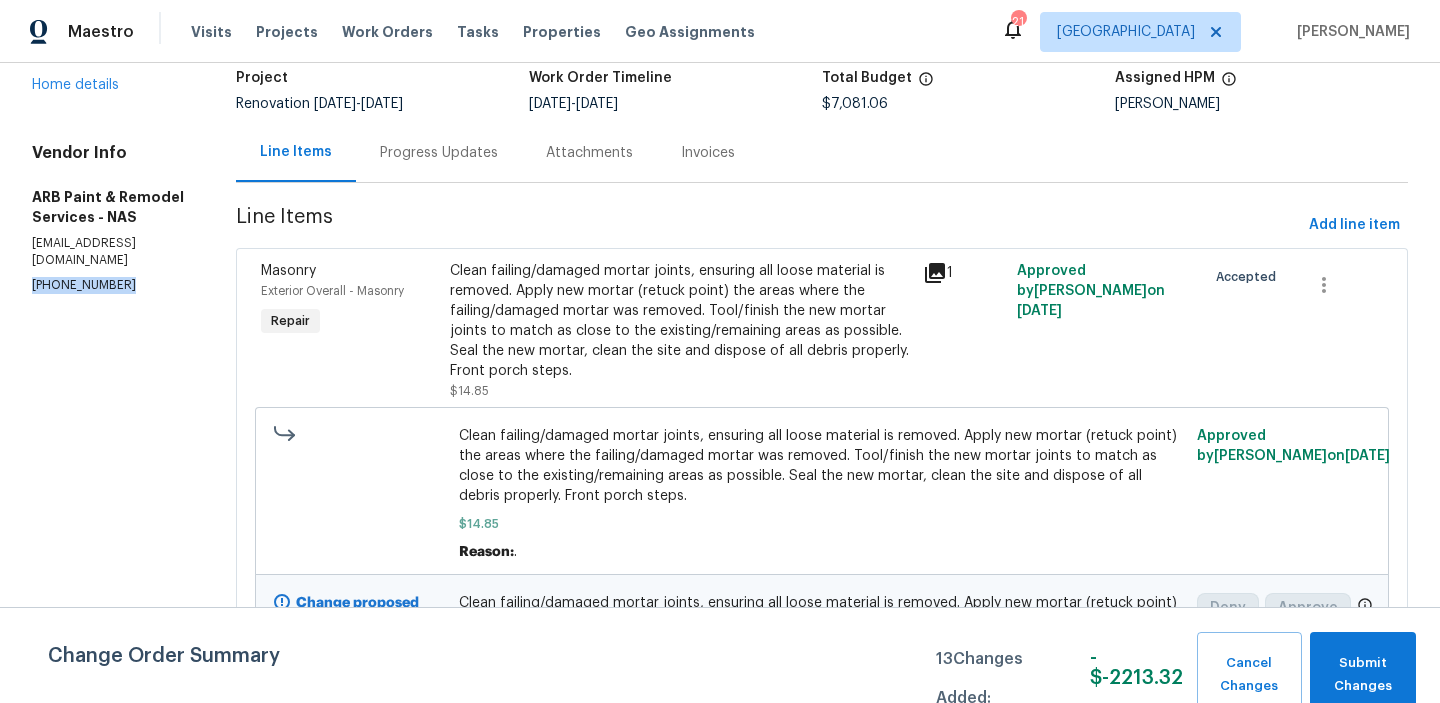 drag, startPoint x: 33, startPoint y: 329, endPoint x: 118, endPoint y: 329, distance: 85 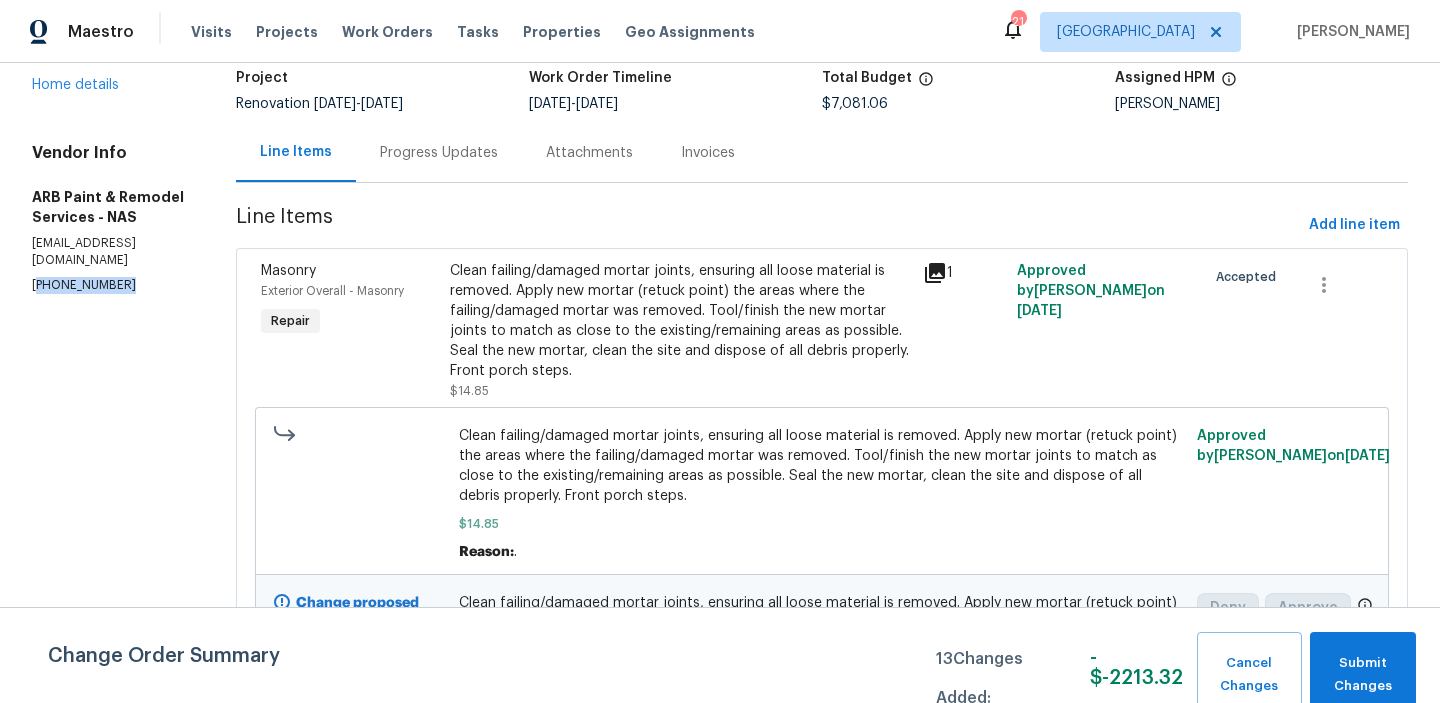 drag, startPoint x: 38, startPoint y: 327, endPoint x: 115, endPoint y: 329, distance: 77.02597 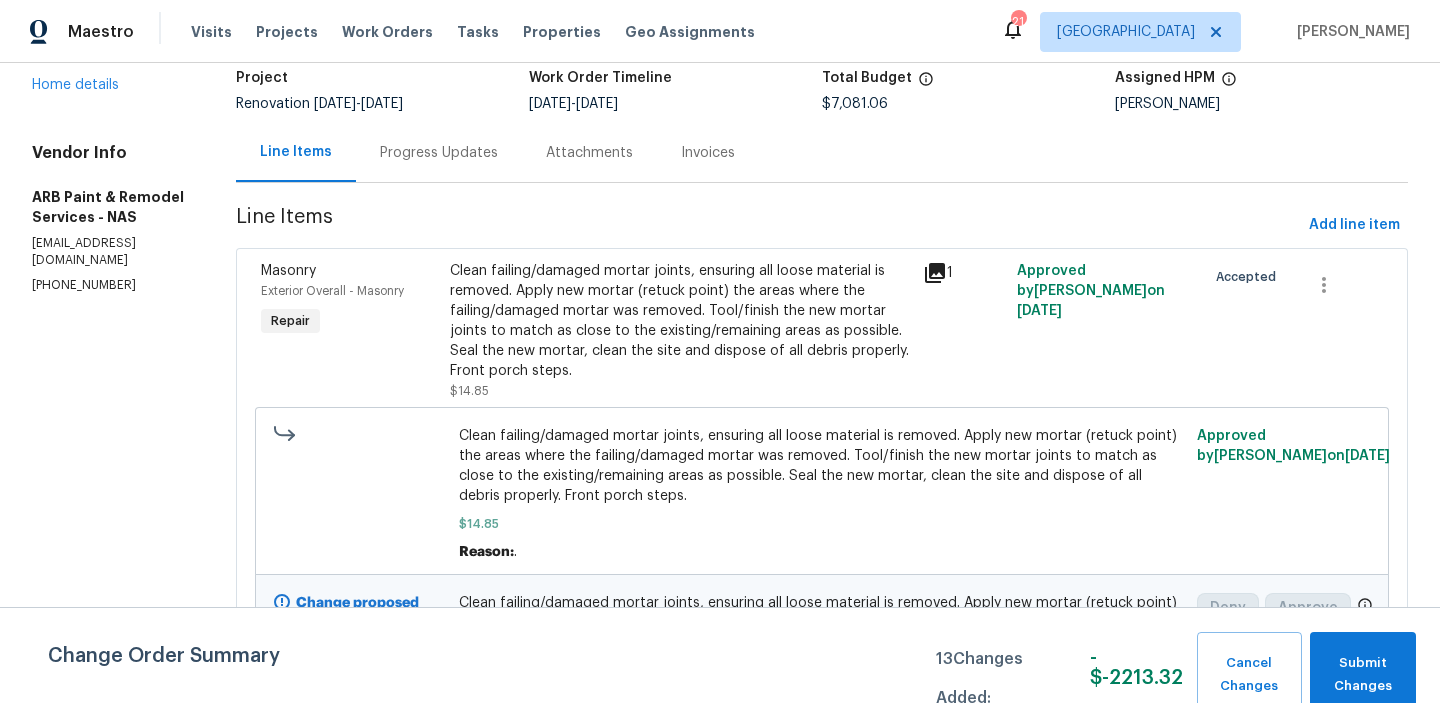 click on "Progress Updates" at bounding box center [439, 153] 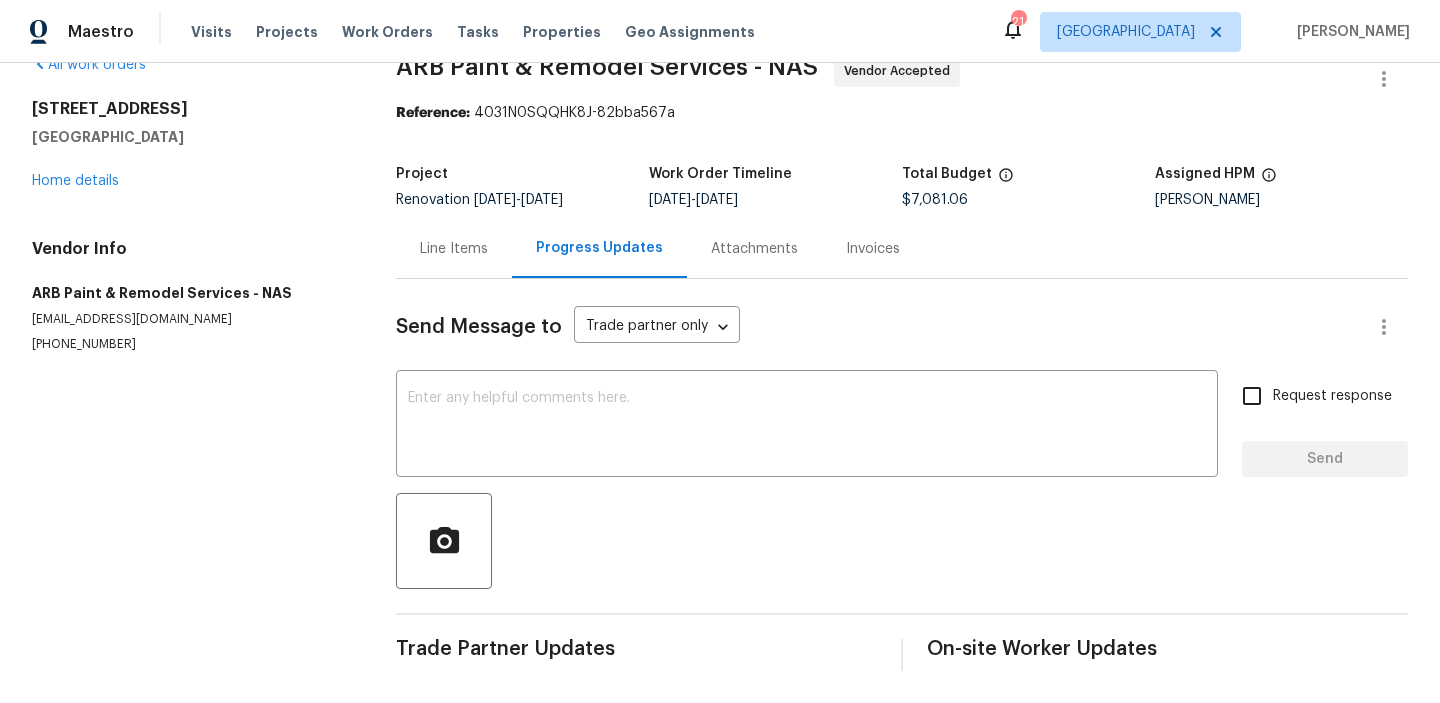 scroll, scrollTop: 40, scrollLeft: 0, axis: vertical 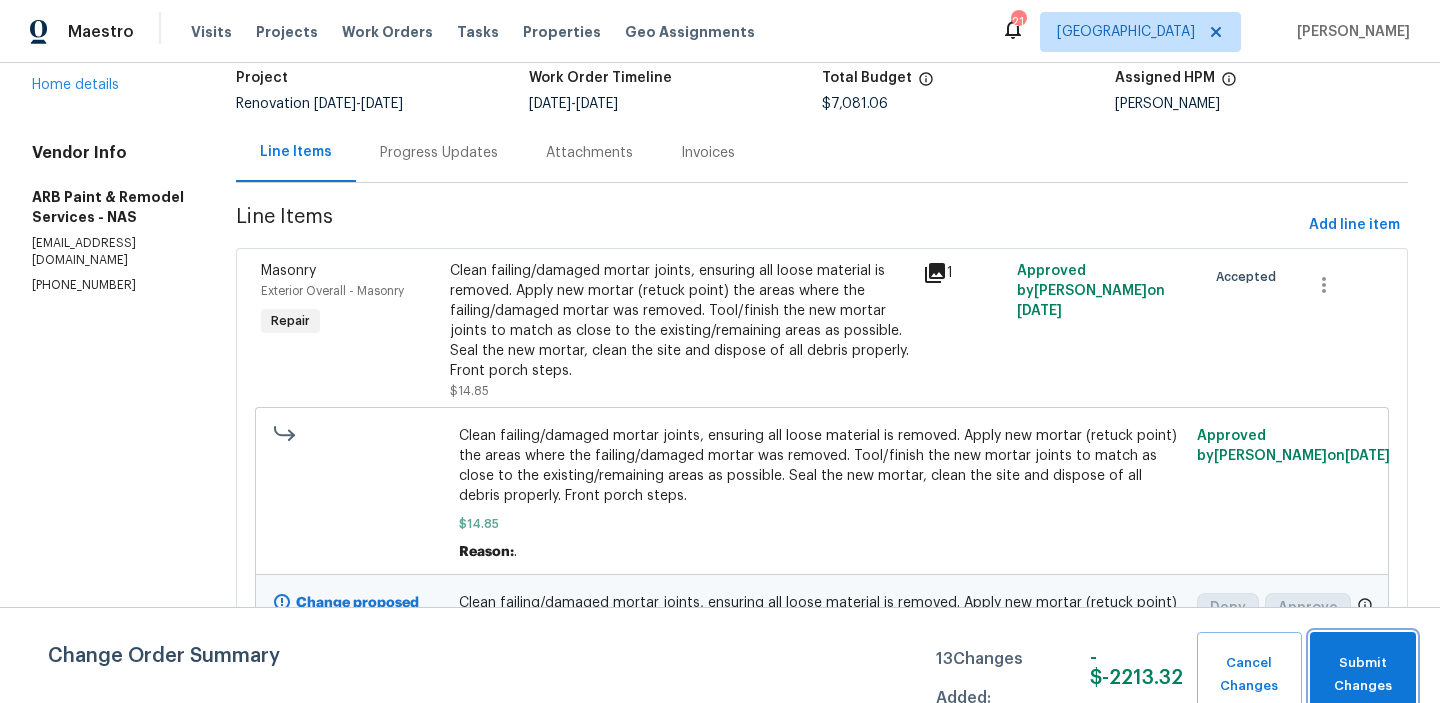 click on "Submit Changes" at bounding box center (1363, 675) 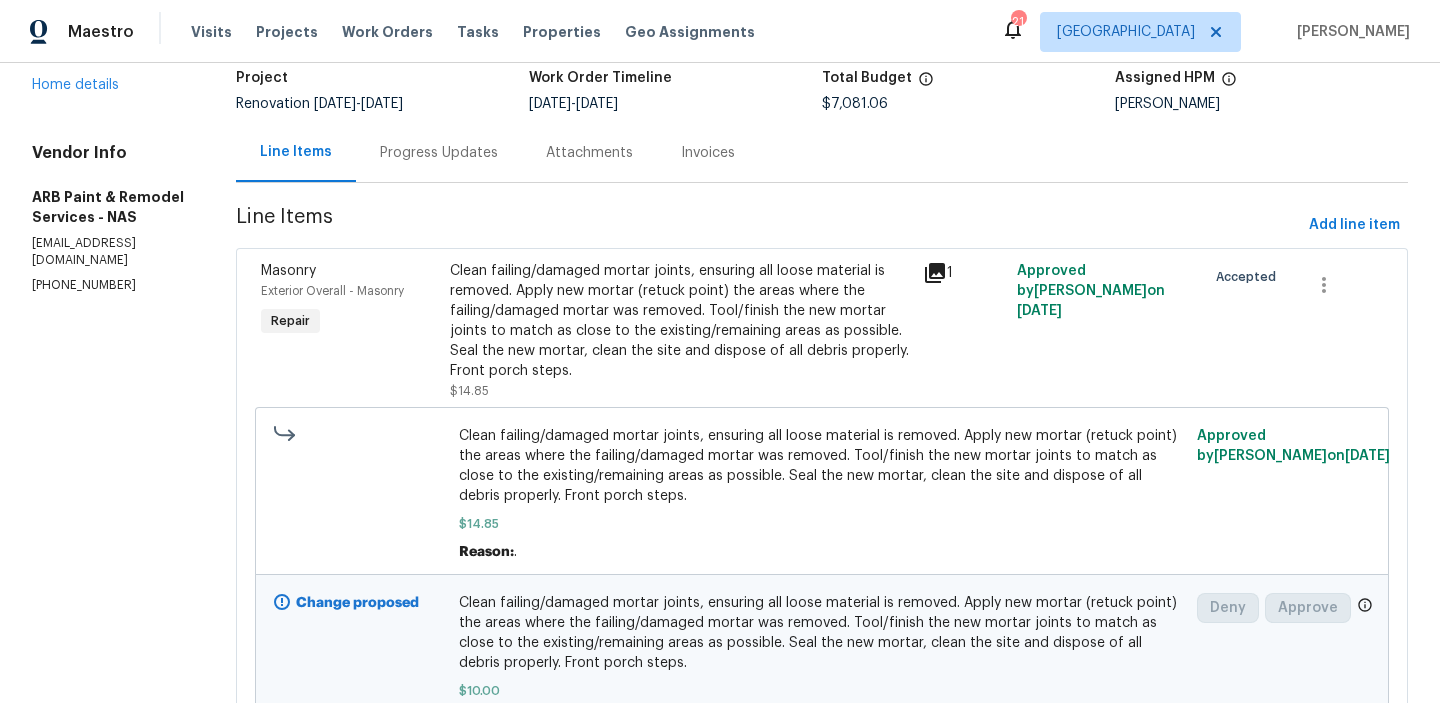 click on "Progress Updates" at bounding box center [439, 153] 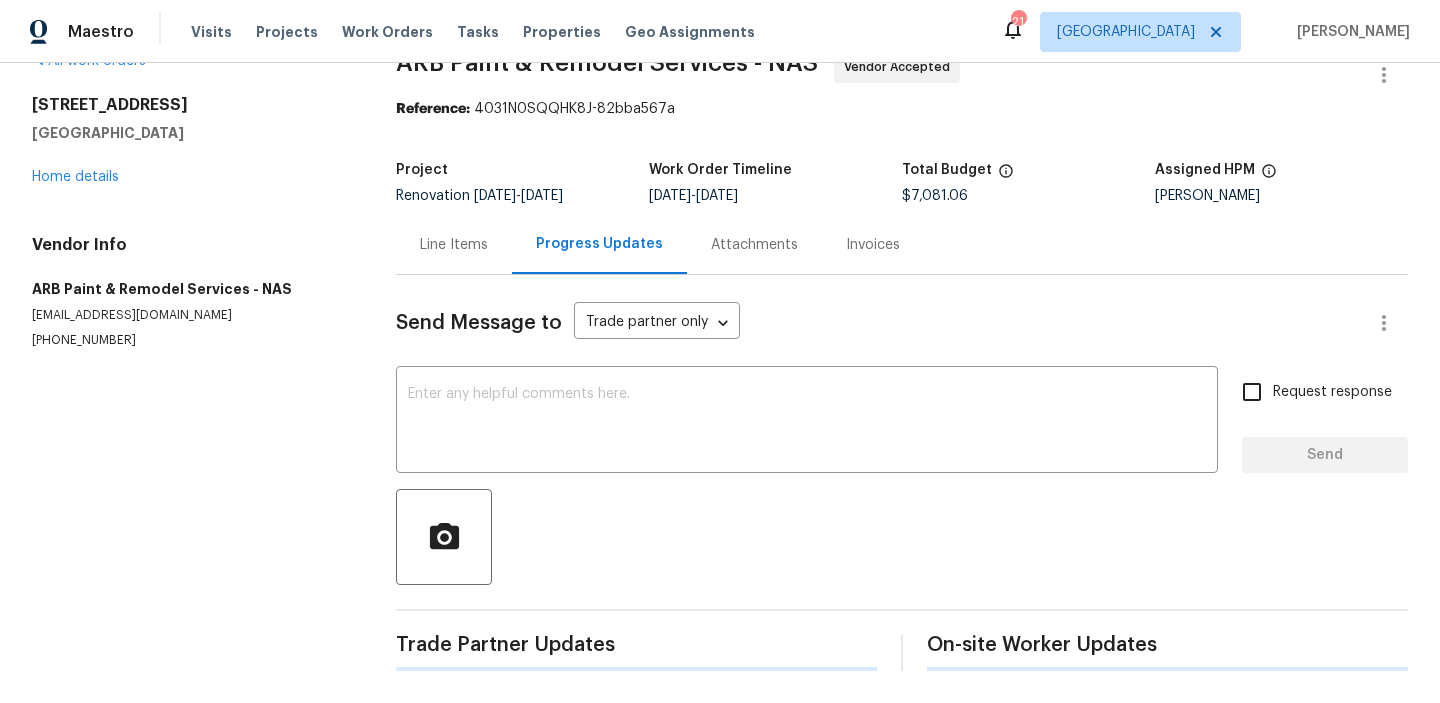 scroll, scrollTop: 40, scrollLeft: 0, axis: vertical 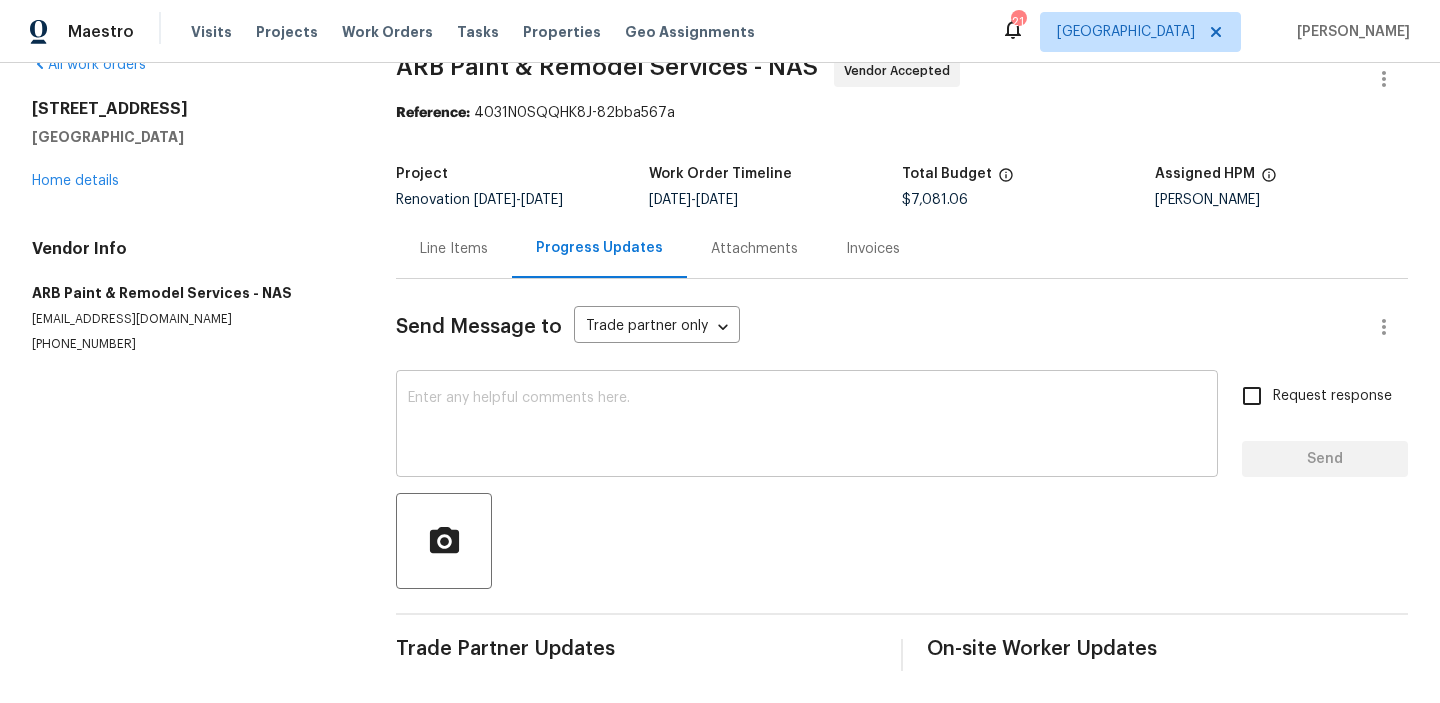click at bounding box center [807, 426] 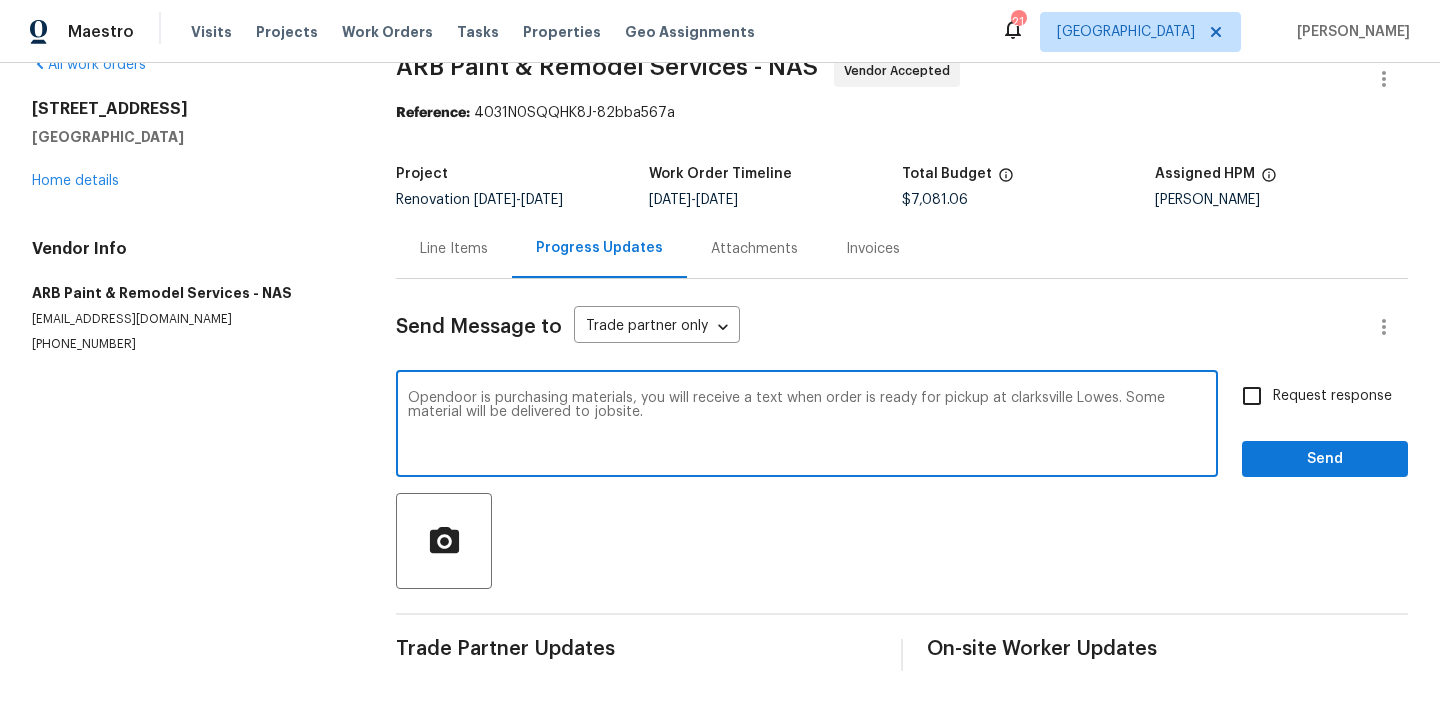 click on "Opendoor is purchasing materials, you will receive a text when order is ready for pickup at clarksville Lowes. Some material will be delivered to jobsite." at bounding box center (807, 426) 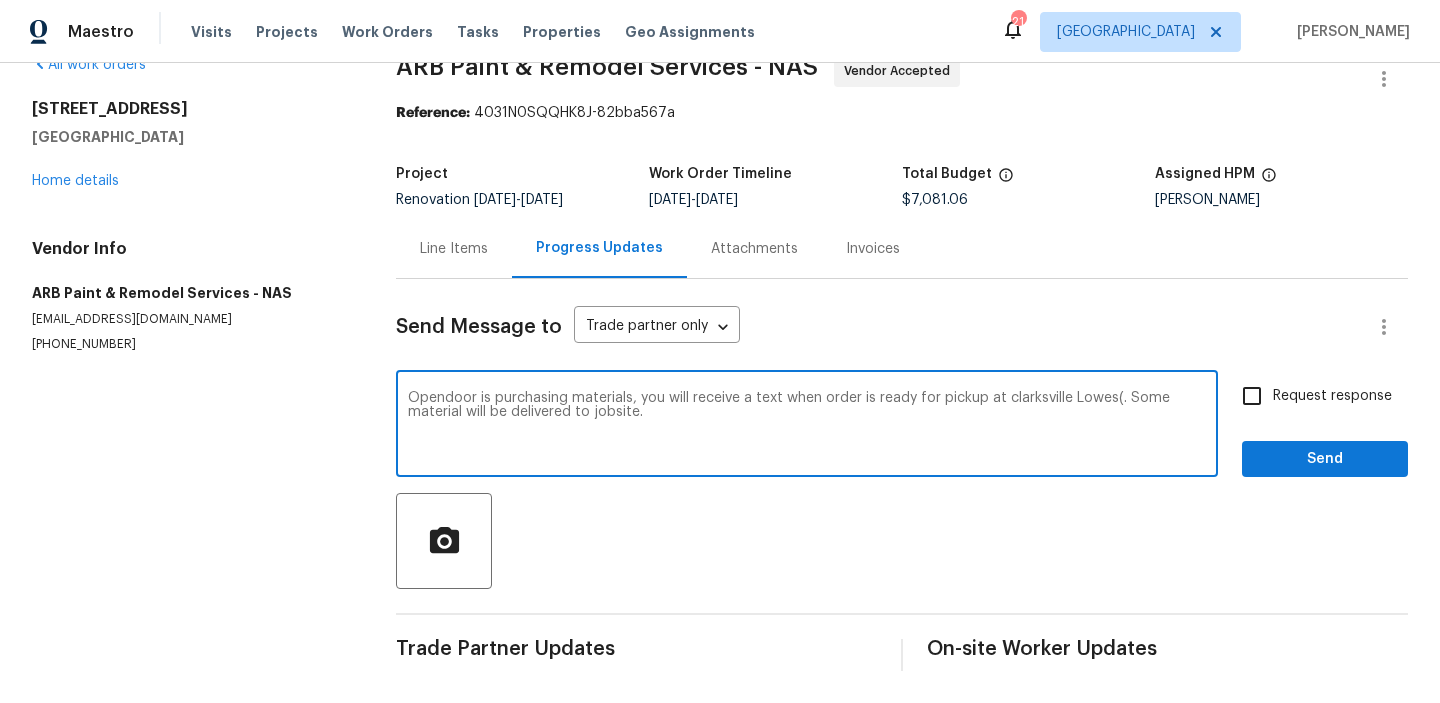 paste on "2150 LOWES DRIVE,Clarksville,TN,37040" 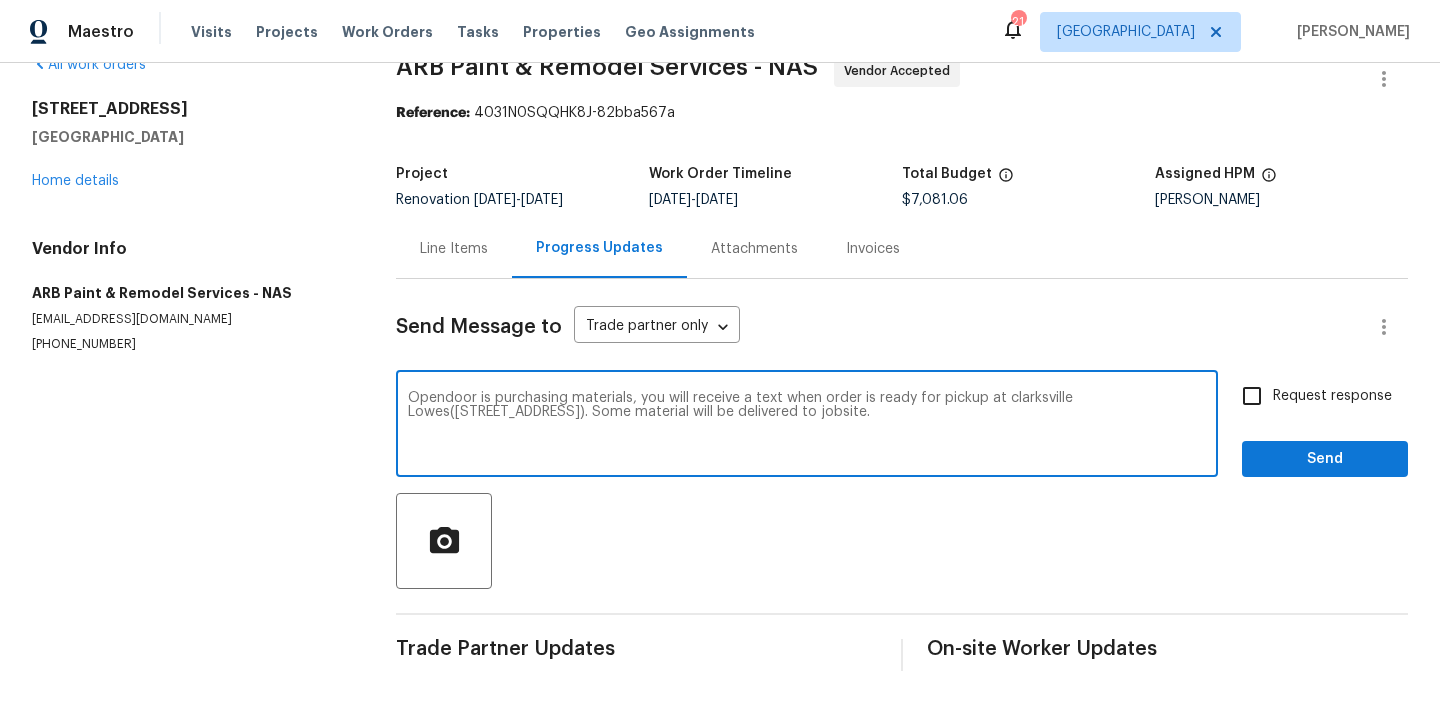 click on "Opendoor is purchasing materials, you will receive a text when order is ready for pickup at clarksville Lowes(2150 LOWES DRIVE,Clarksville,TN,37040). Some material will be delivered to jobsite." at bounding box center [807, 426] 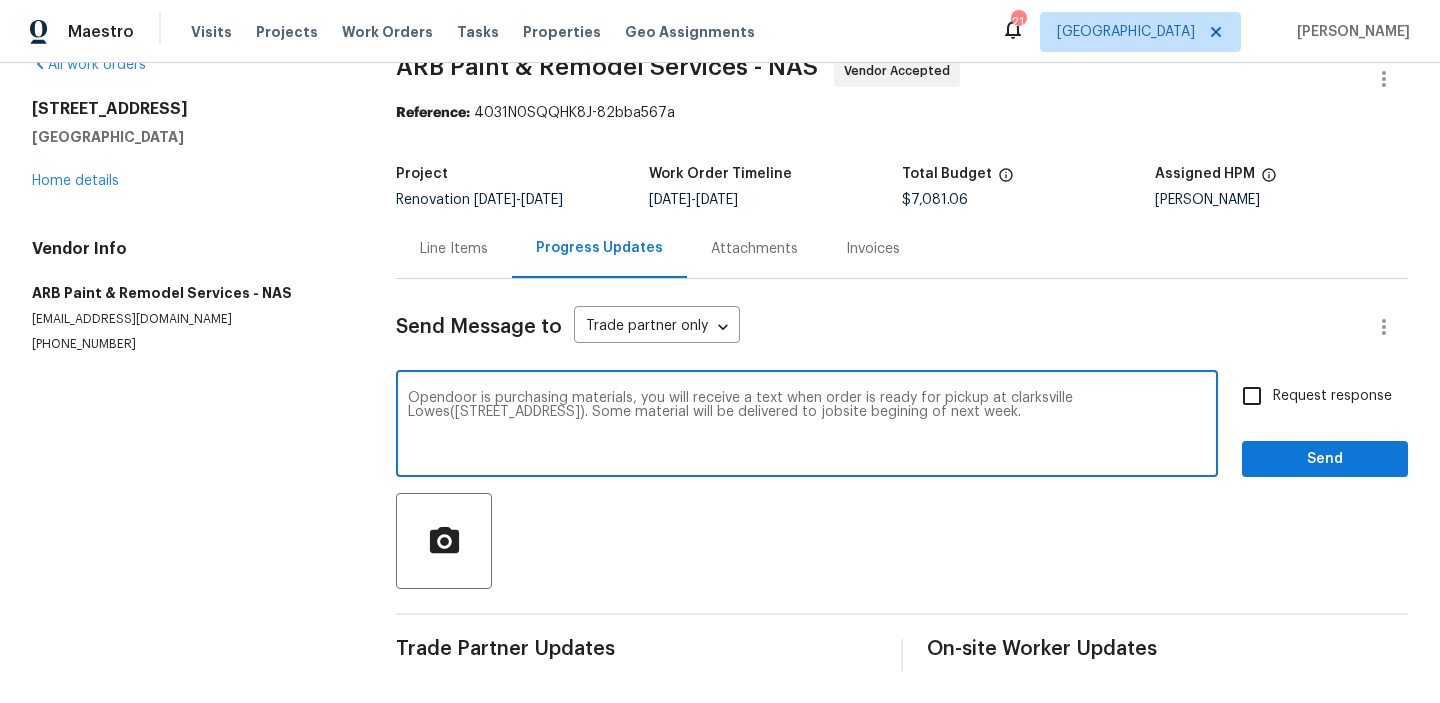 click on "Opendoor is purchasing materials, you will receive a text when order is ready for pickup at clarksville Lowes(2150 LOWES DRIVE,Clarksville,TN,37040). Some material will be delivered to jobsite begining of next week." at bounding box center (807, 426) 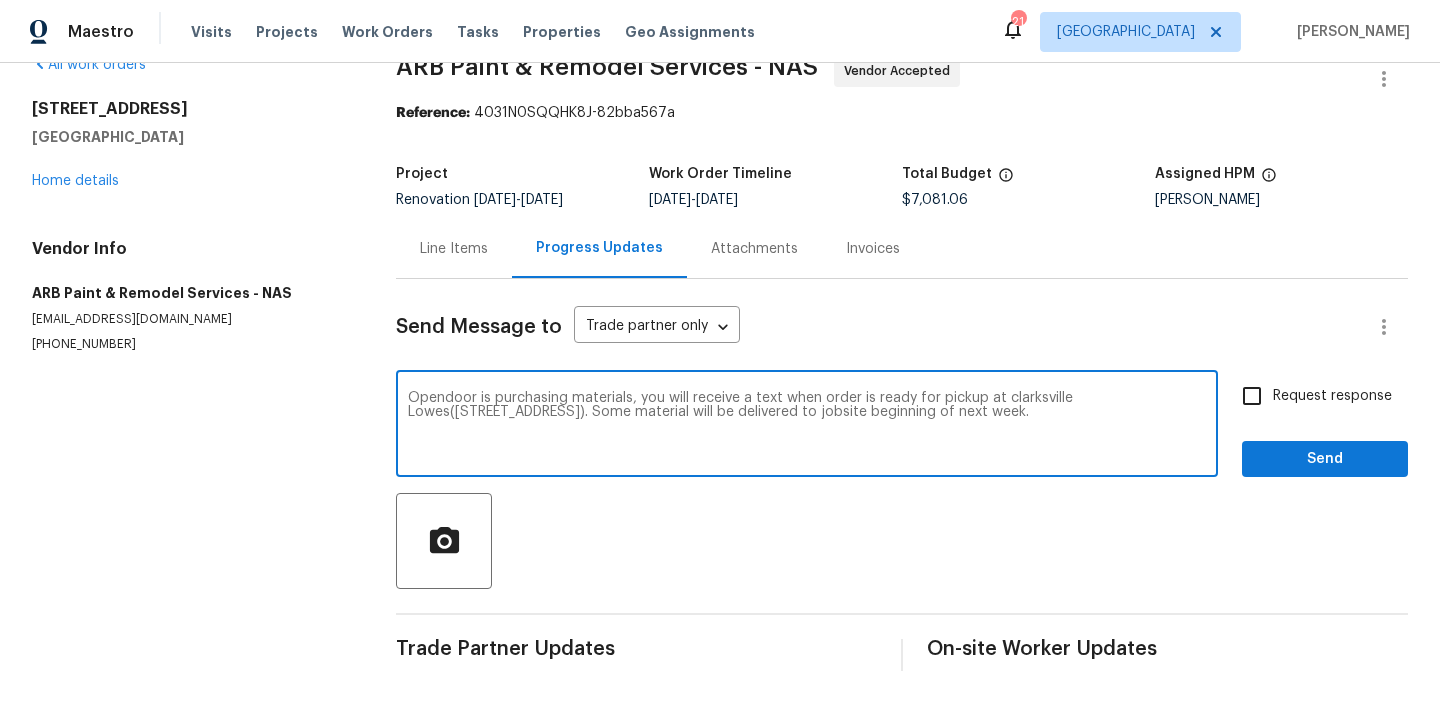 click on "Opendoor is purchasing materials, you will receive a text when order is ready for pickup at clarksville Lowes(2150 LOWES DRIVE,Clarksville,TN,37040). Some material will be delivered to jobsite beginning of next week." at bounding box center (807, 426) 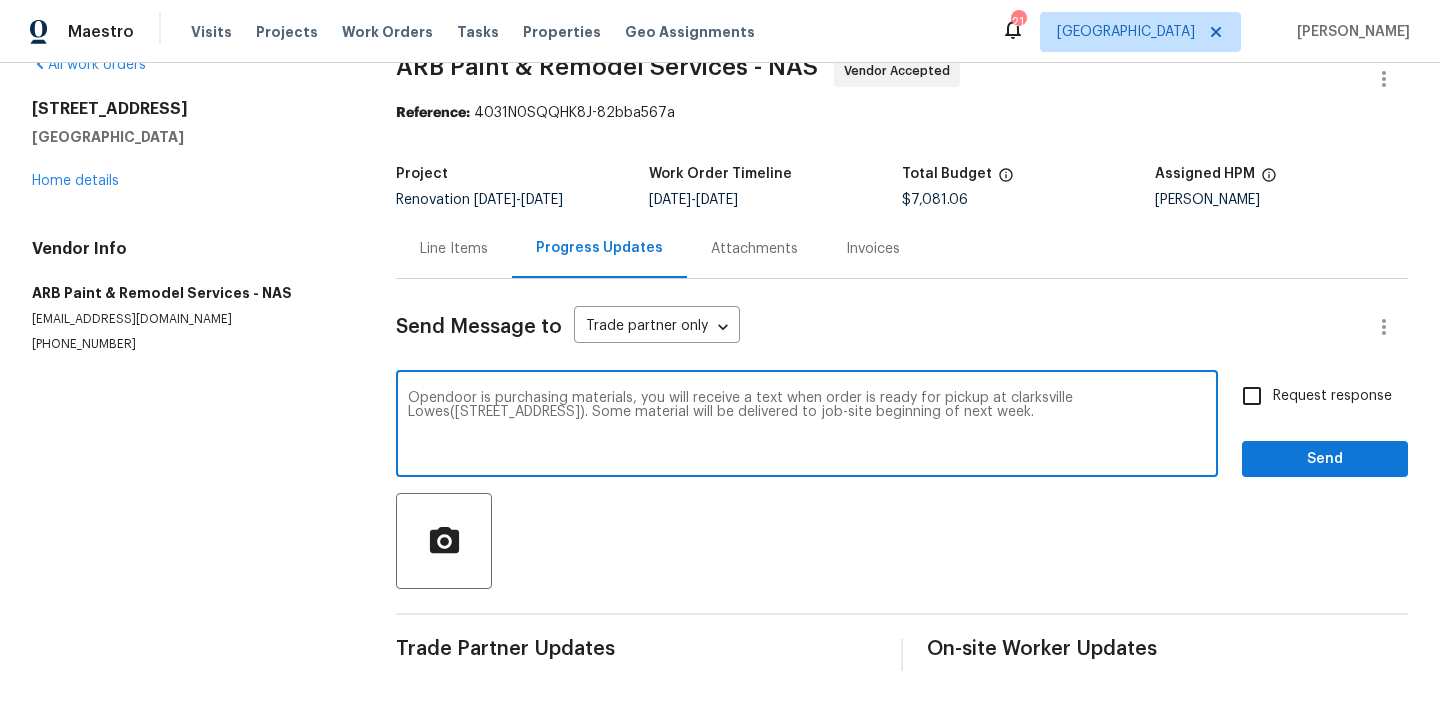 type on "Opendoor is purchasing materials, you will receive a text when order is ready for pickup at clarksville Lowes(2150 LOWES DRIVE,Clarksville,TN,37040). Some material will be delivered to job-site beginning of next week." 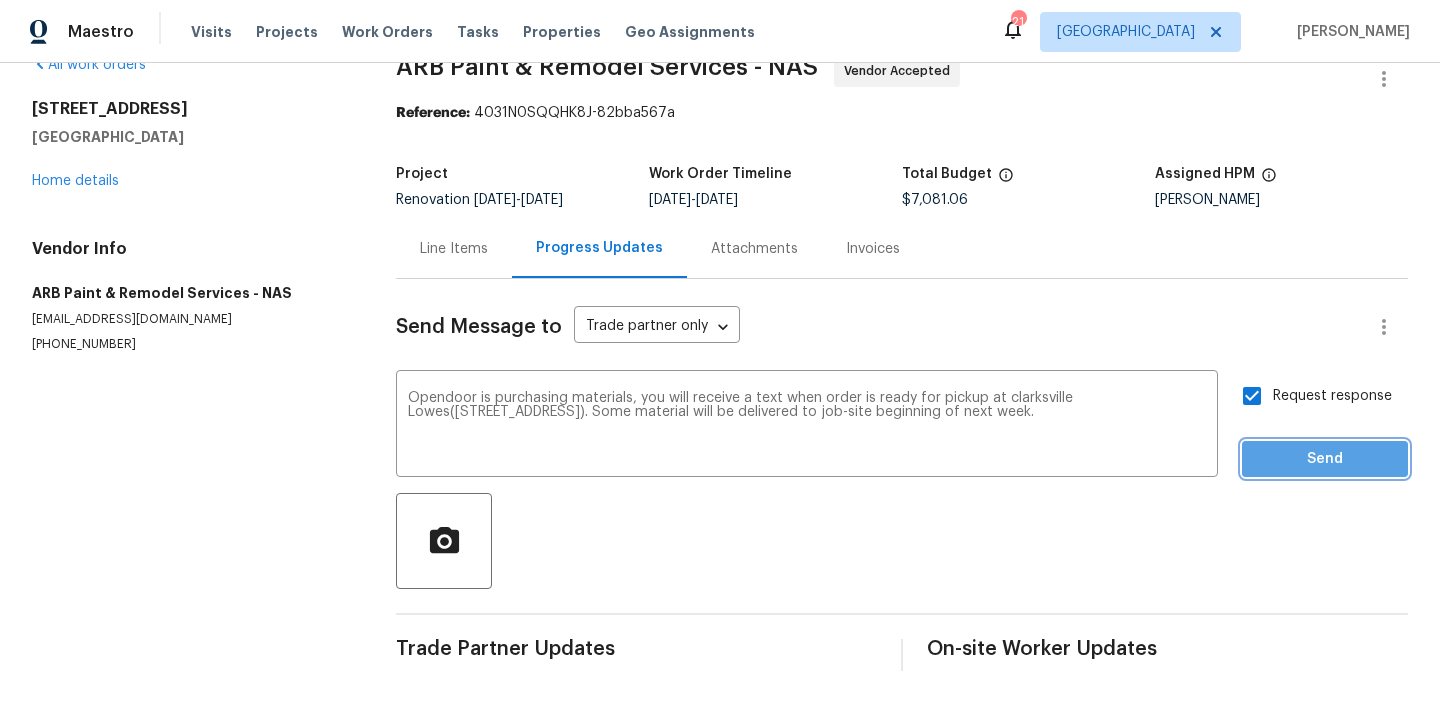 click on "Send" at bounding box center (1325, 459) 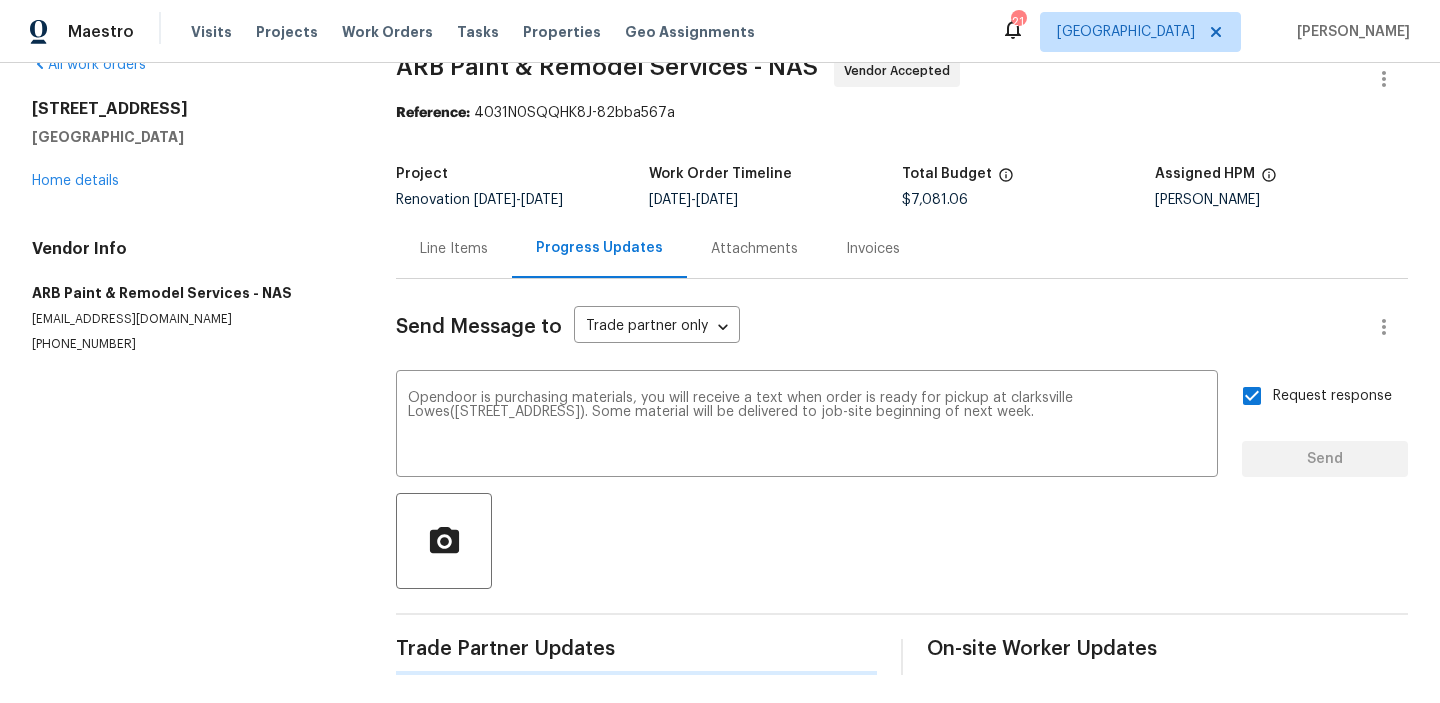 type 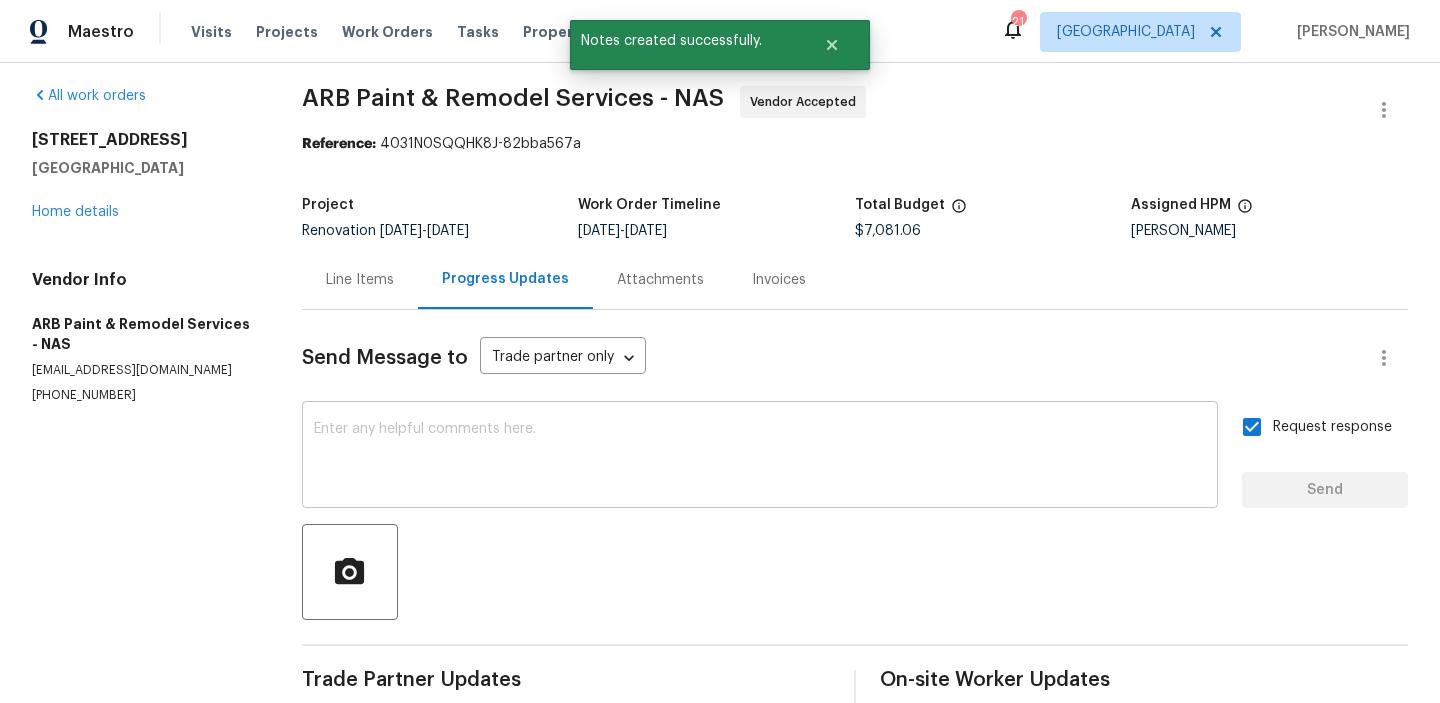 scroll, scrollTop: 2, scrollLeft: 0, axis: vertical 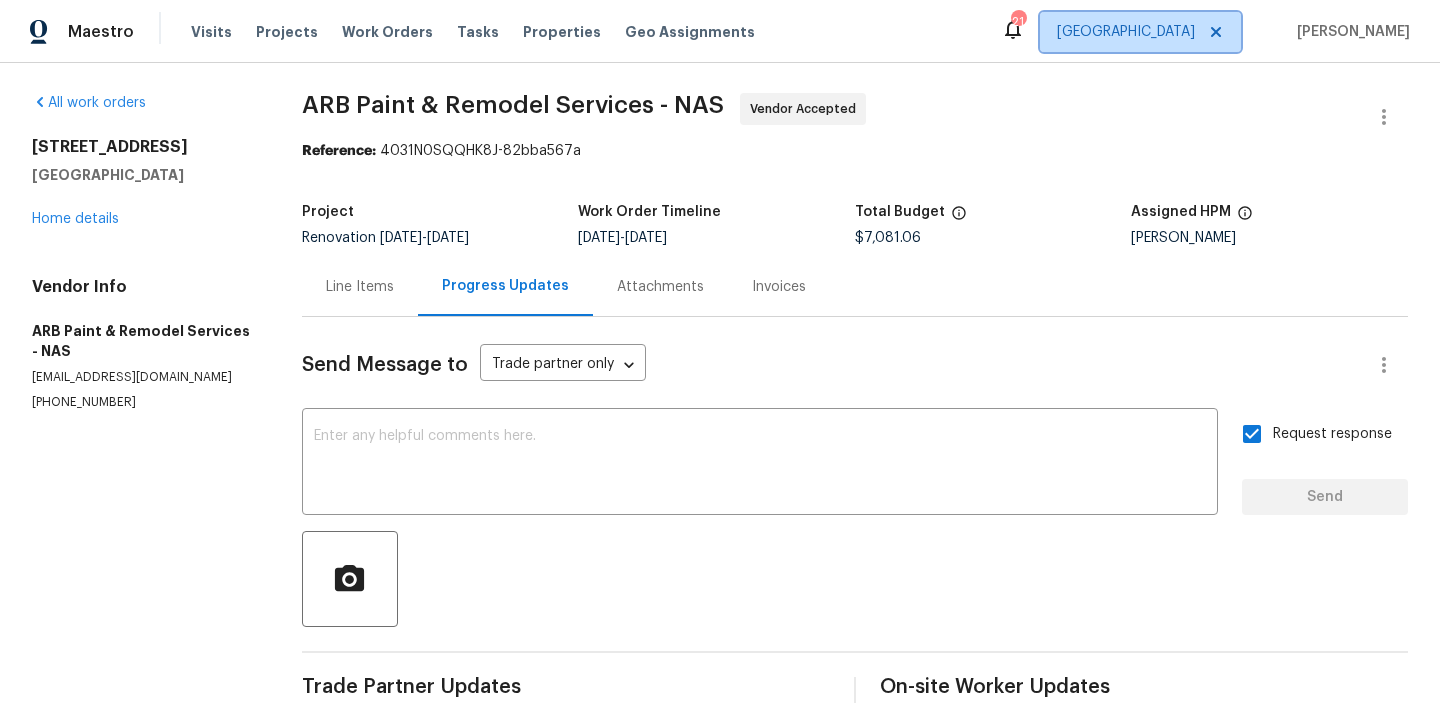 click on "Nashville" at bounding box center [1126, 32] 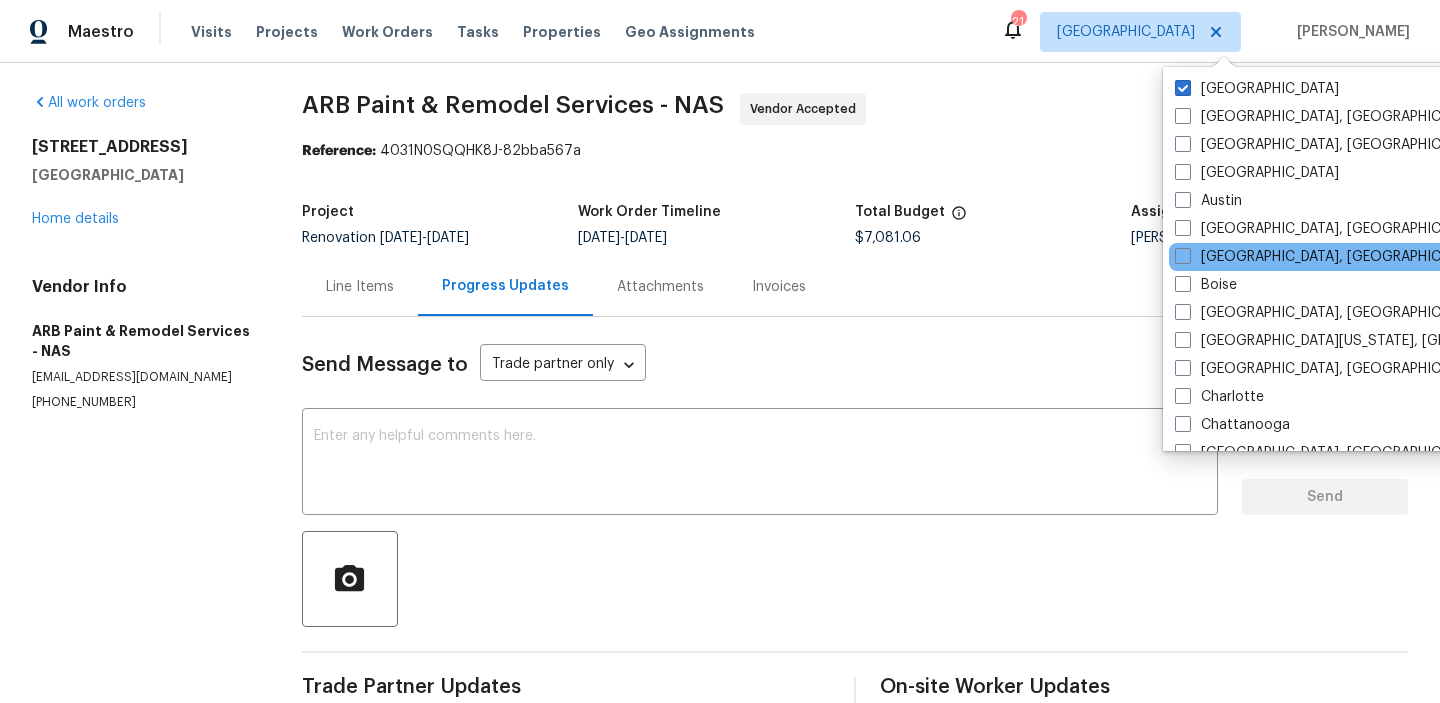 click on "Birmingham, AL" at bounding box center [1370, 257] 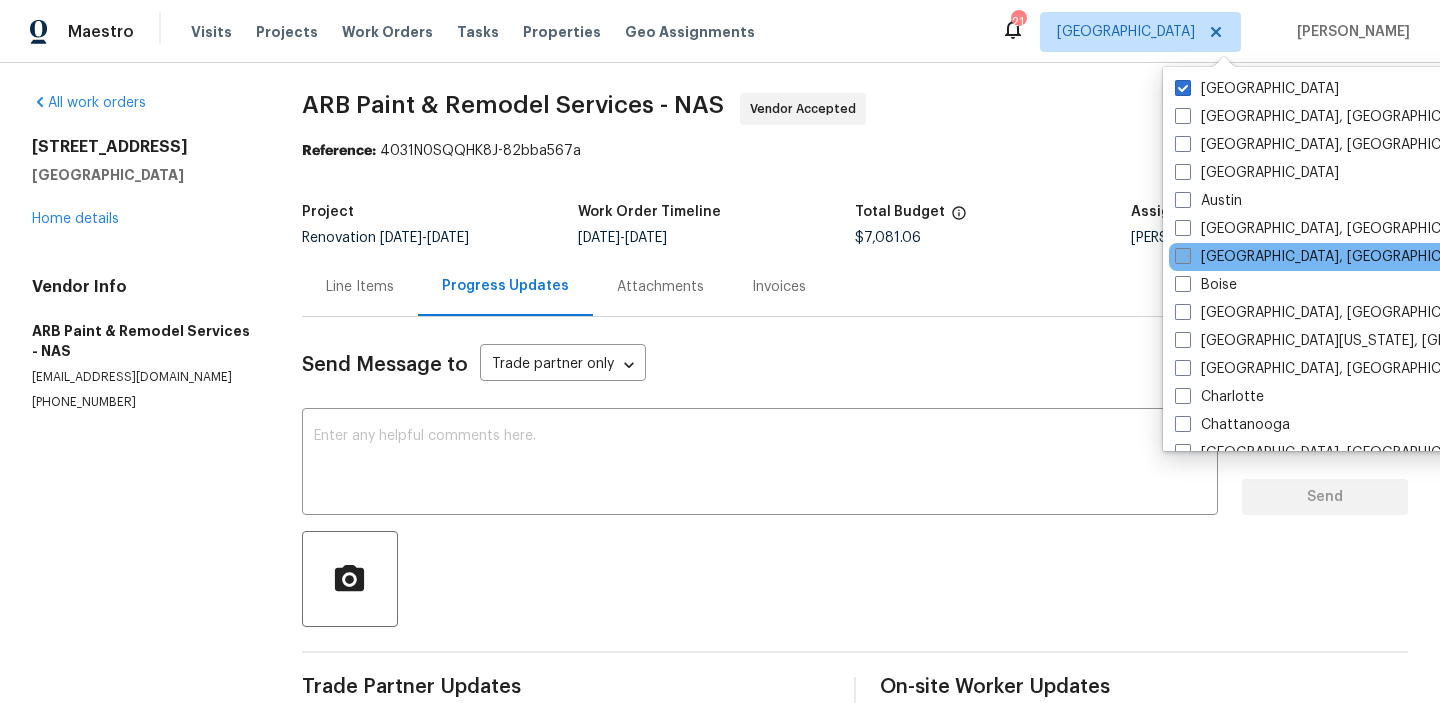 click on "Birmingham, AL" at bounding box center [1330, 257] 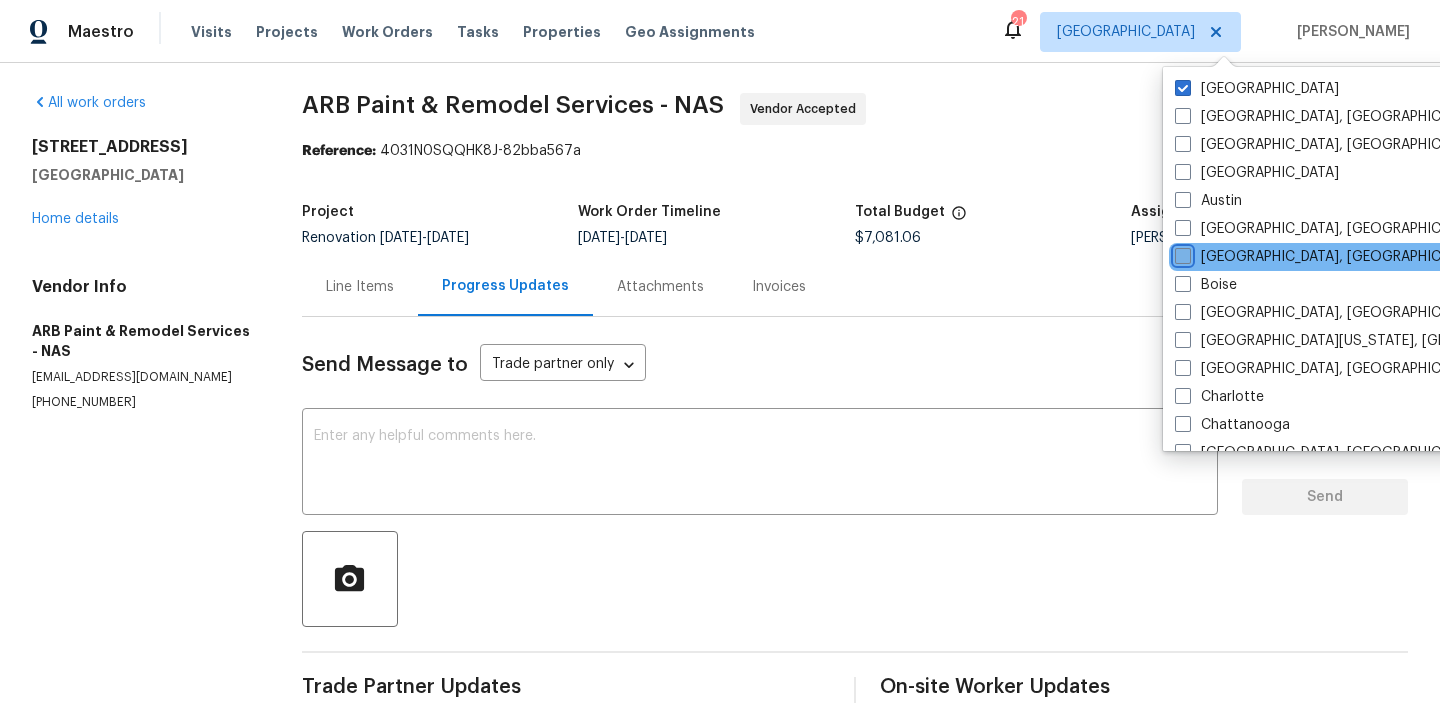click on "Birmingham, AL" at bounding box center (1181, 253) 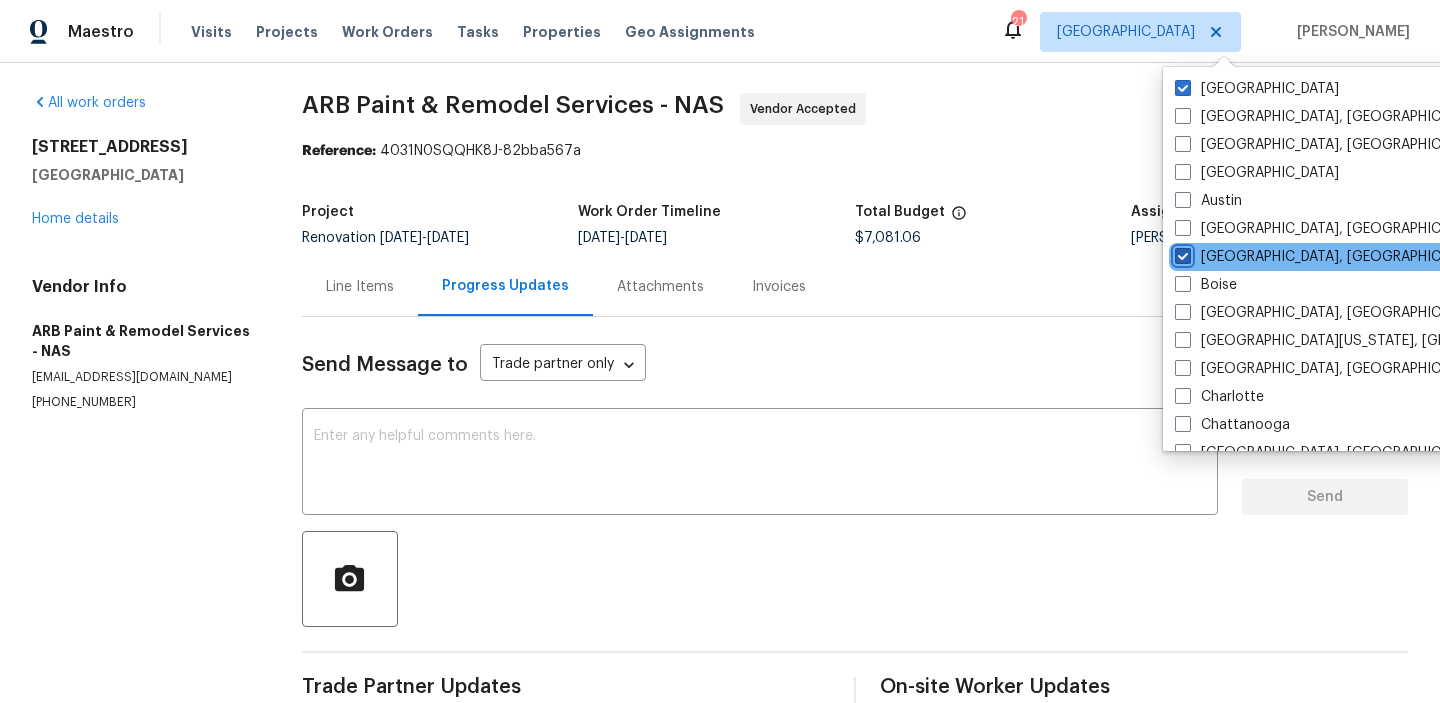 checkbox on "true" 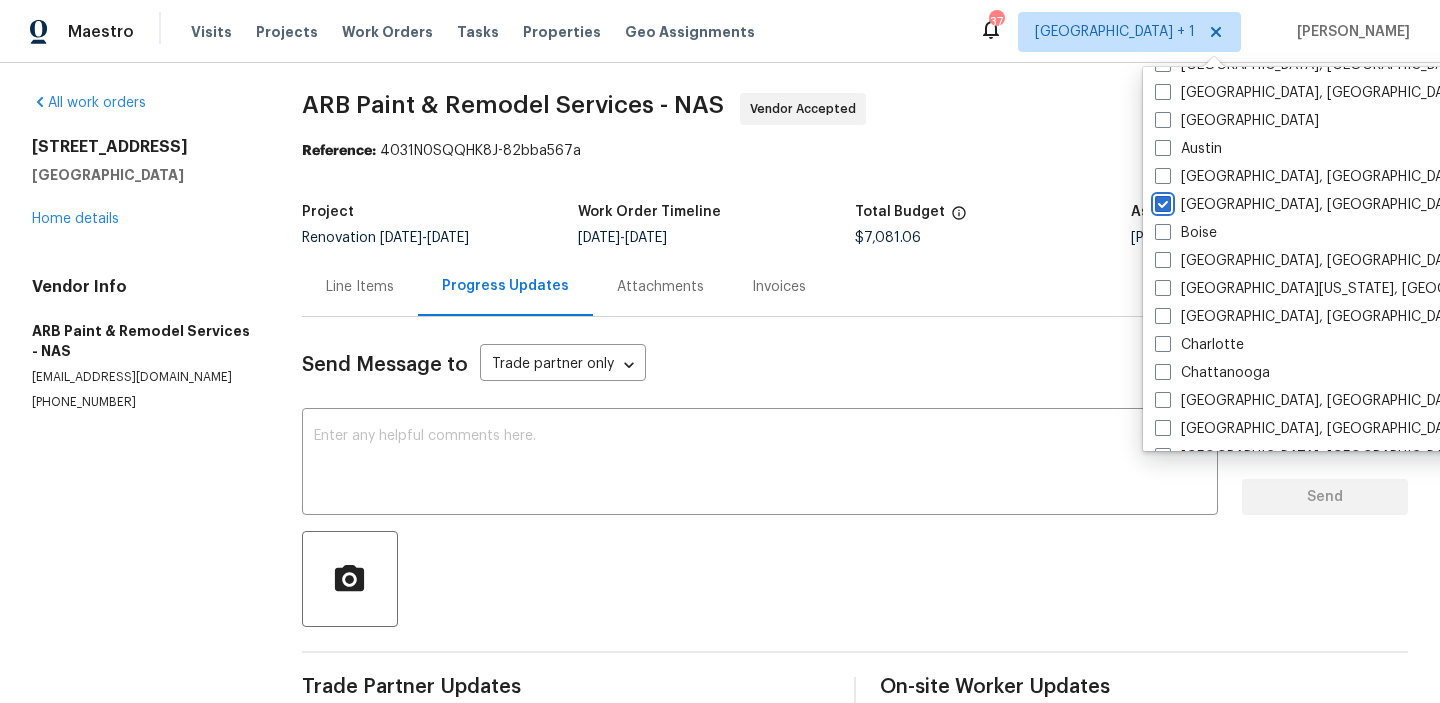 scroll, scrollTop: 64, scrollLeft: 0, axis: vertical 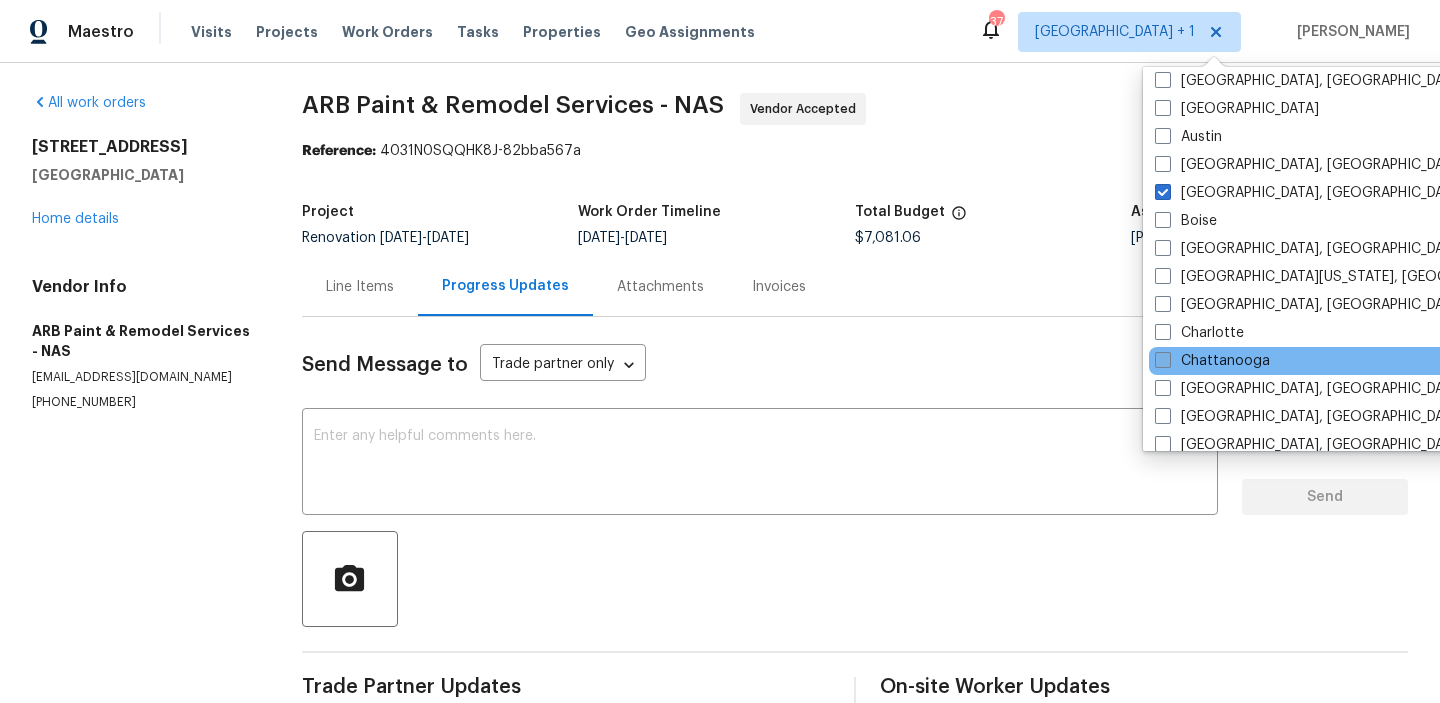 click at bounding box center (1163, 360) 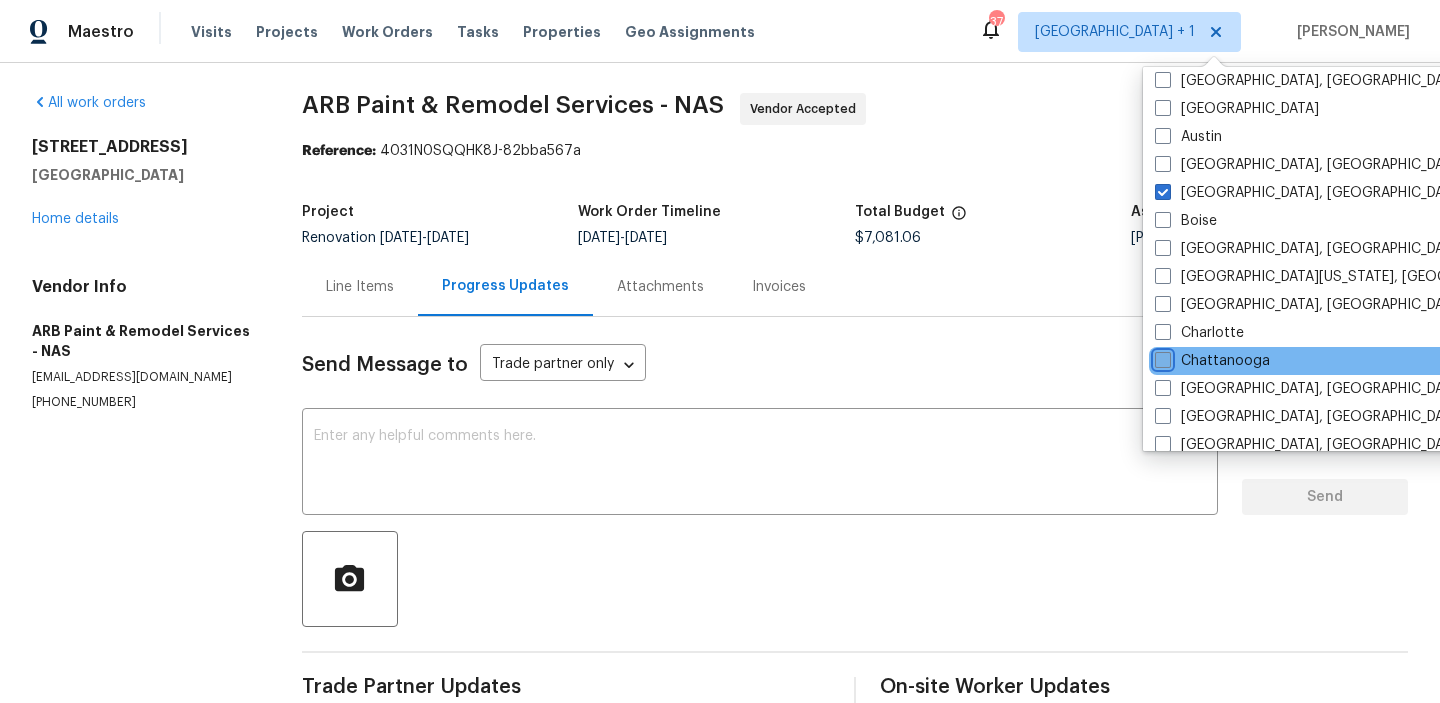 click on "Chattanooga" at bounding box center (1161, 357) 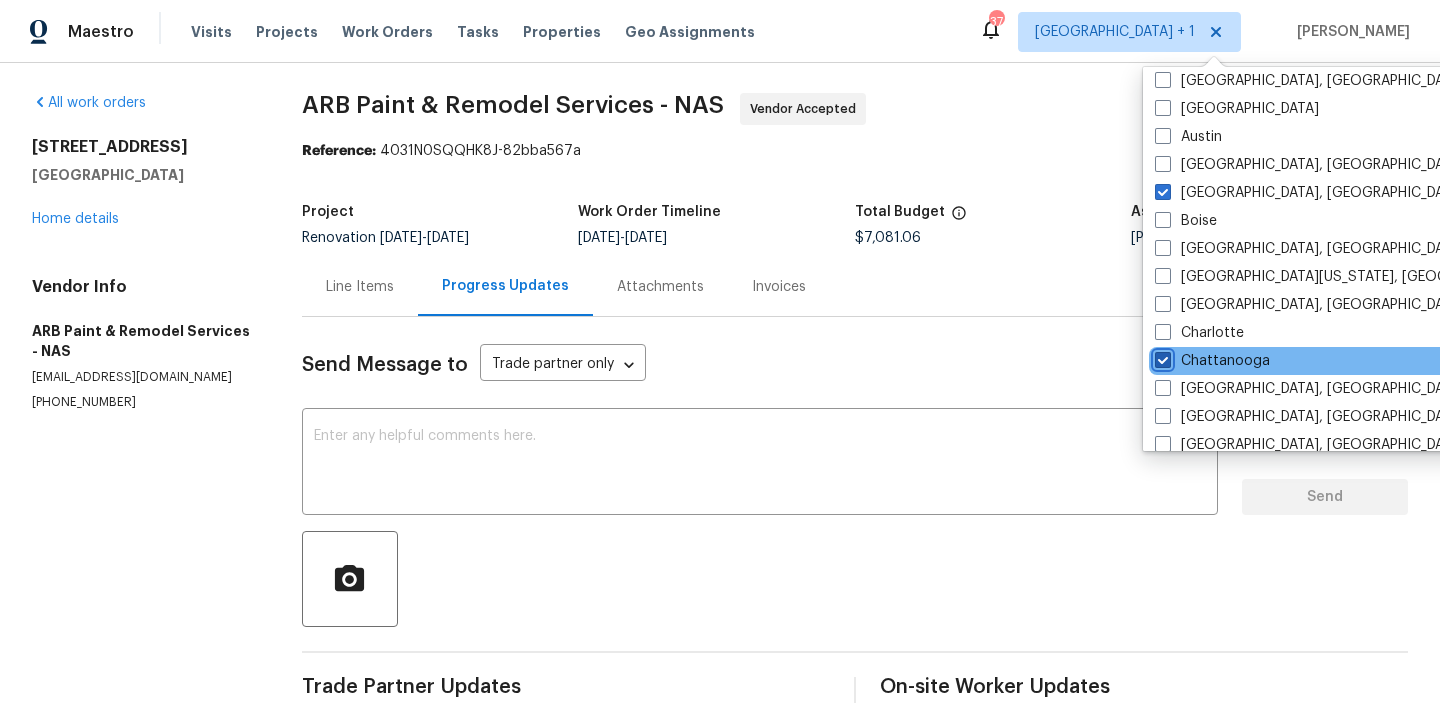 checkbox on "true" 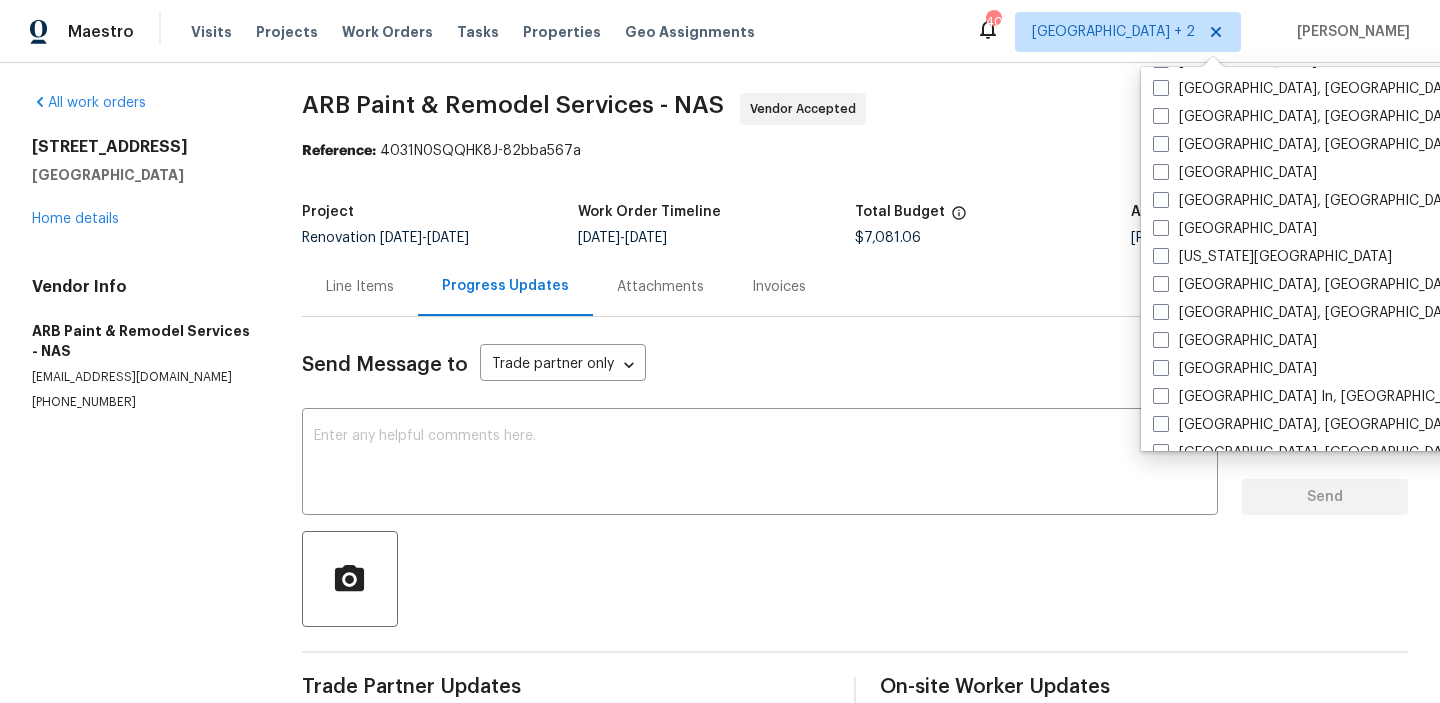 scroll, scrollTop: 618, scrollLeft: 0, axis: vertical 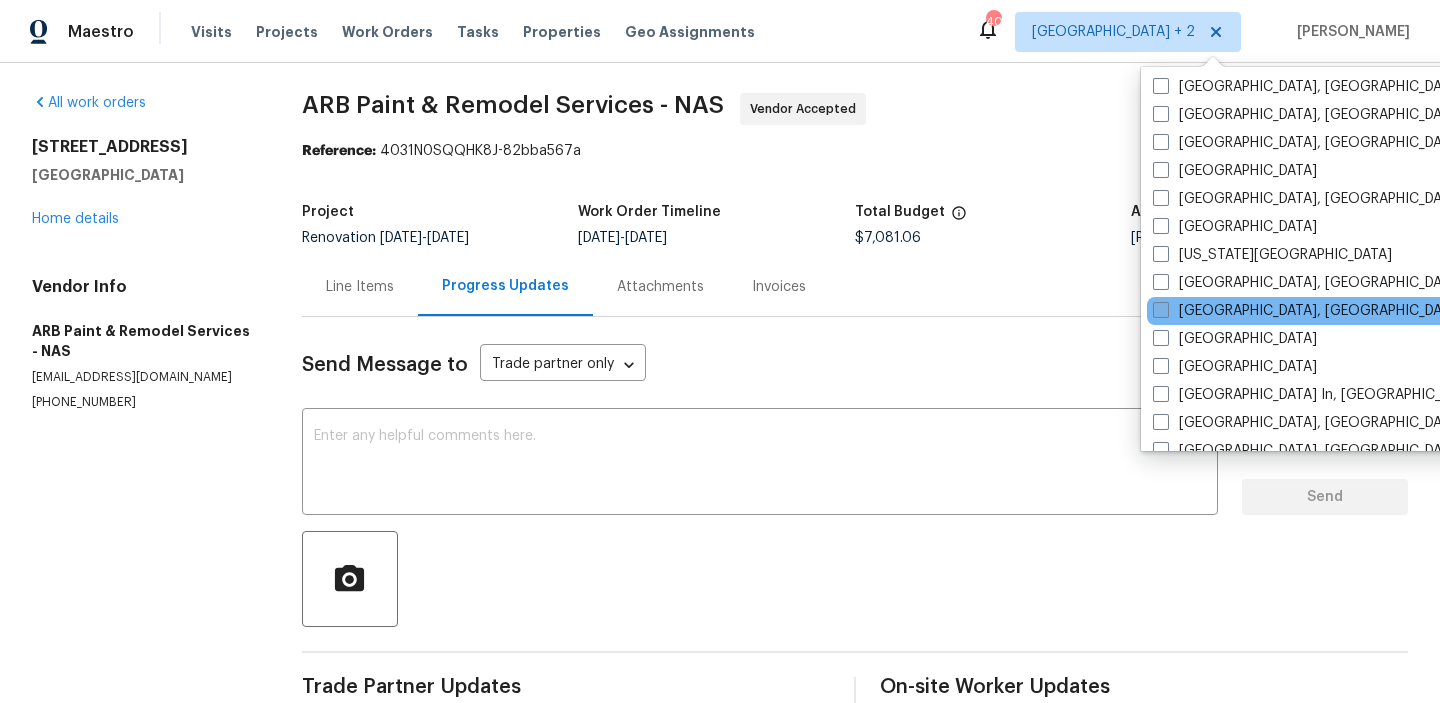 click at bounding box center [1161, 310] 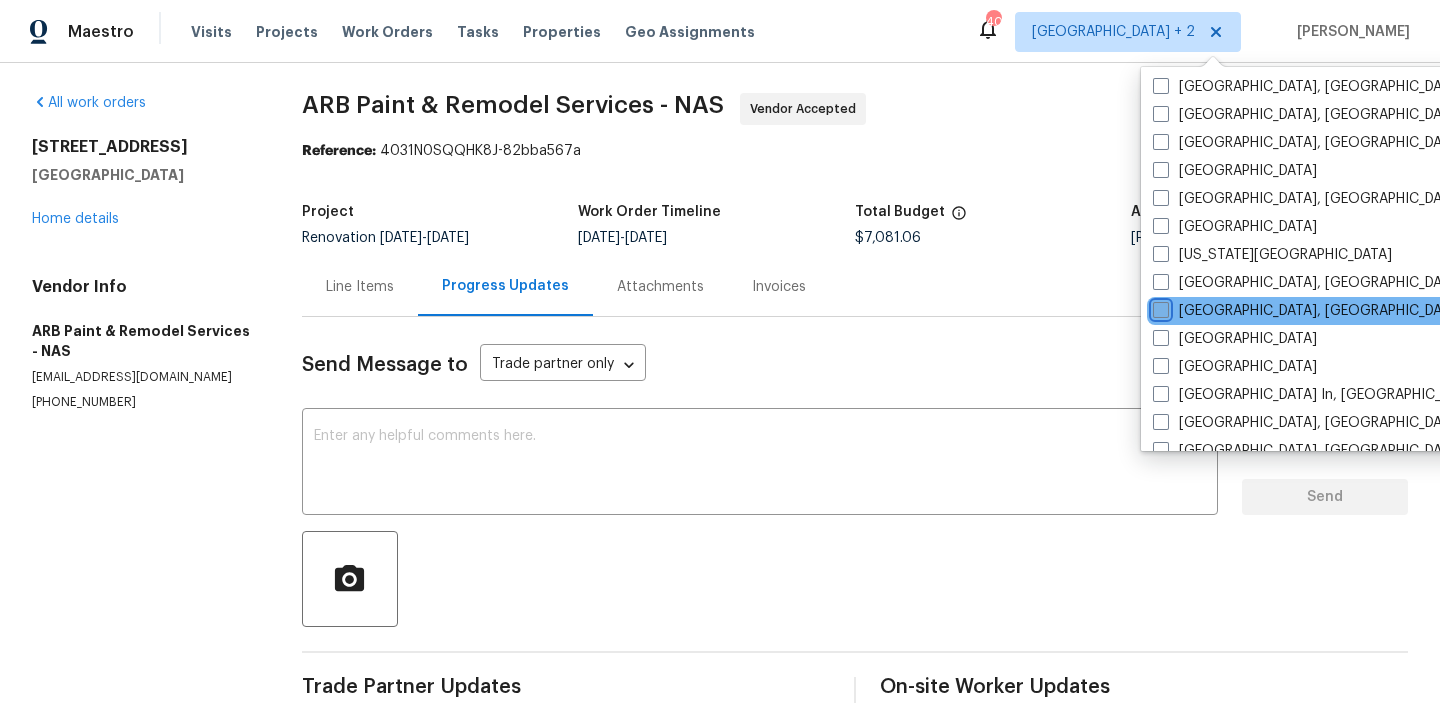 click on "Knoxville, TN" at bounding box center [1159, 307] 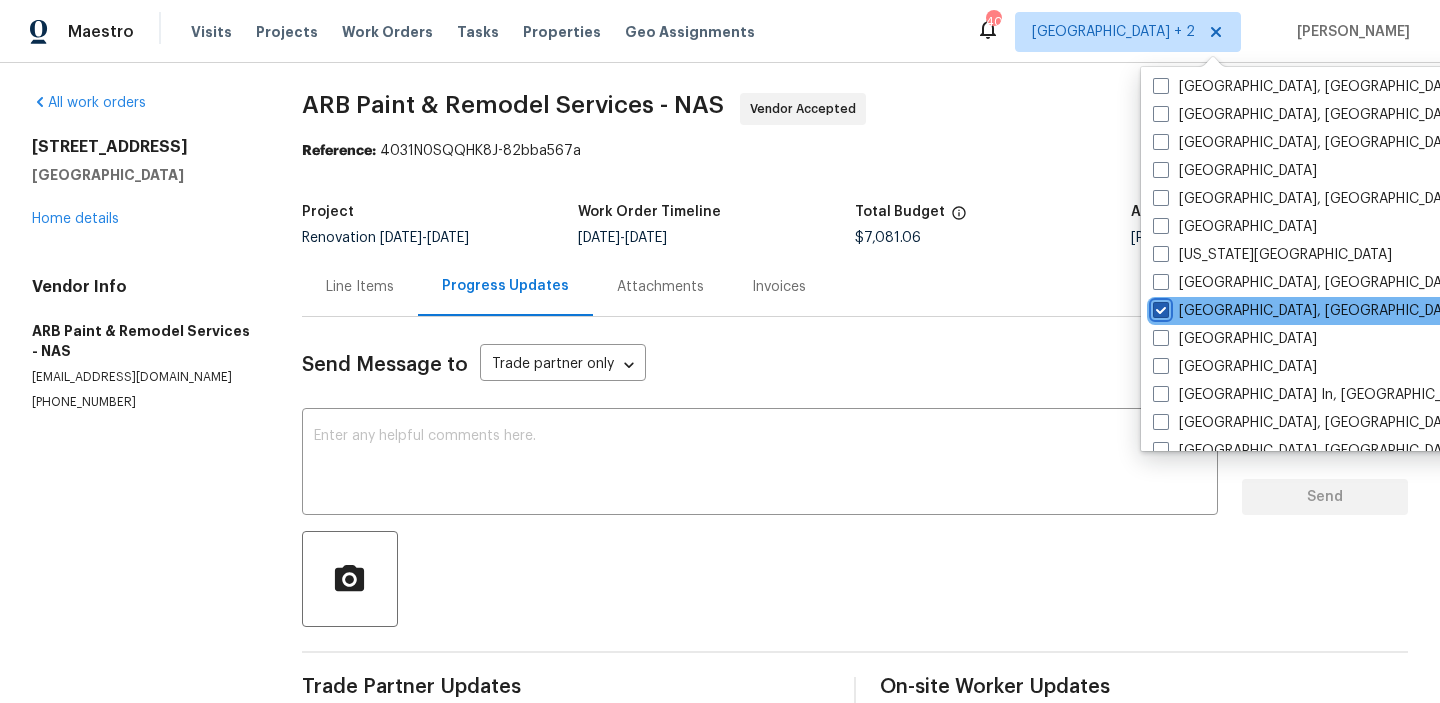 checkbox on "true" 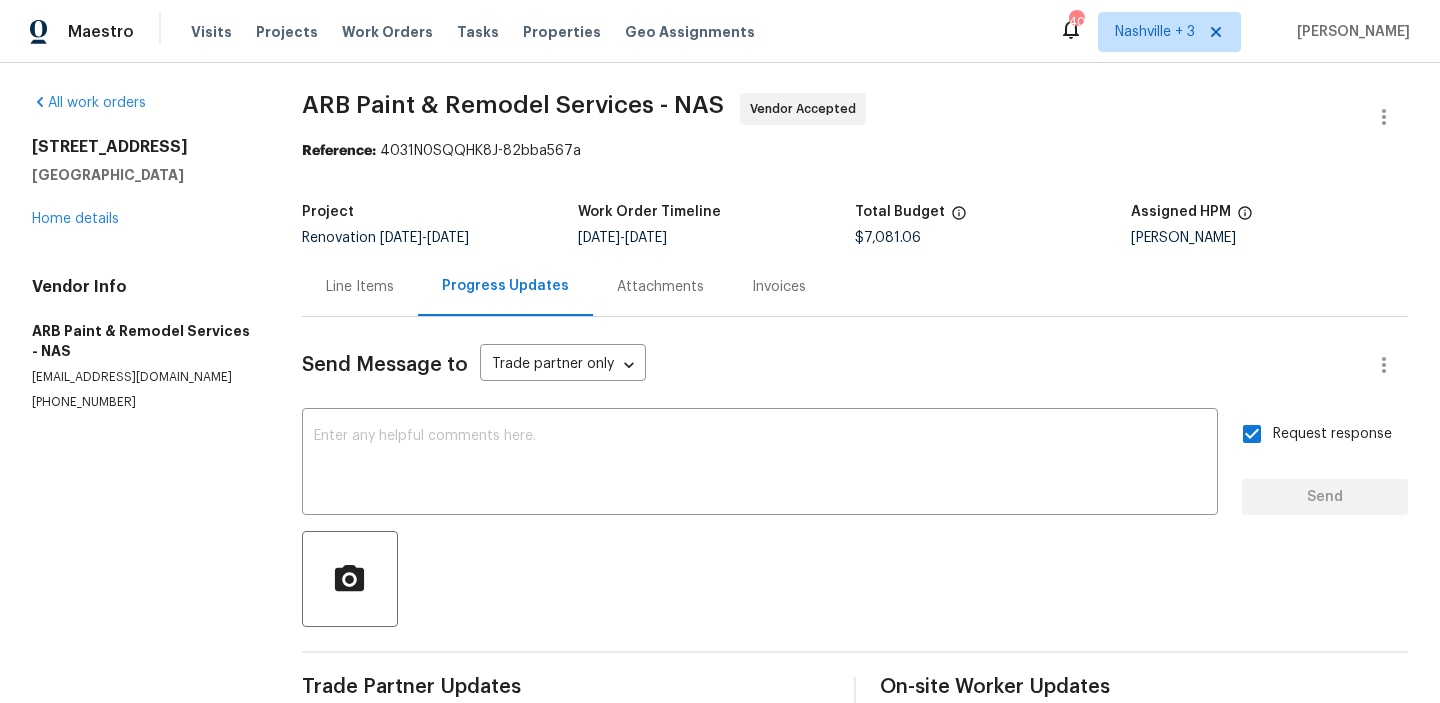 click on "Maestro Visits Projects Work Orders Tasks Properties Geo Assignments 40 Nashville + 3 Corey Nail" at bounding box center (720, 31) 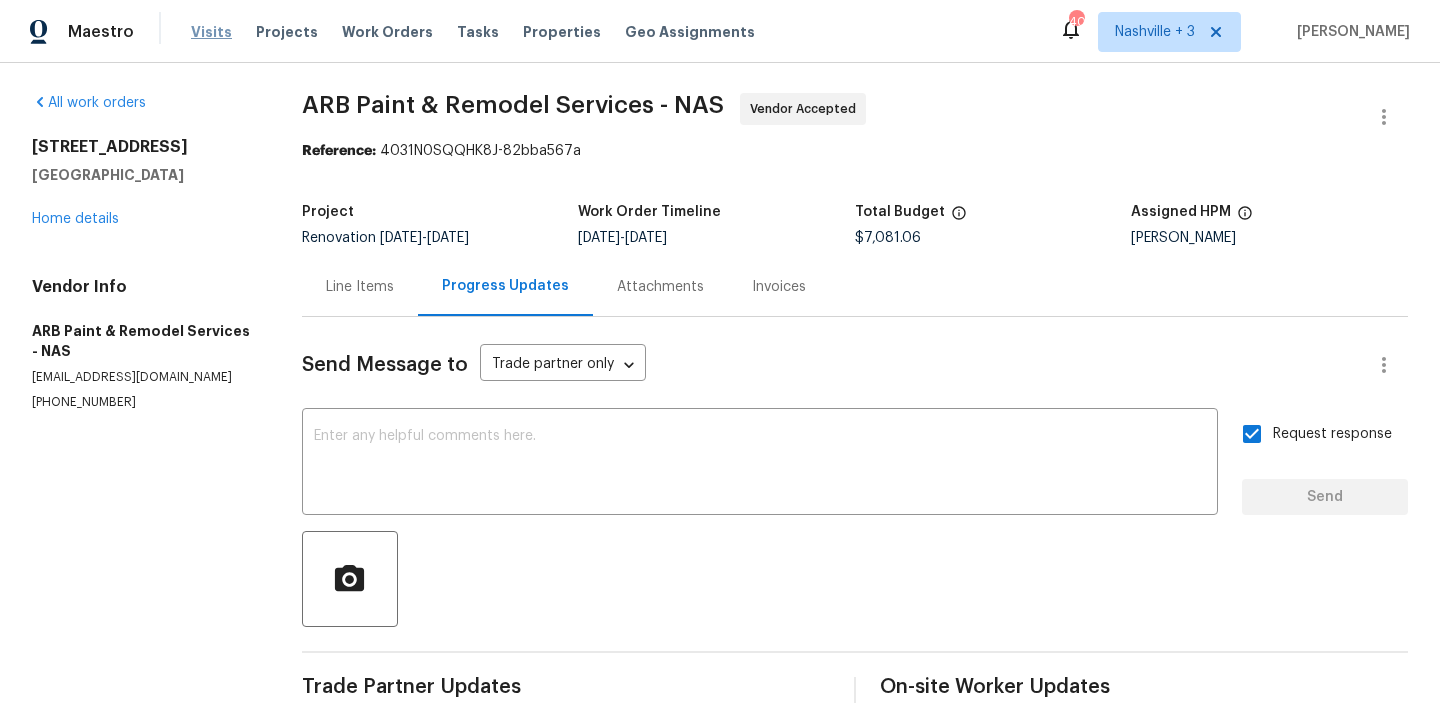 click on "Visits" at bounding box center [211, 32] 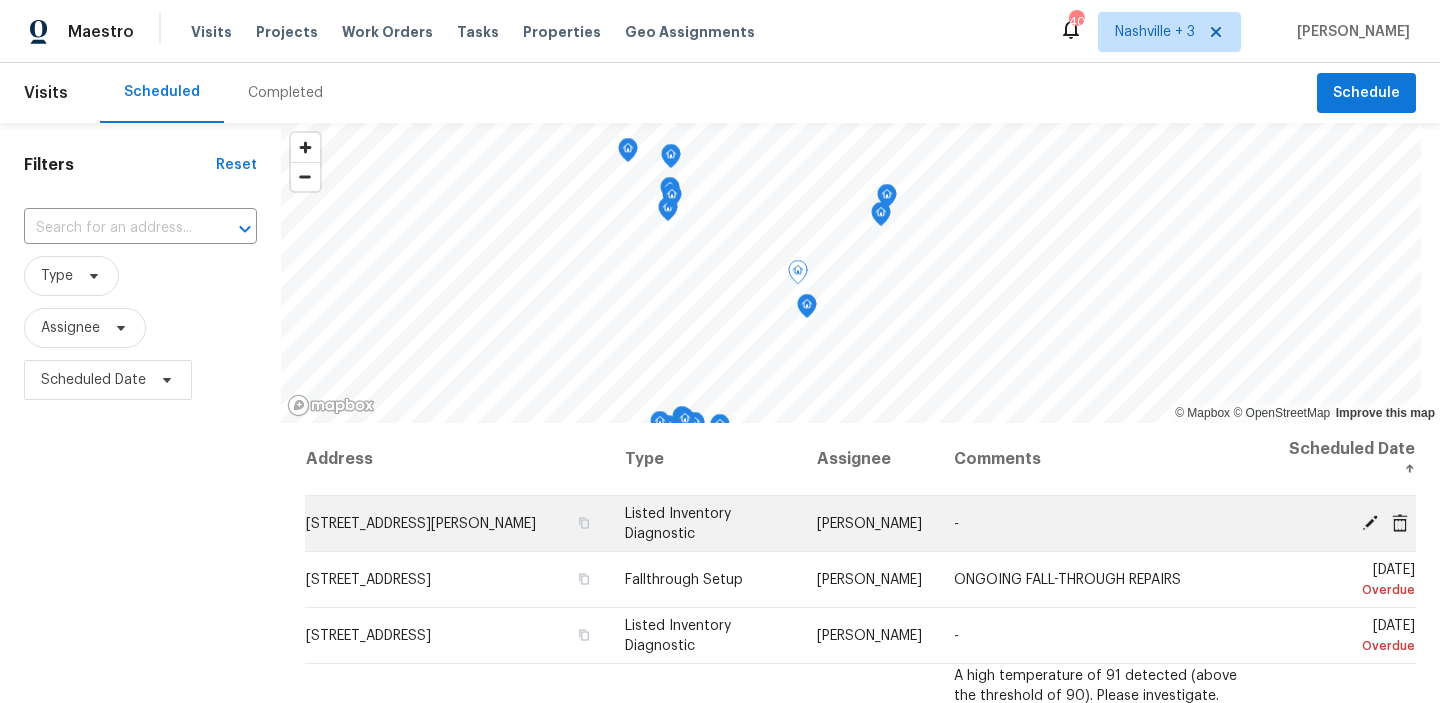 scroll, scrollTop: 181, scrollLeft: 0, axis: vertical 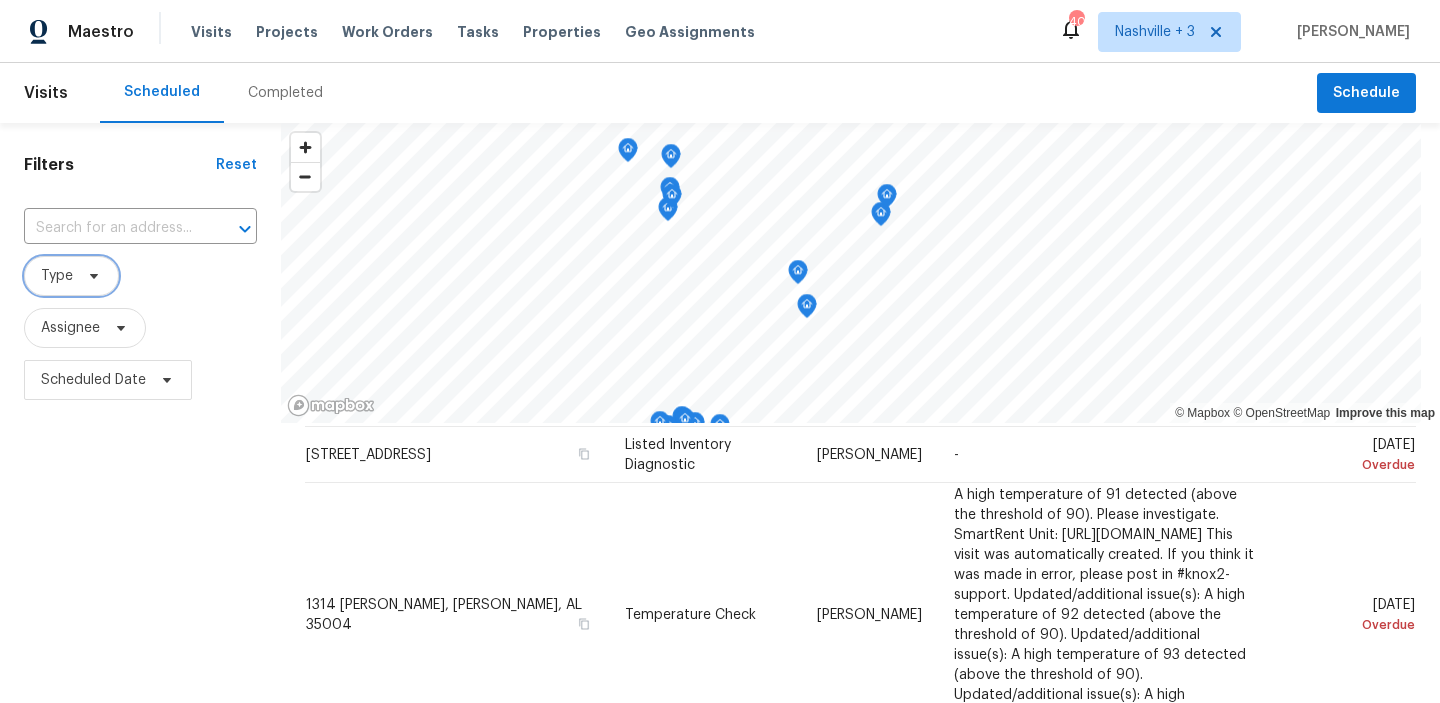 click 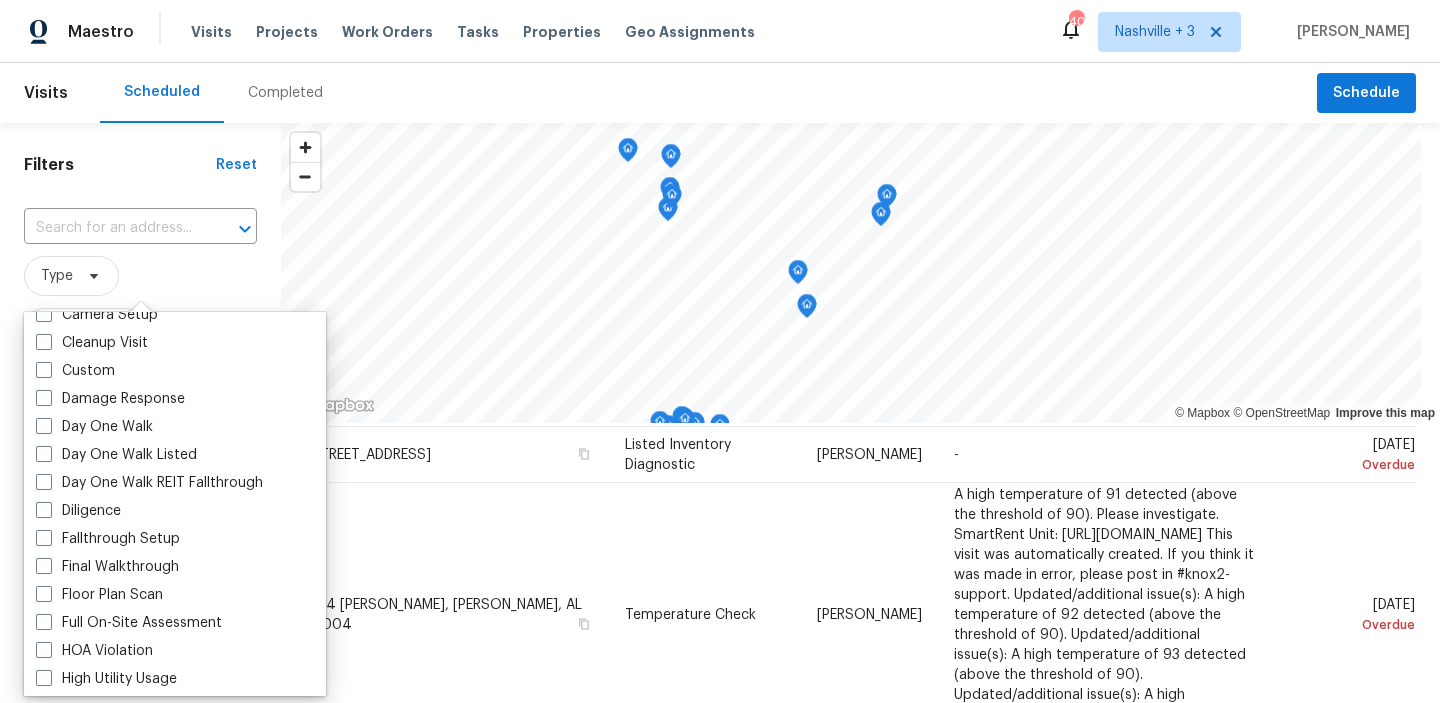scroll, scrollTop: 299, scrollLeft: 0, axis: vertical 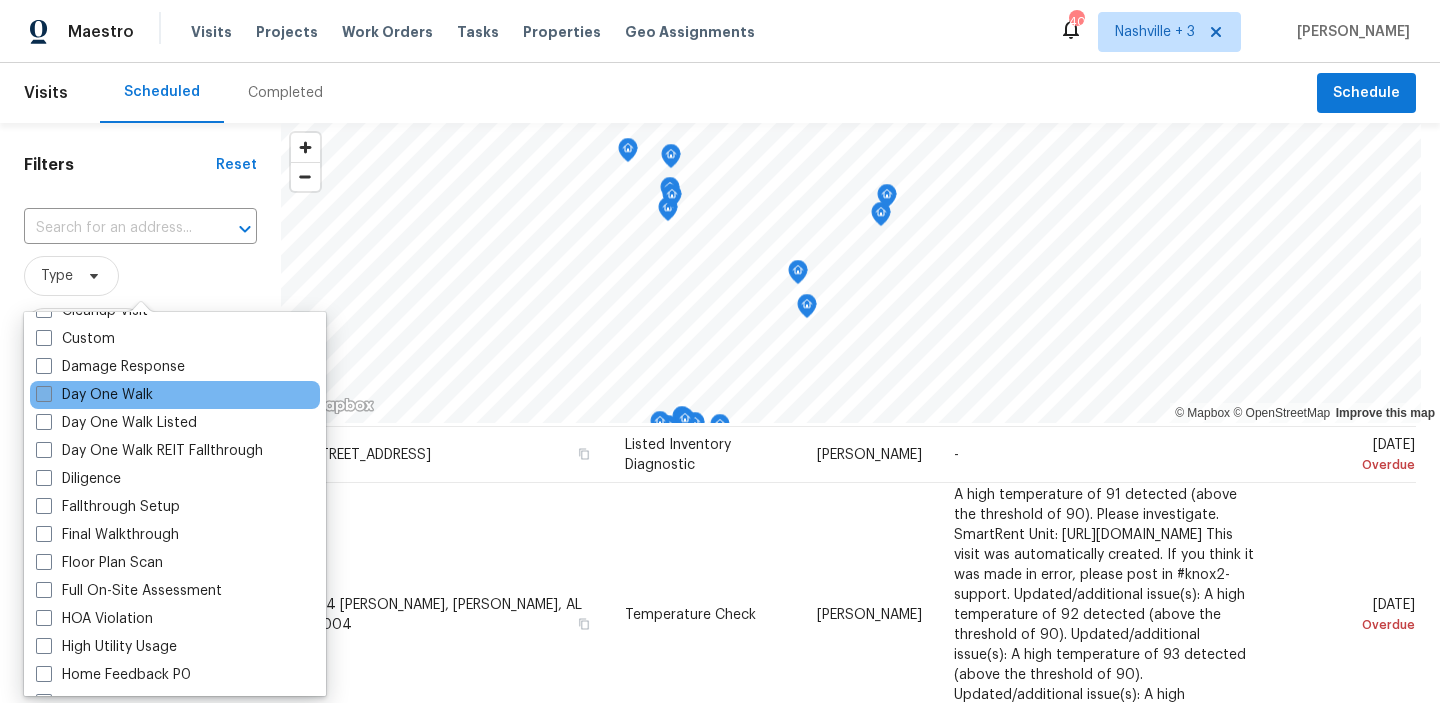 click at bounding box center (44, 394) 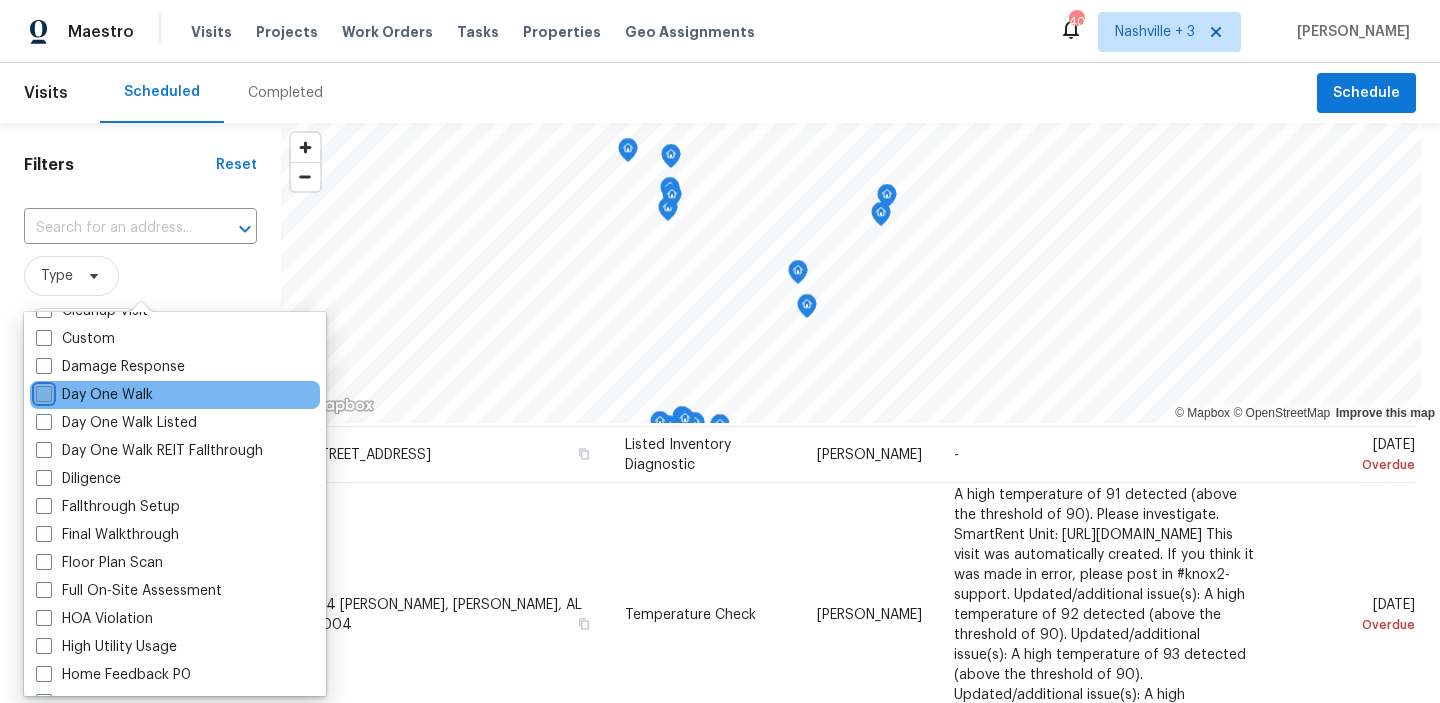 click on "Day One Walk" at bounding box center [42, 391] 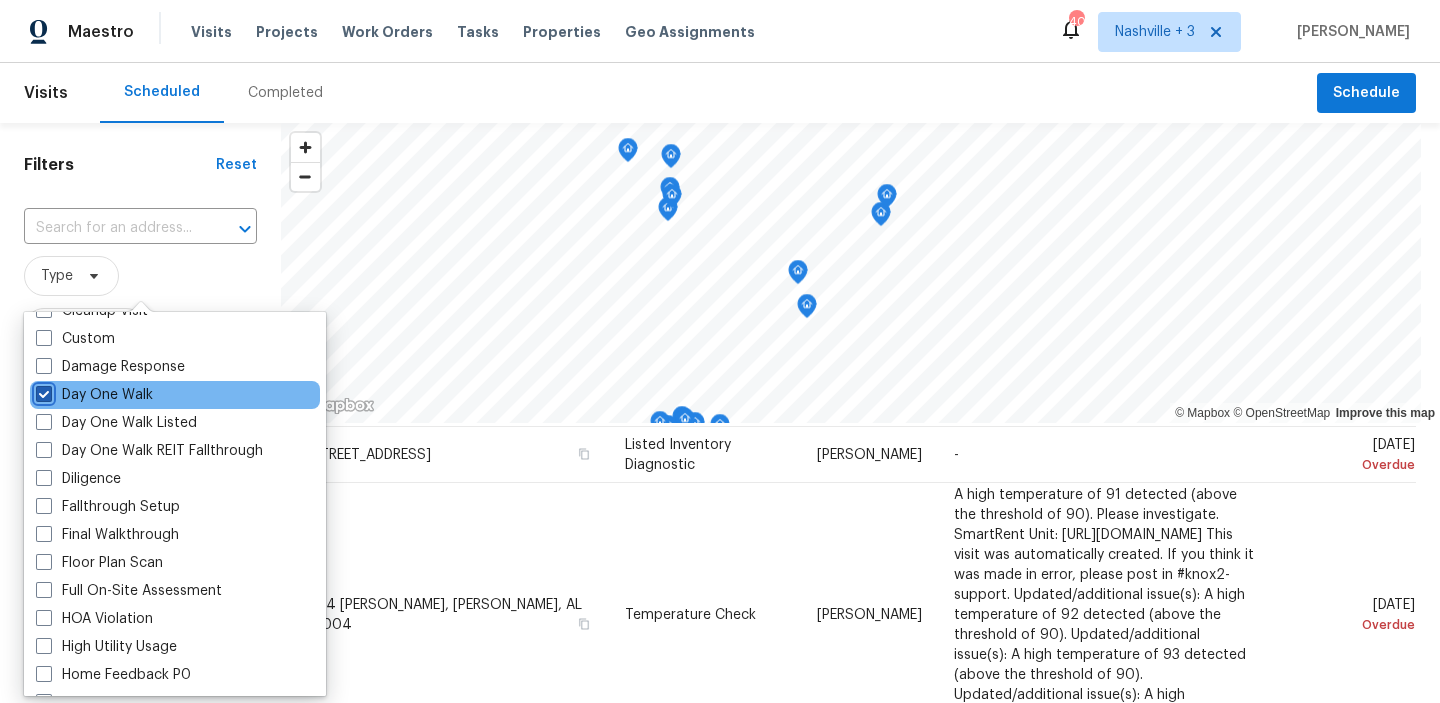checkbox on "true" 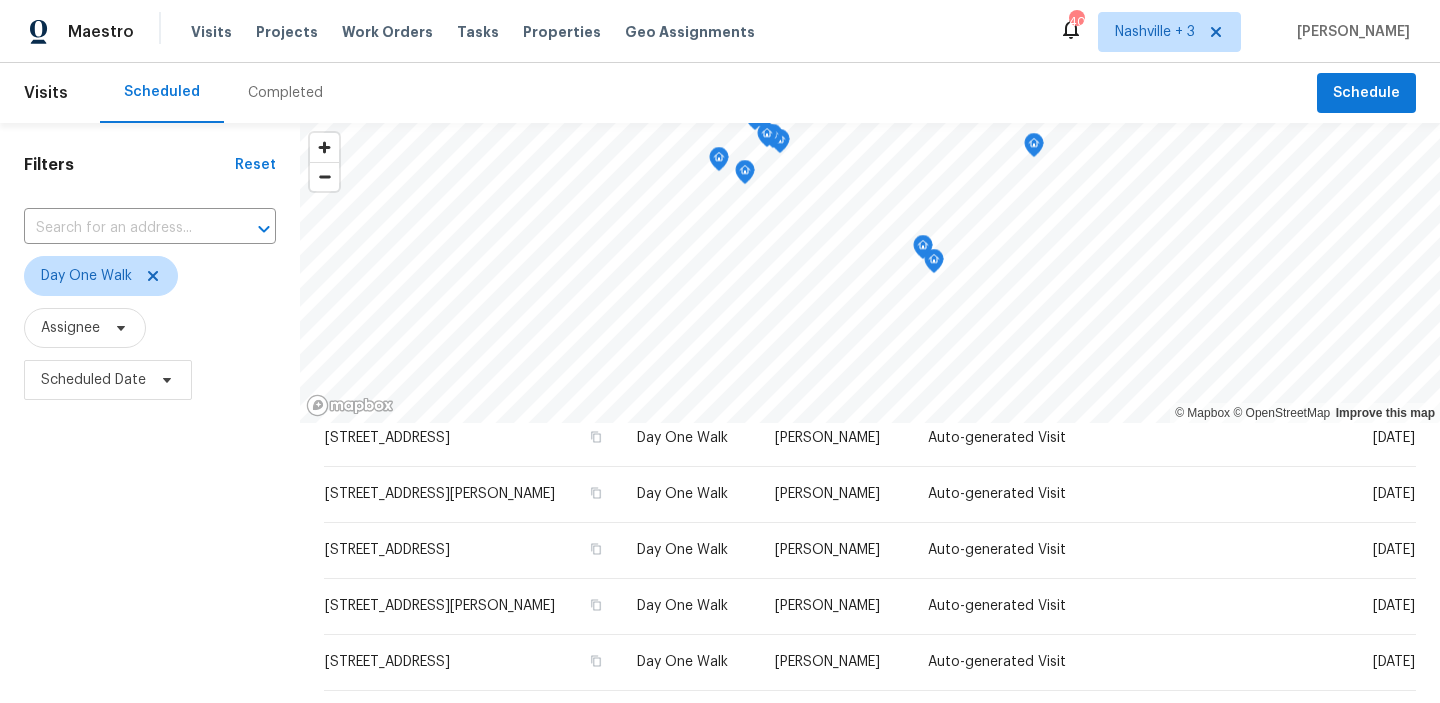 click on "Filters Reset ​ Day One Walk Assignee Scheduled Date" at bounding box center (150, 554) 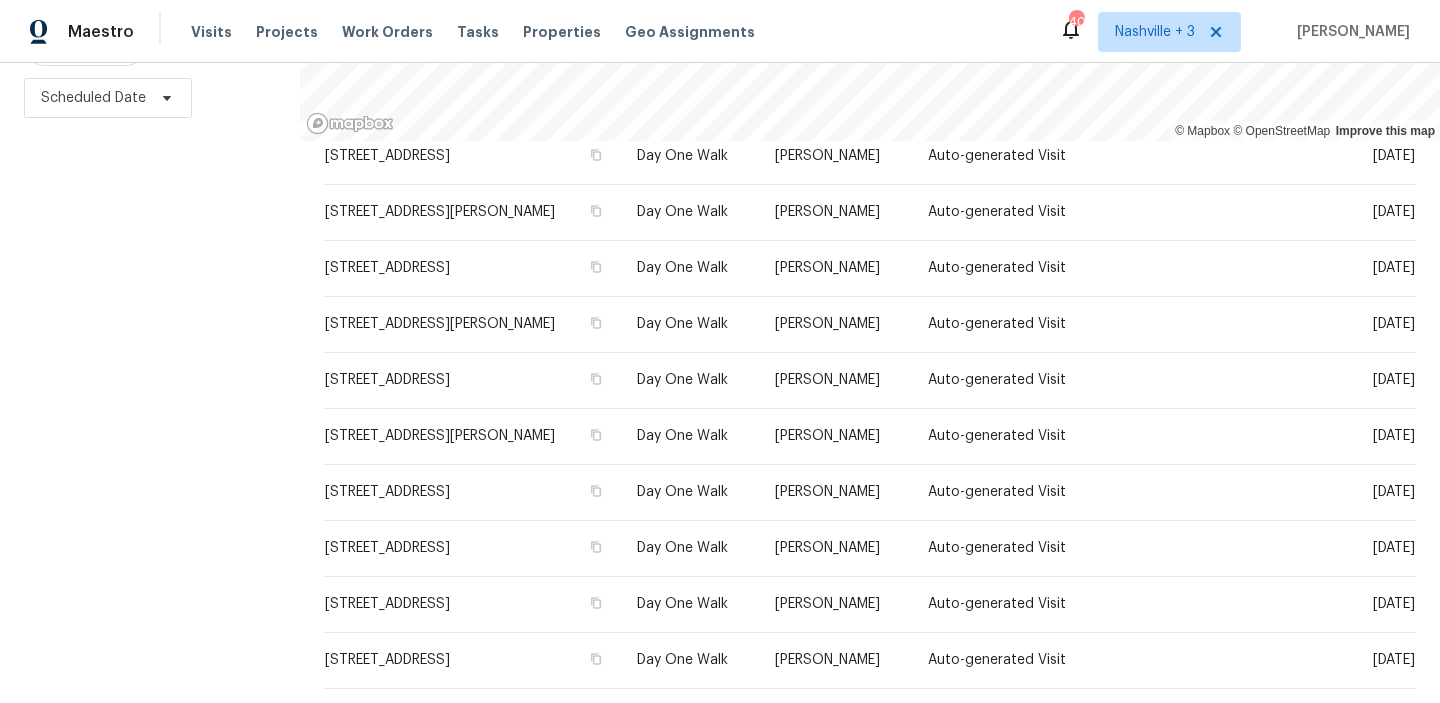 scroll, scrollTop: 281, scrollLeft: 0, axis: vertical 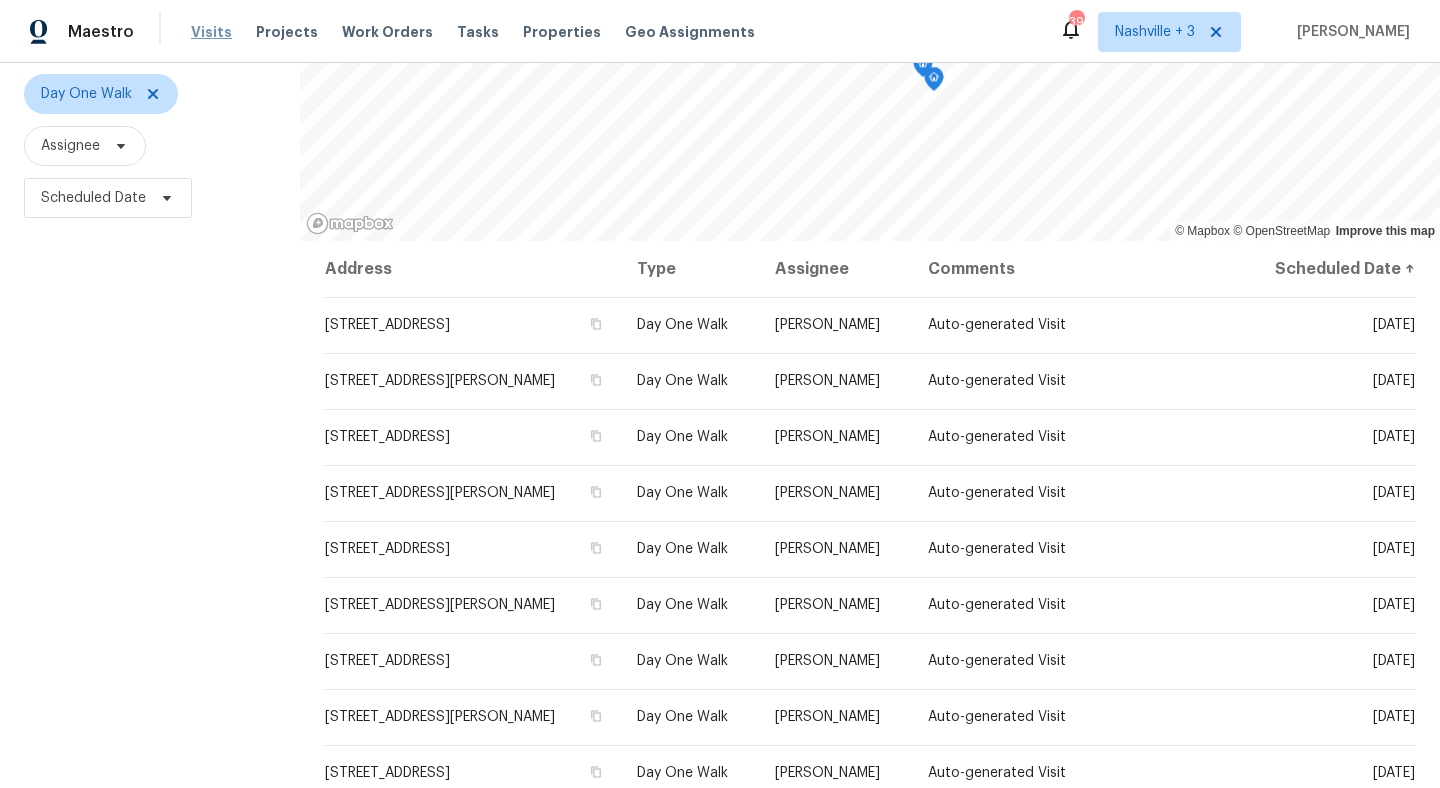 click on "Visits" at bounding box center (211, 32) 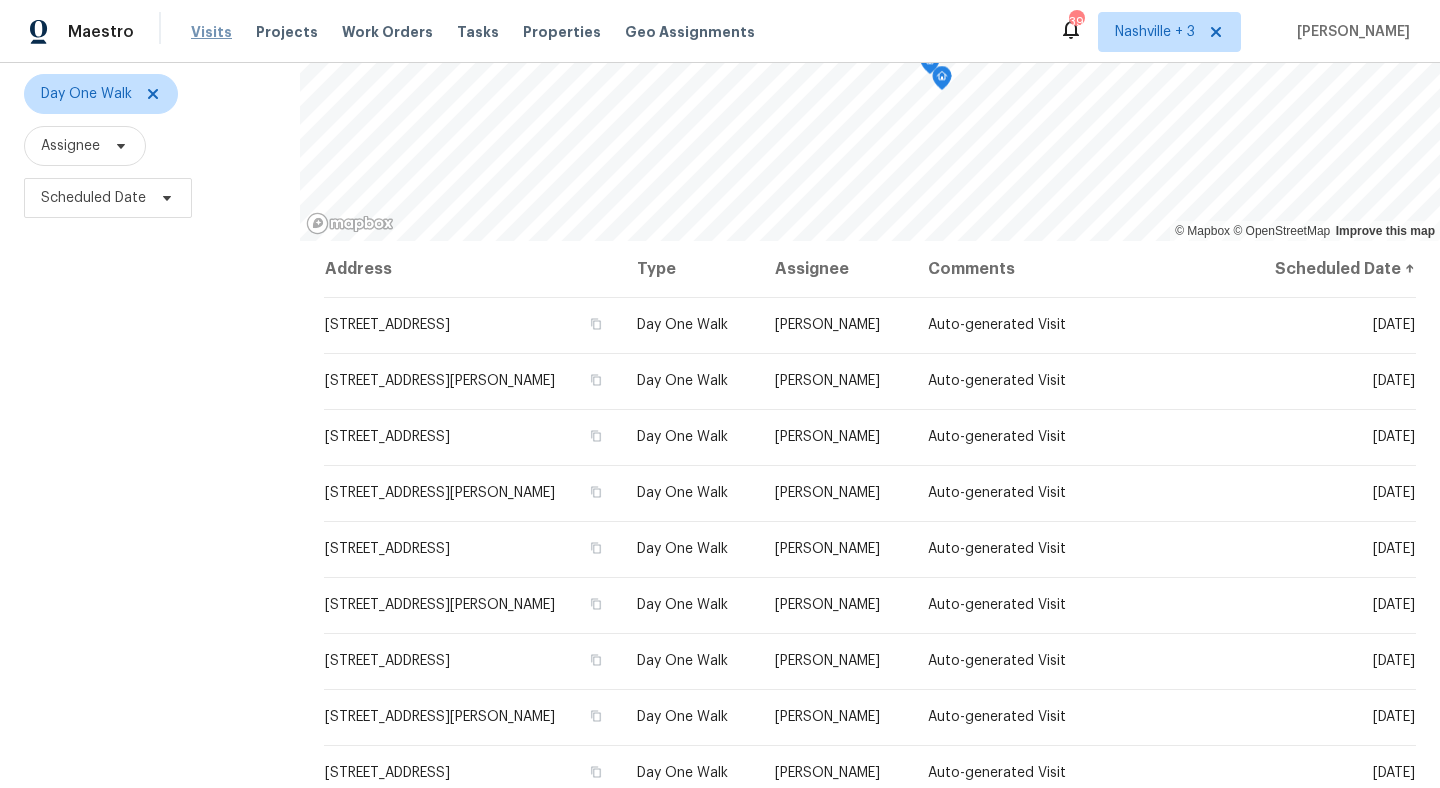 click on "Visits" at bounding box center [211, 32] 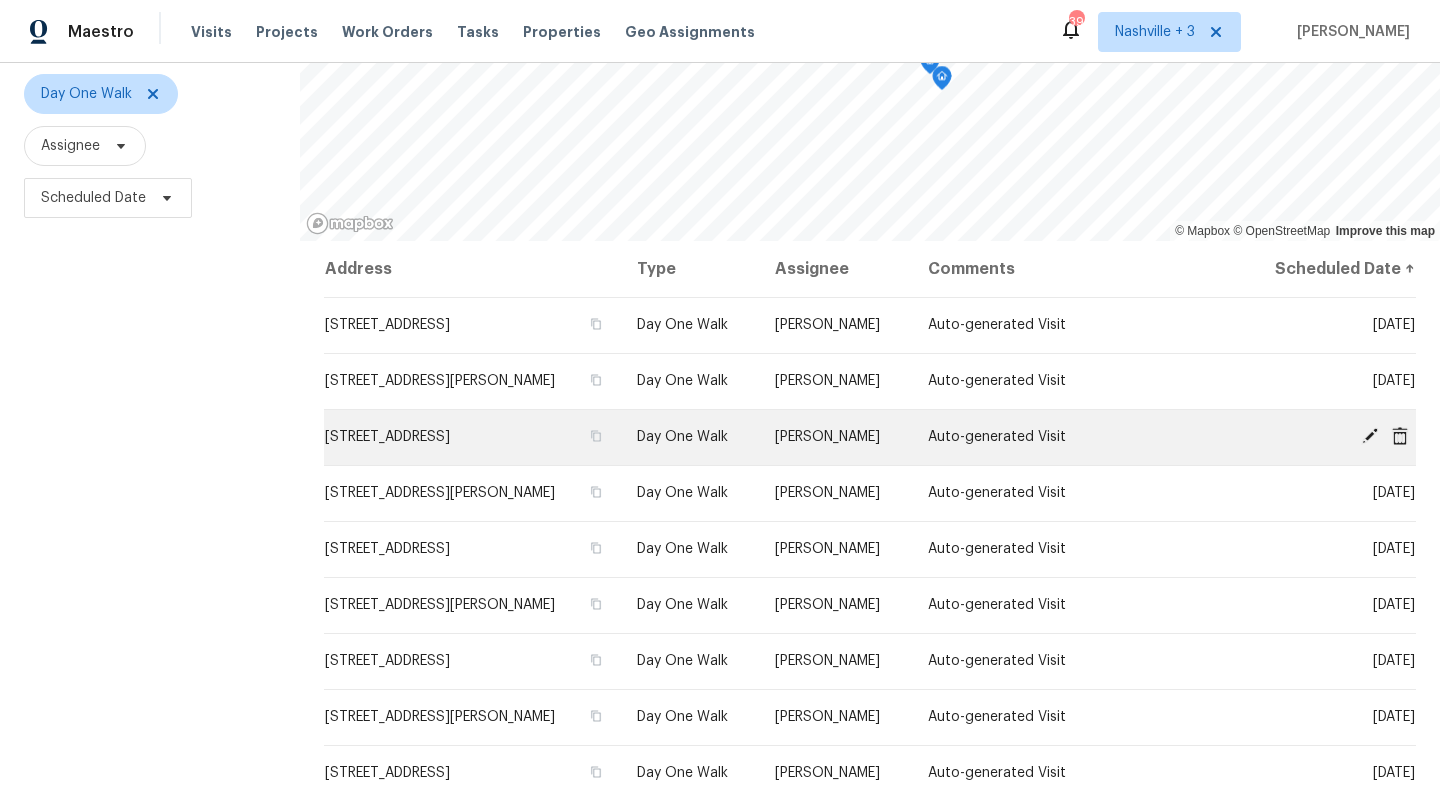 scroll, scrollTop: 0, scrollLeft: 0, axis: both 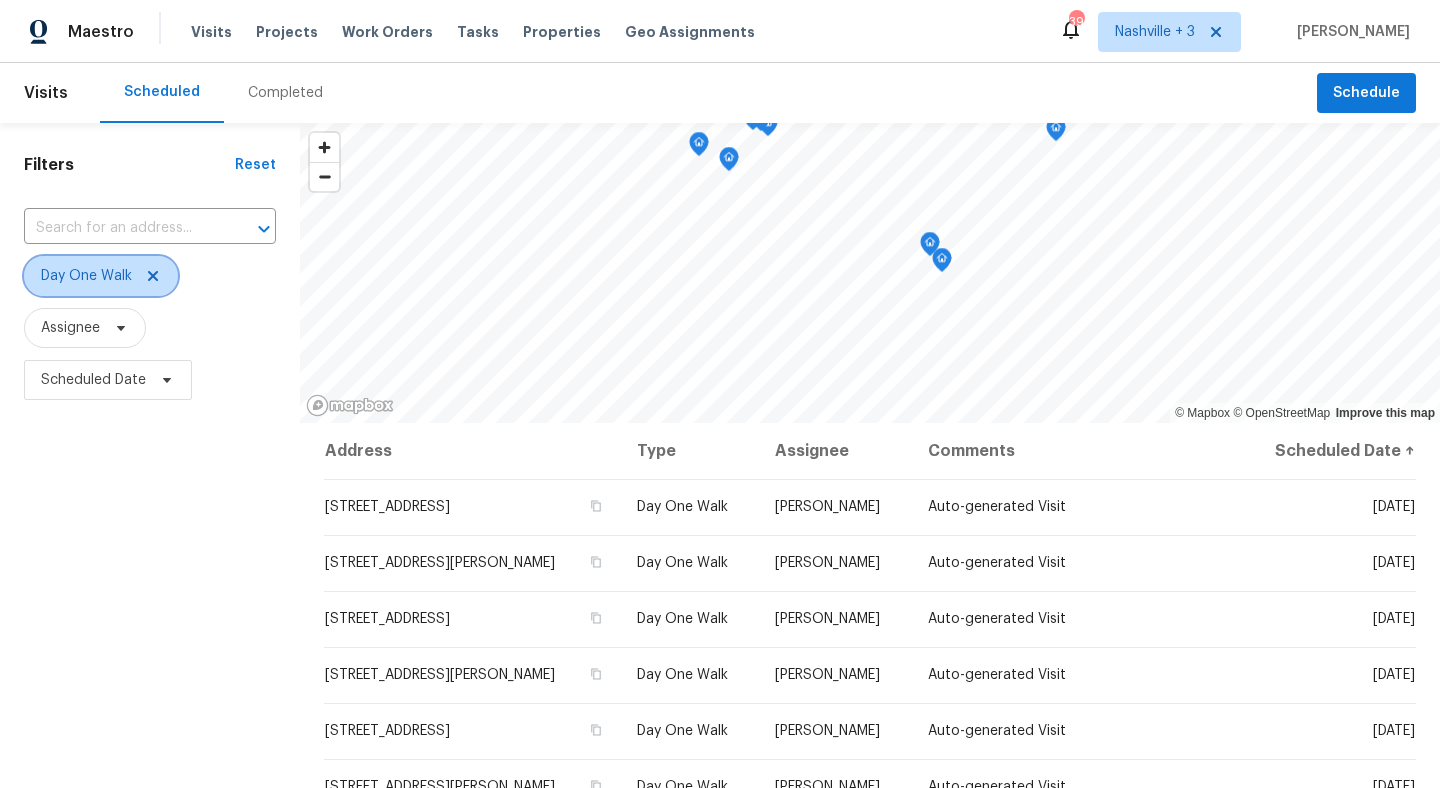 click 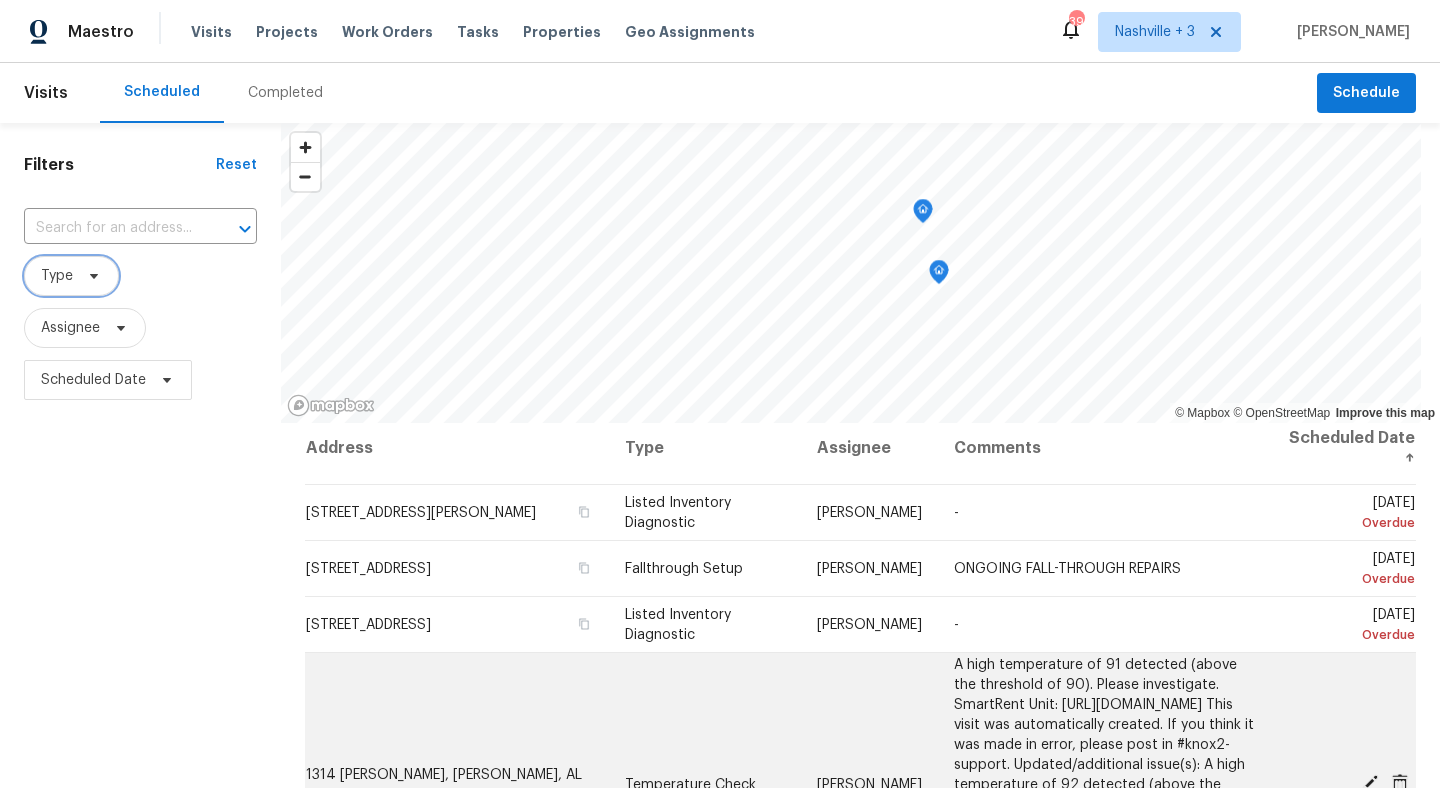 scroll, scrollTop: 9, scrollLeft: 0, axis: vertical 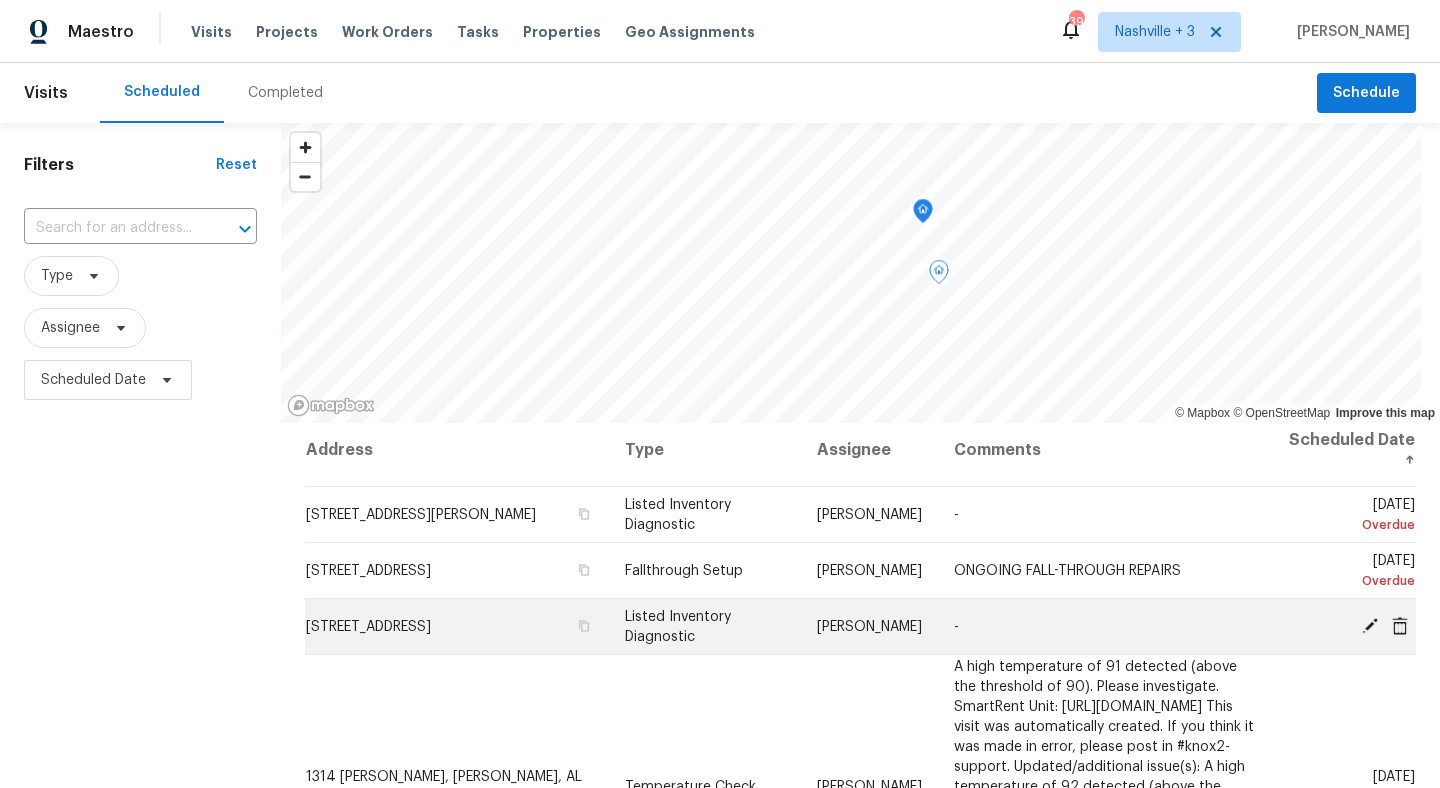 click on "-" at bounding box center (1104, 627) 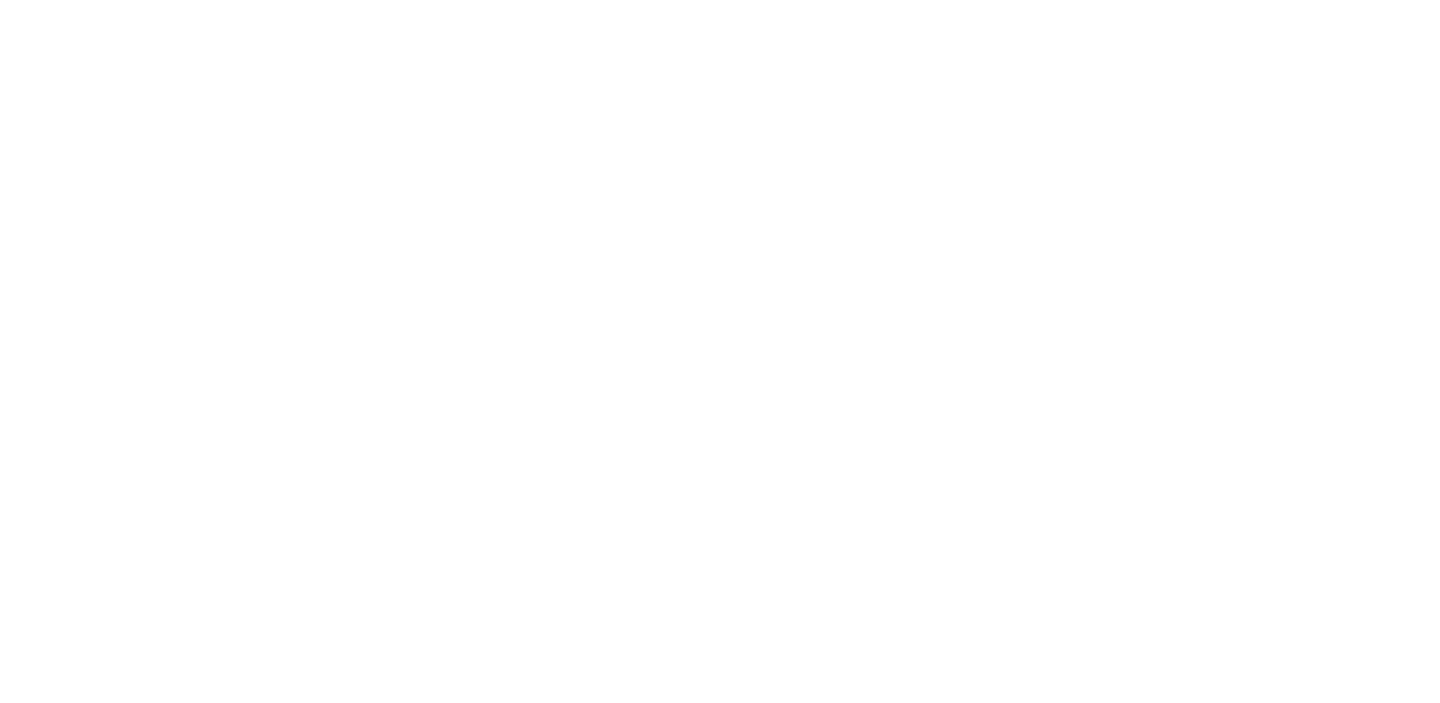 scroll, scrollTop: 0, scrollLeft: 0, axis: both 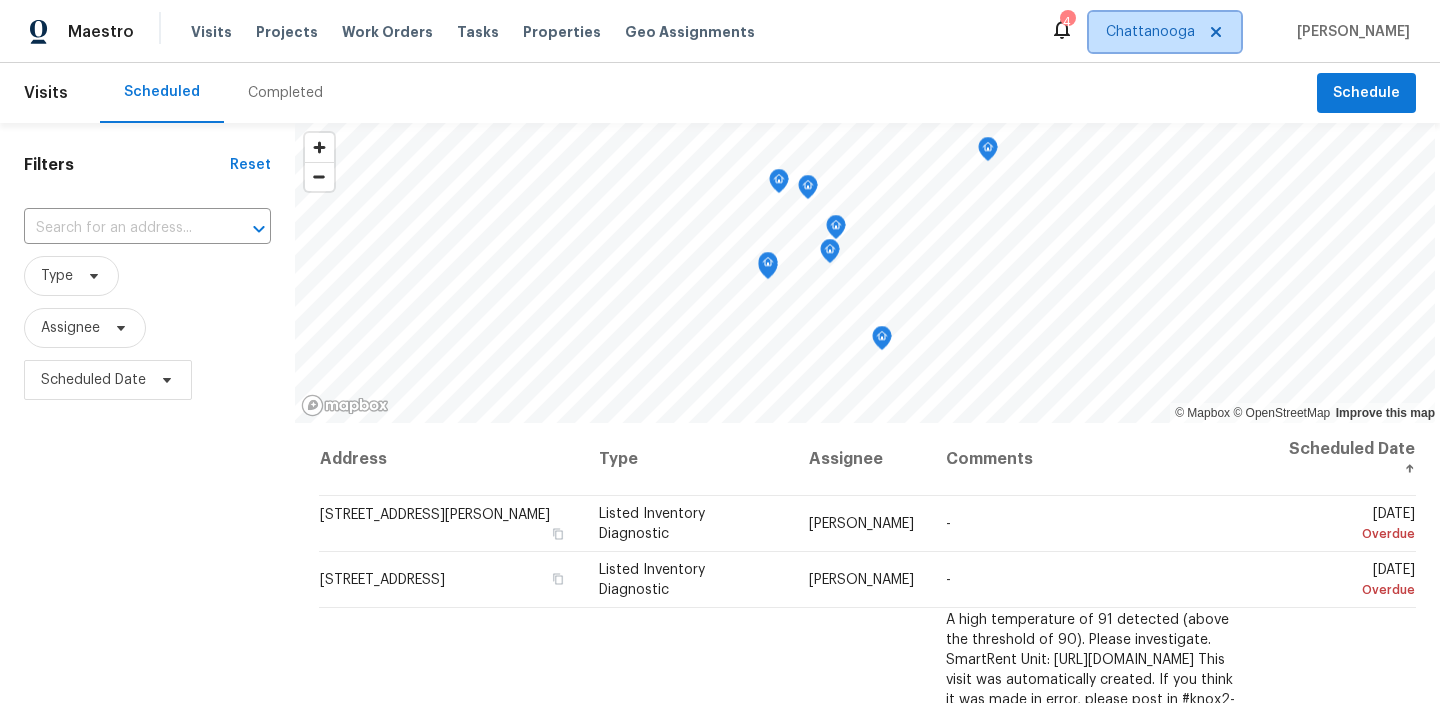 click on "Chattanooga" at bounding box center [1150, 32] 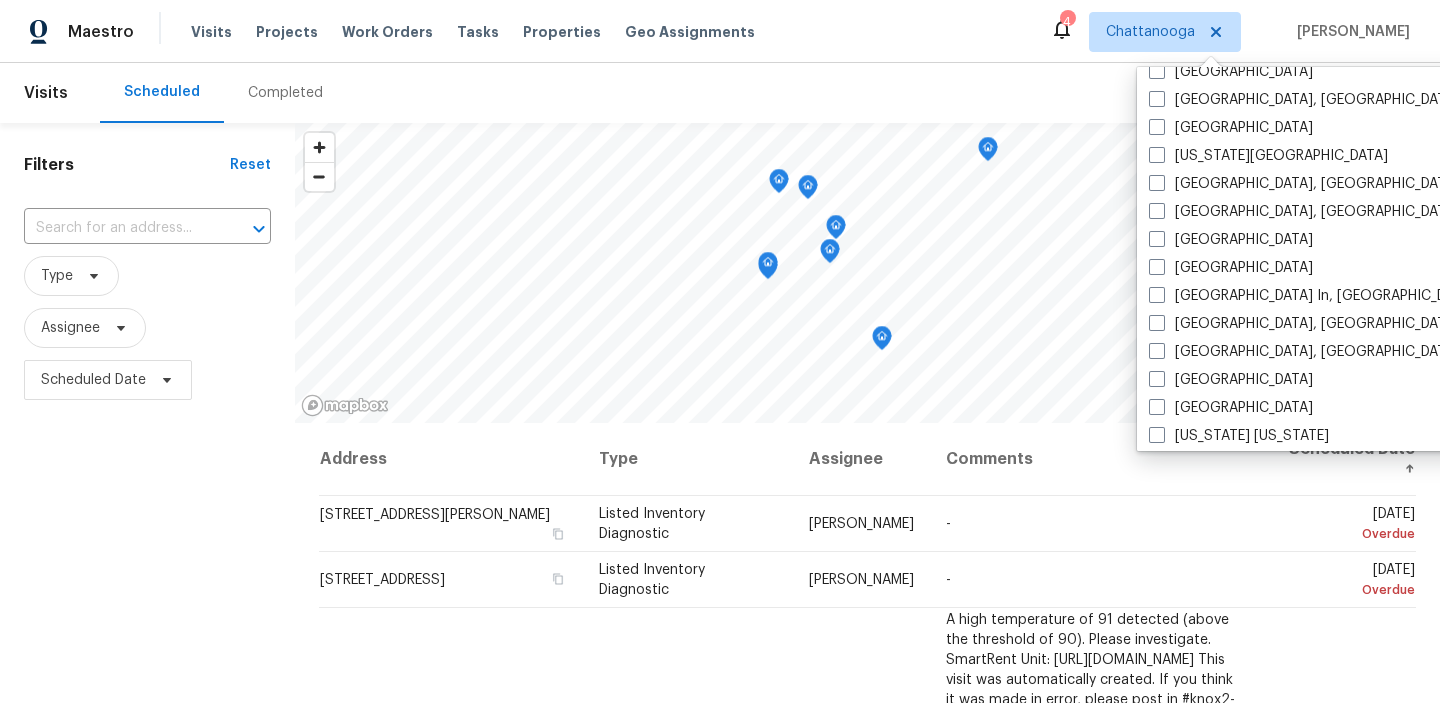 scroll, scrollTop: 694, scrollLeft: 0, axis: vertical 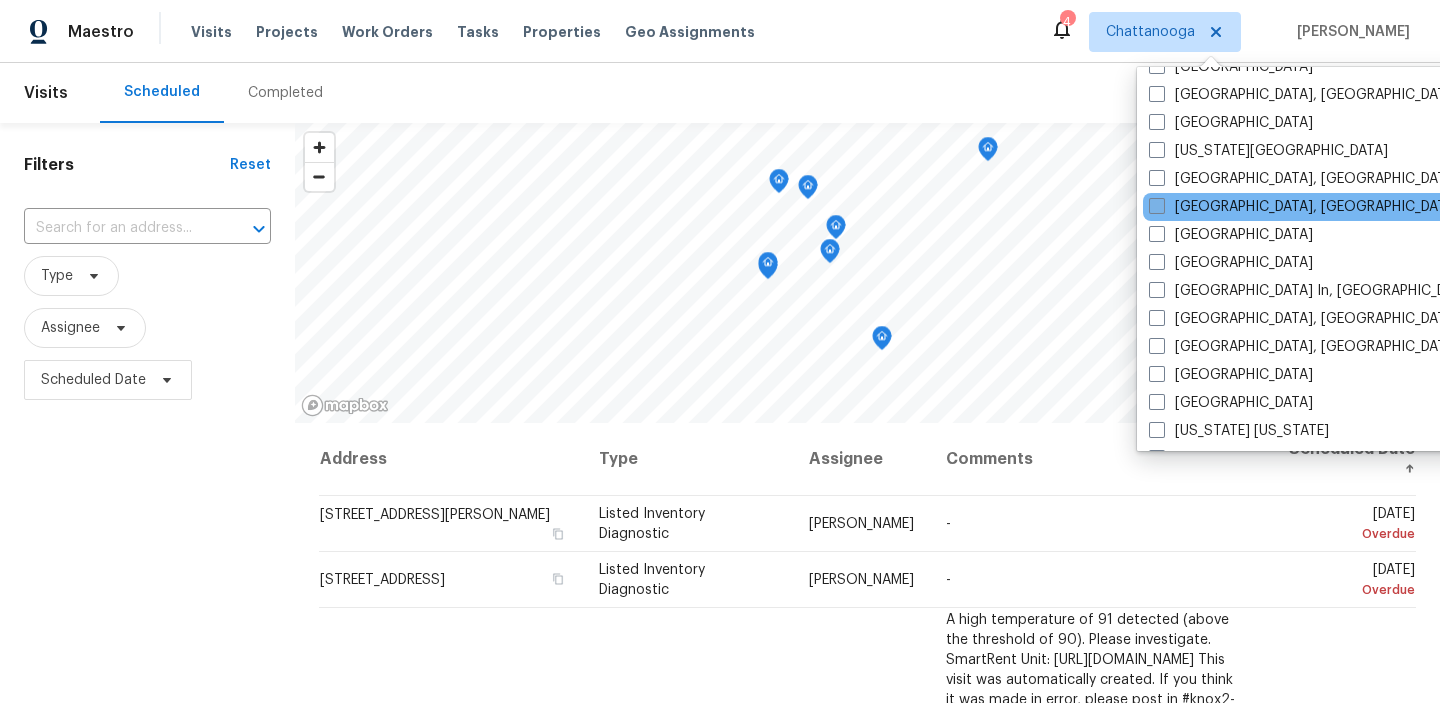 click at bounding box center [1157, 206] 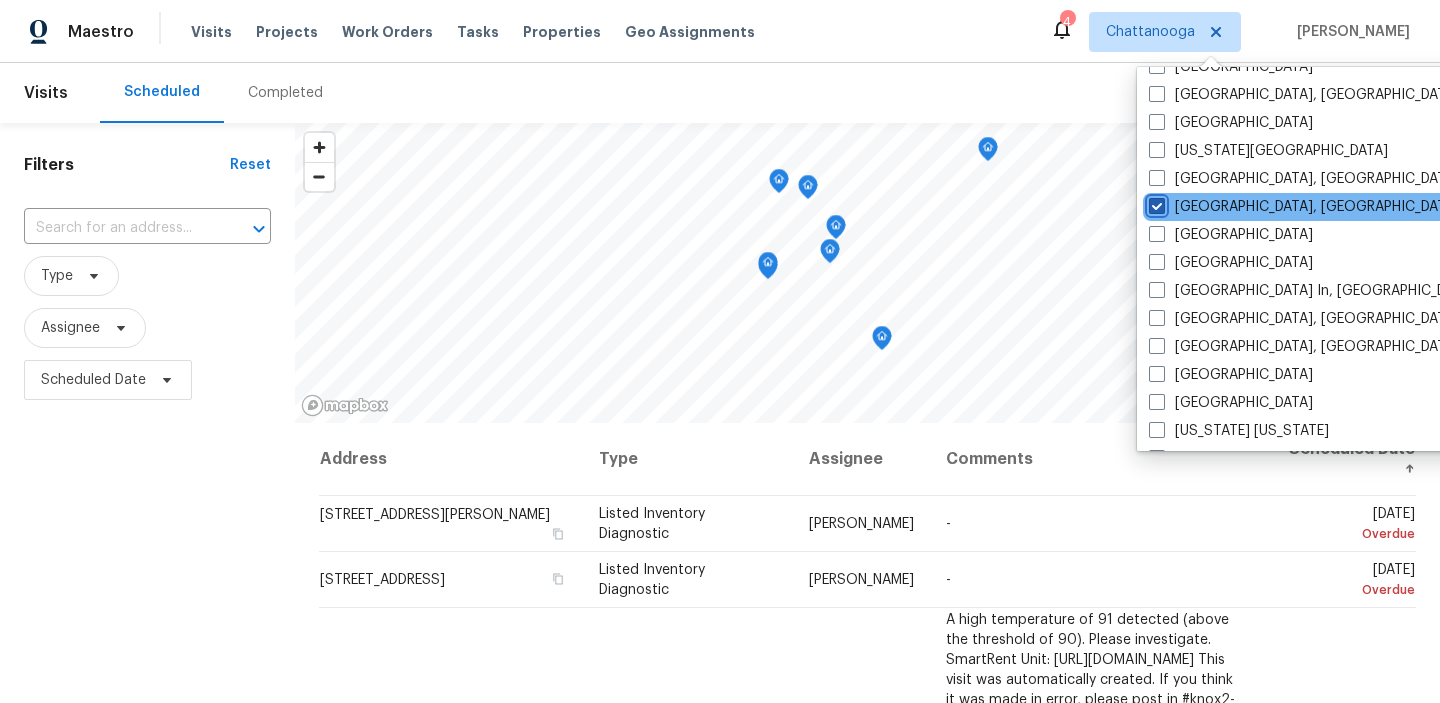 checkbox on "true" 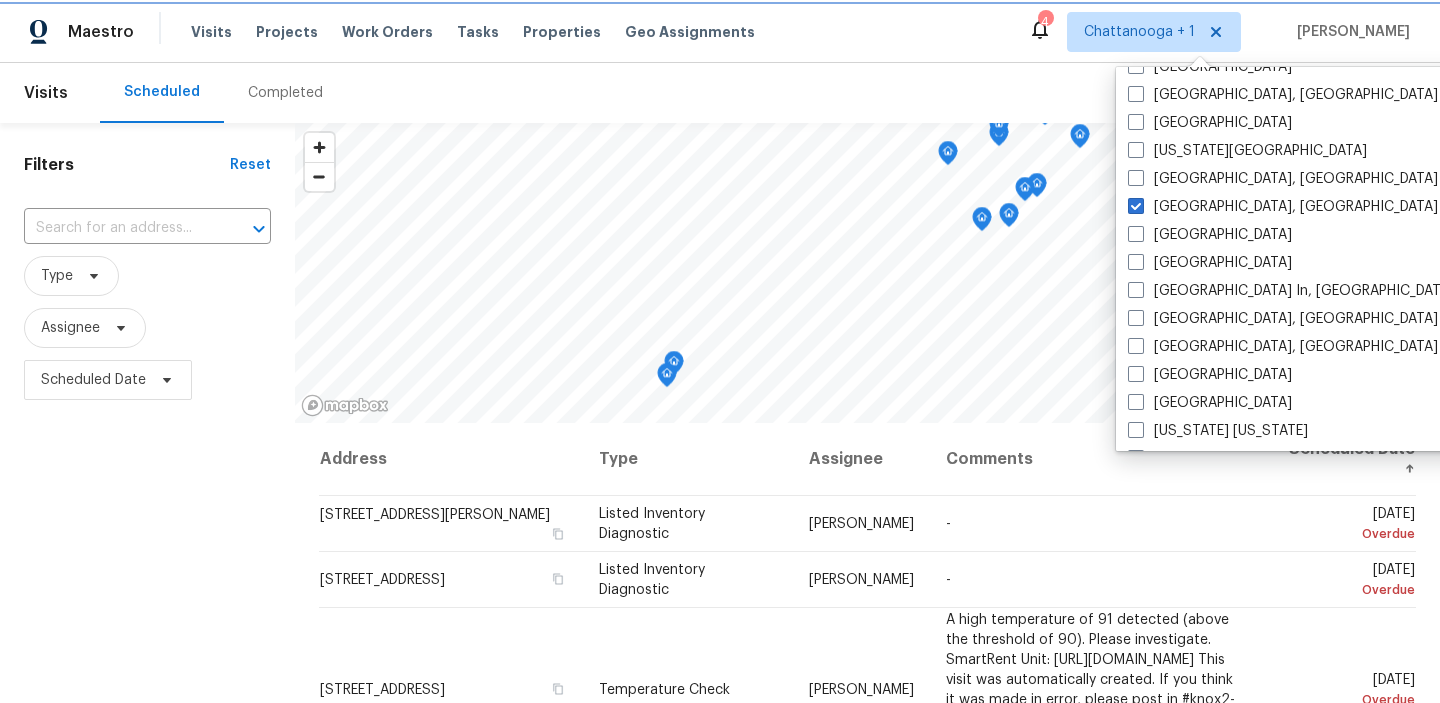click on "Chattanooga + 1" at bounding box center [1139, 32] 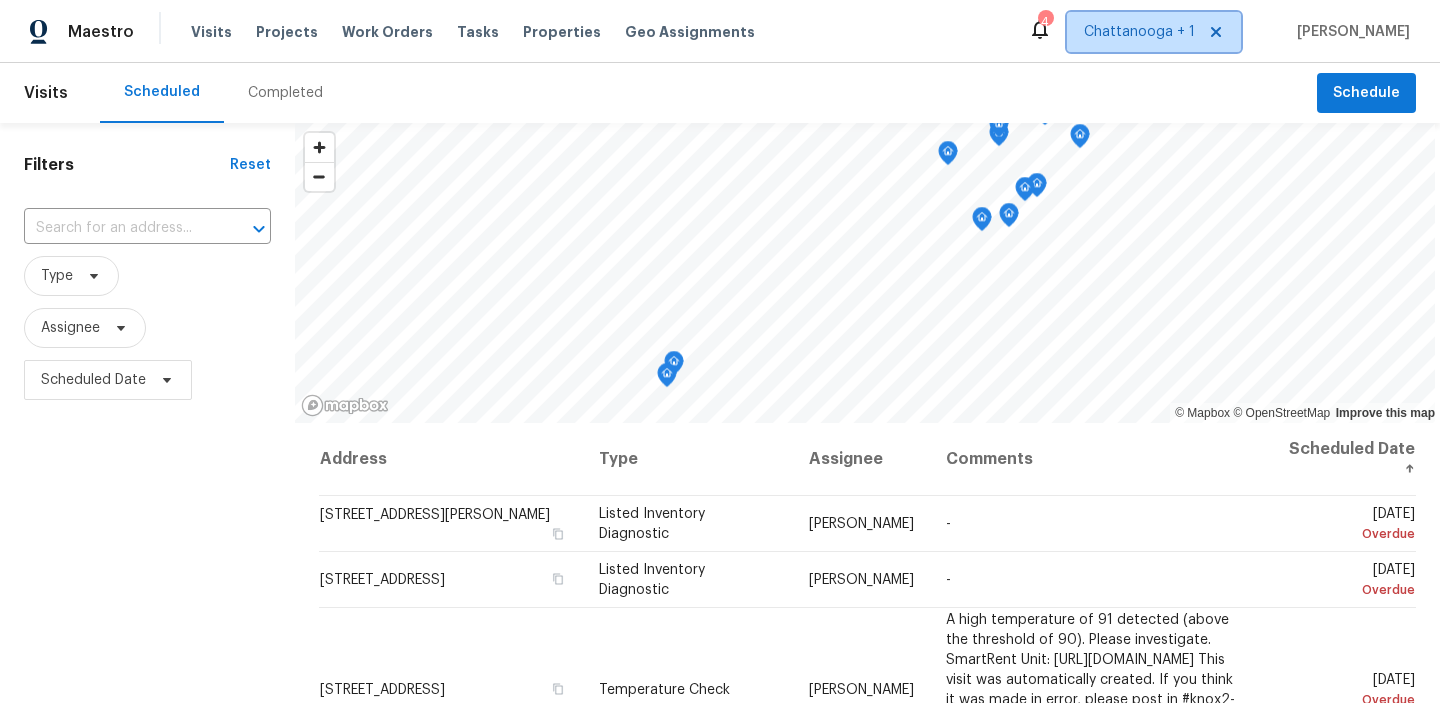click on "Chattanooga + 1" at bounding box center [1139, 32] 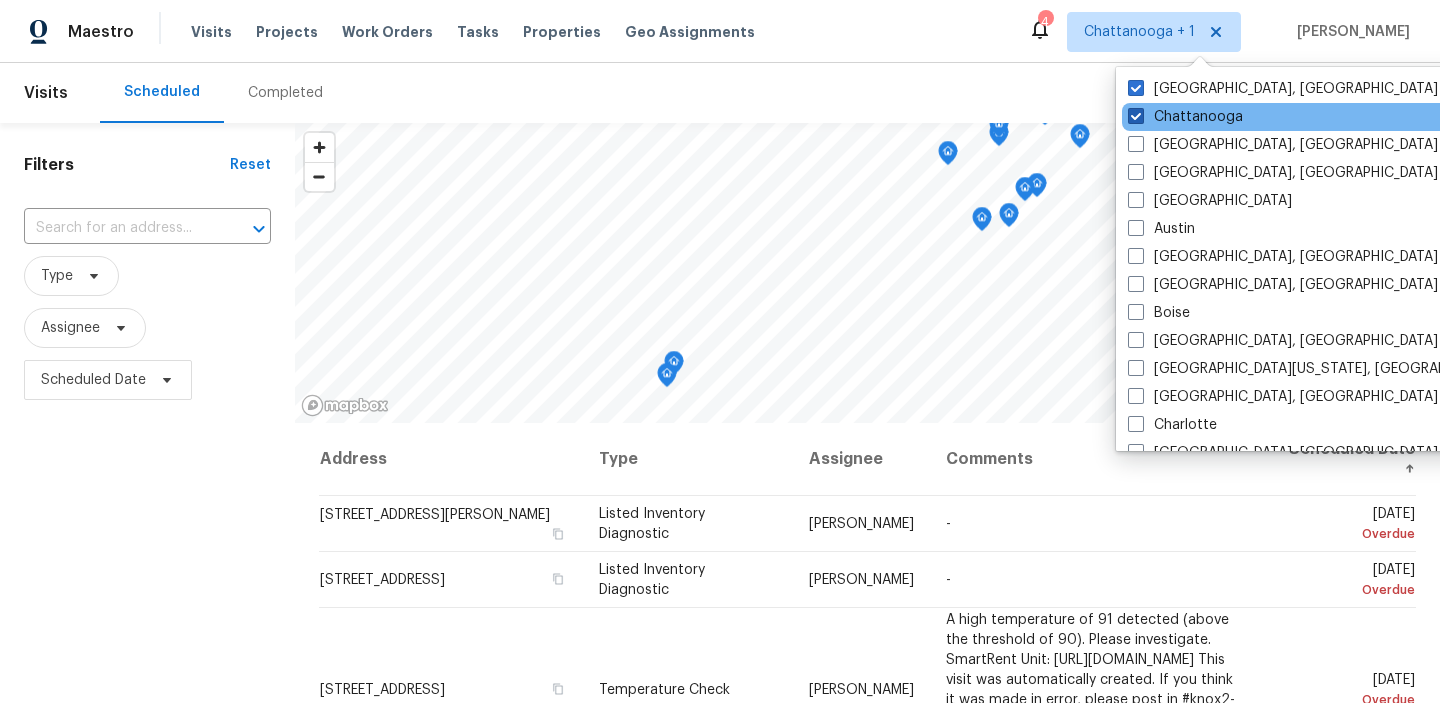 click at bounding box center (1136, 116) 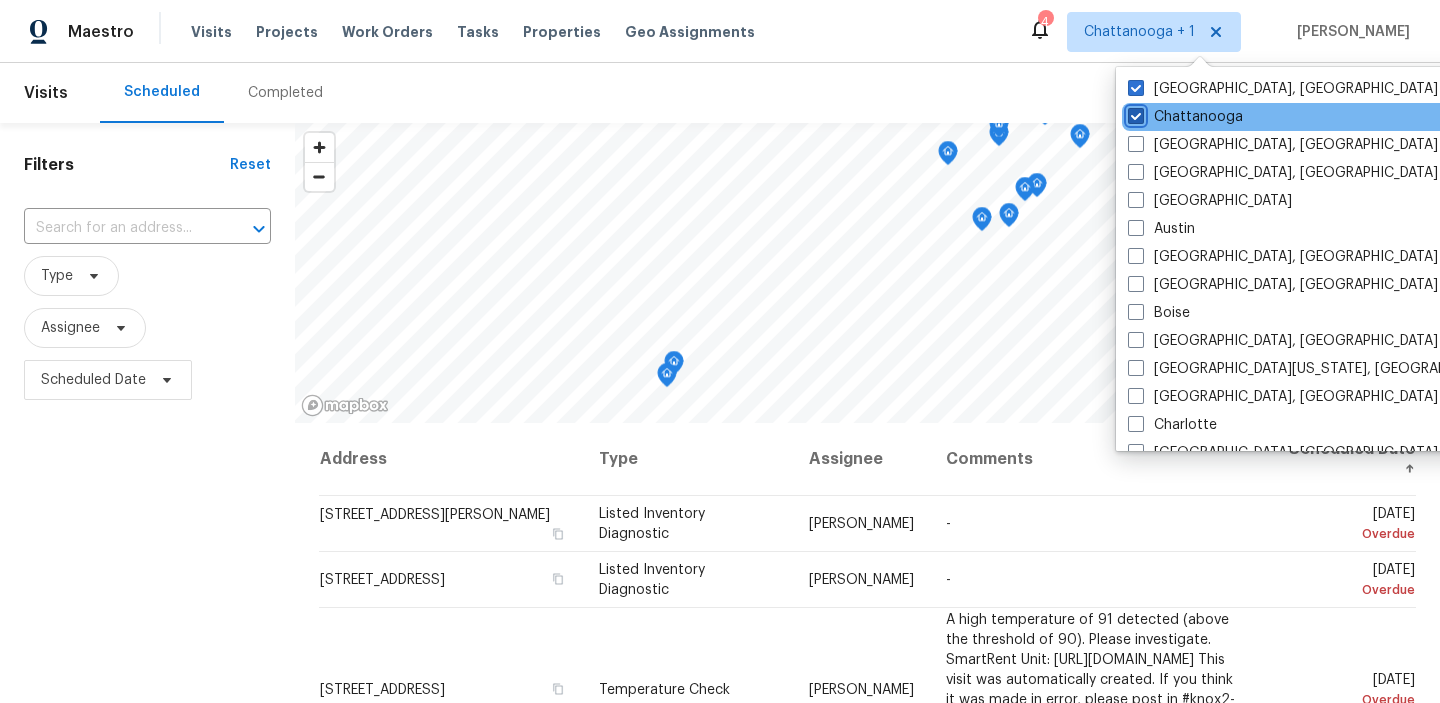 click on "Chattanooga" at bounding box center (1134, 113) 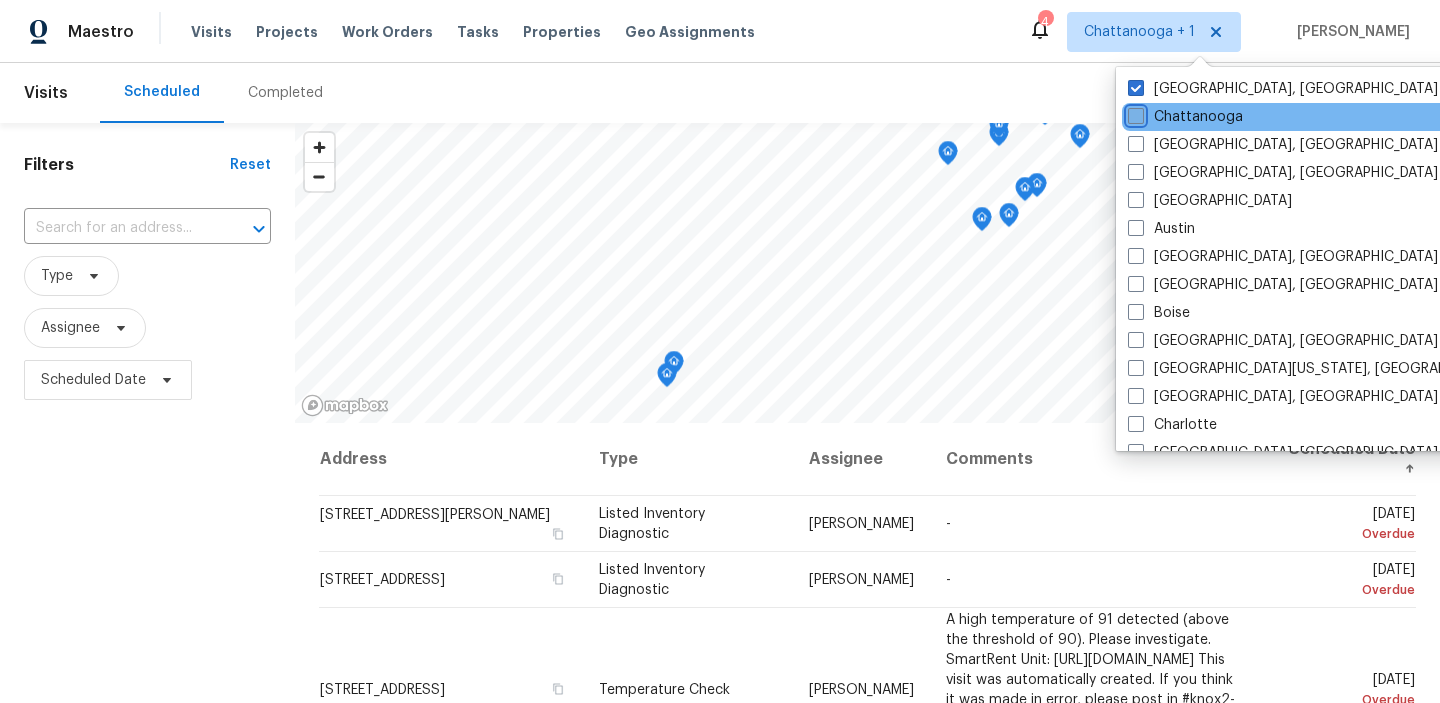 checkbox on "false" 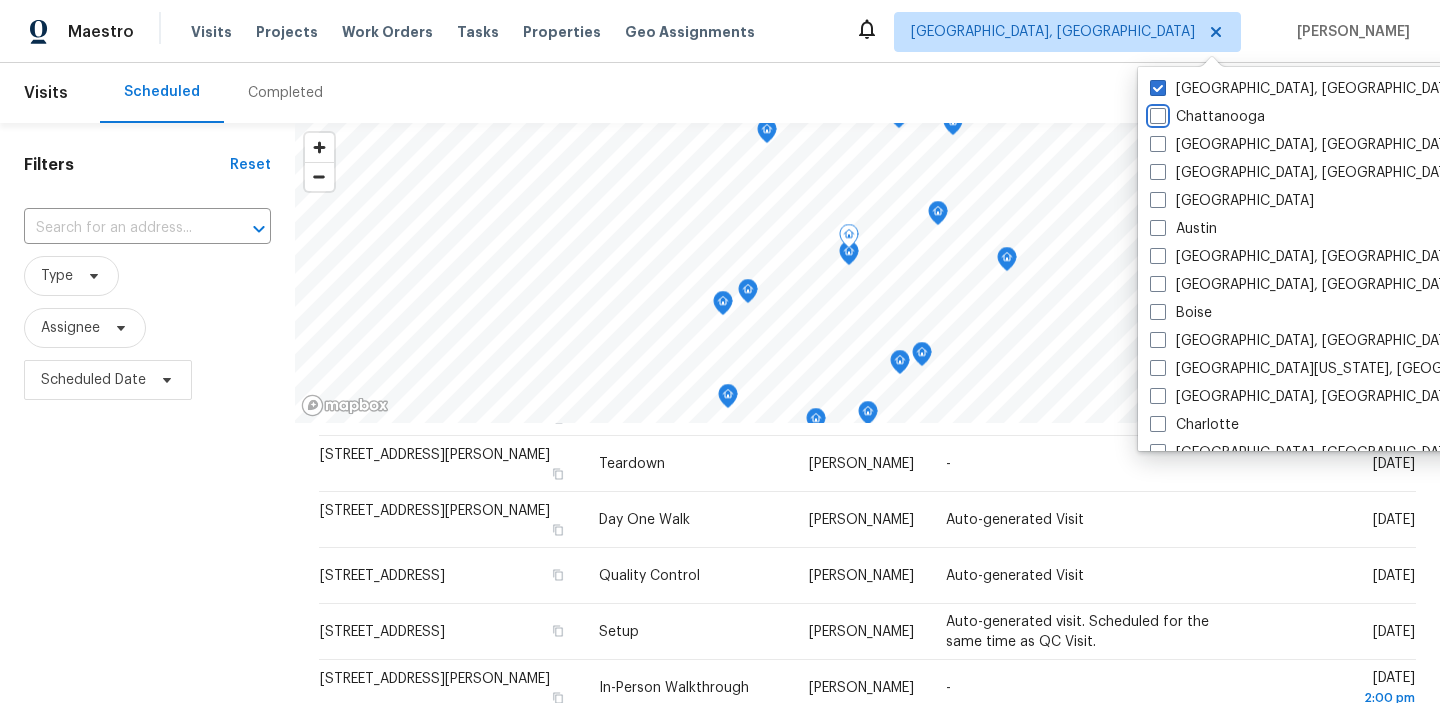 scroll, scrollTop: 1094, scrollLeft: 0, axis: vertical 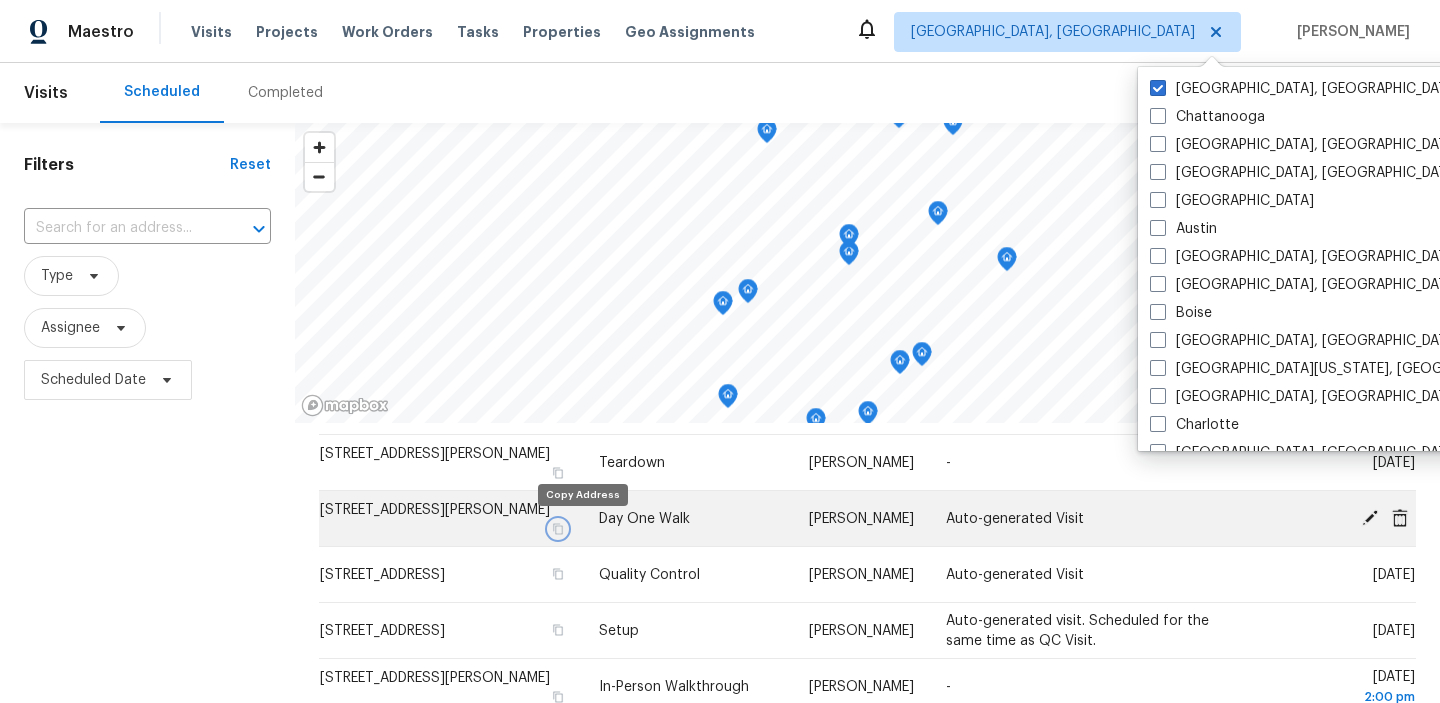click 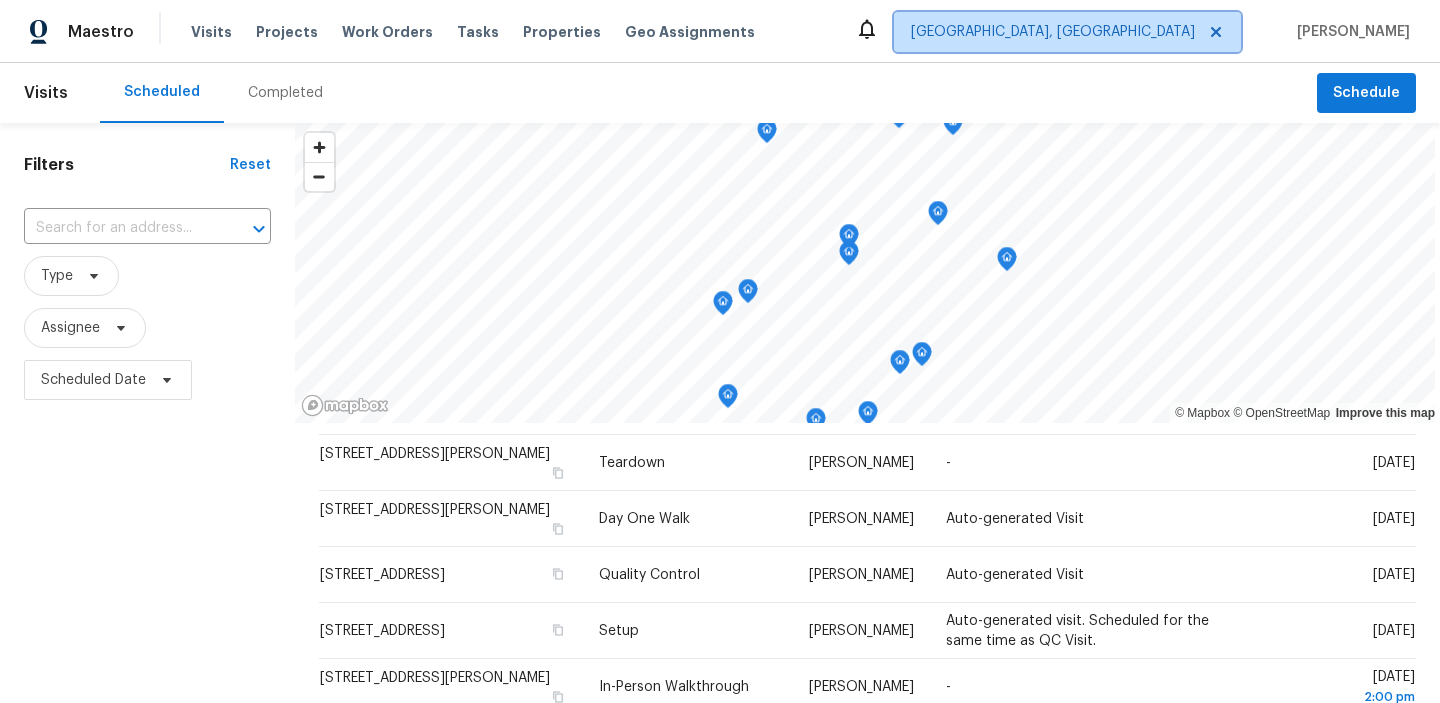 click on "Knoxville, TN" at bounding box center (1053, 32) 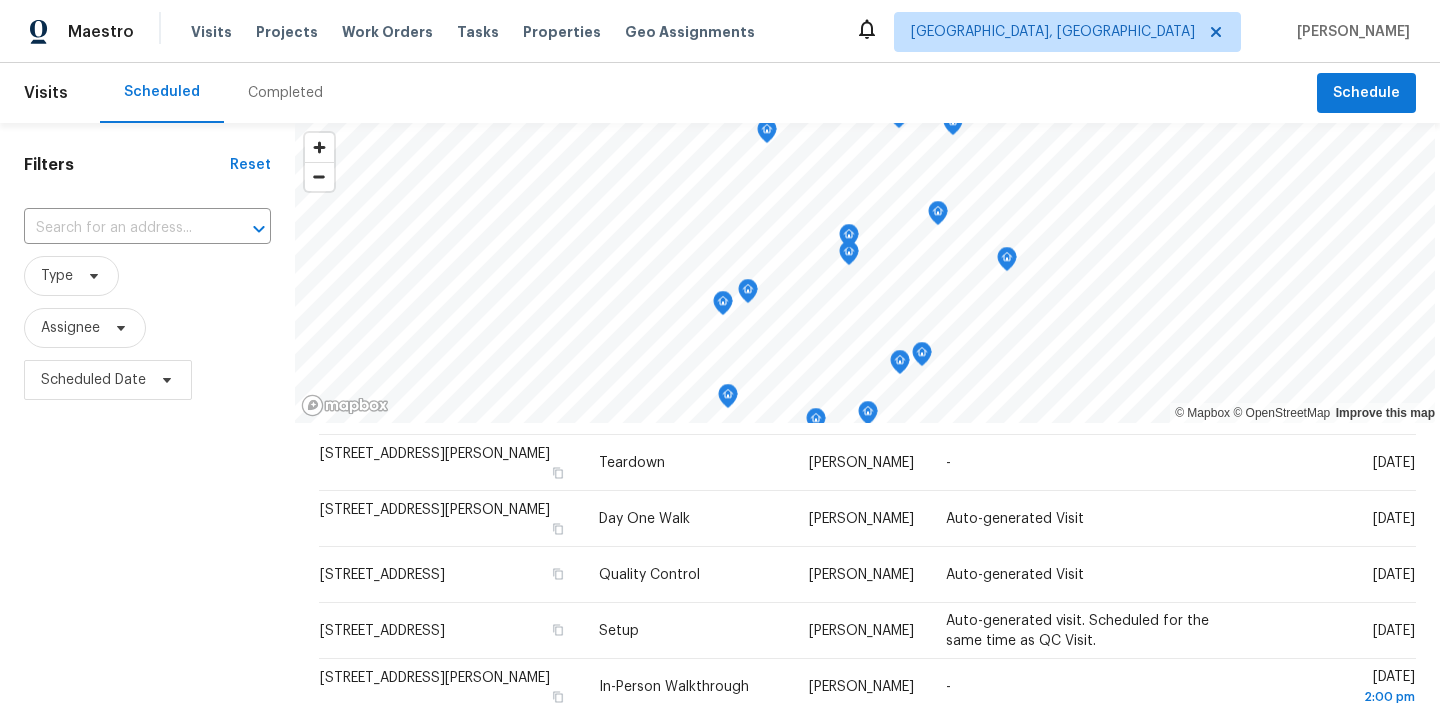 click on "Filters Reset ​ Type Assignee Scheduled Date" at bounding box center [147, 554] 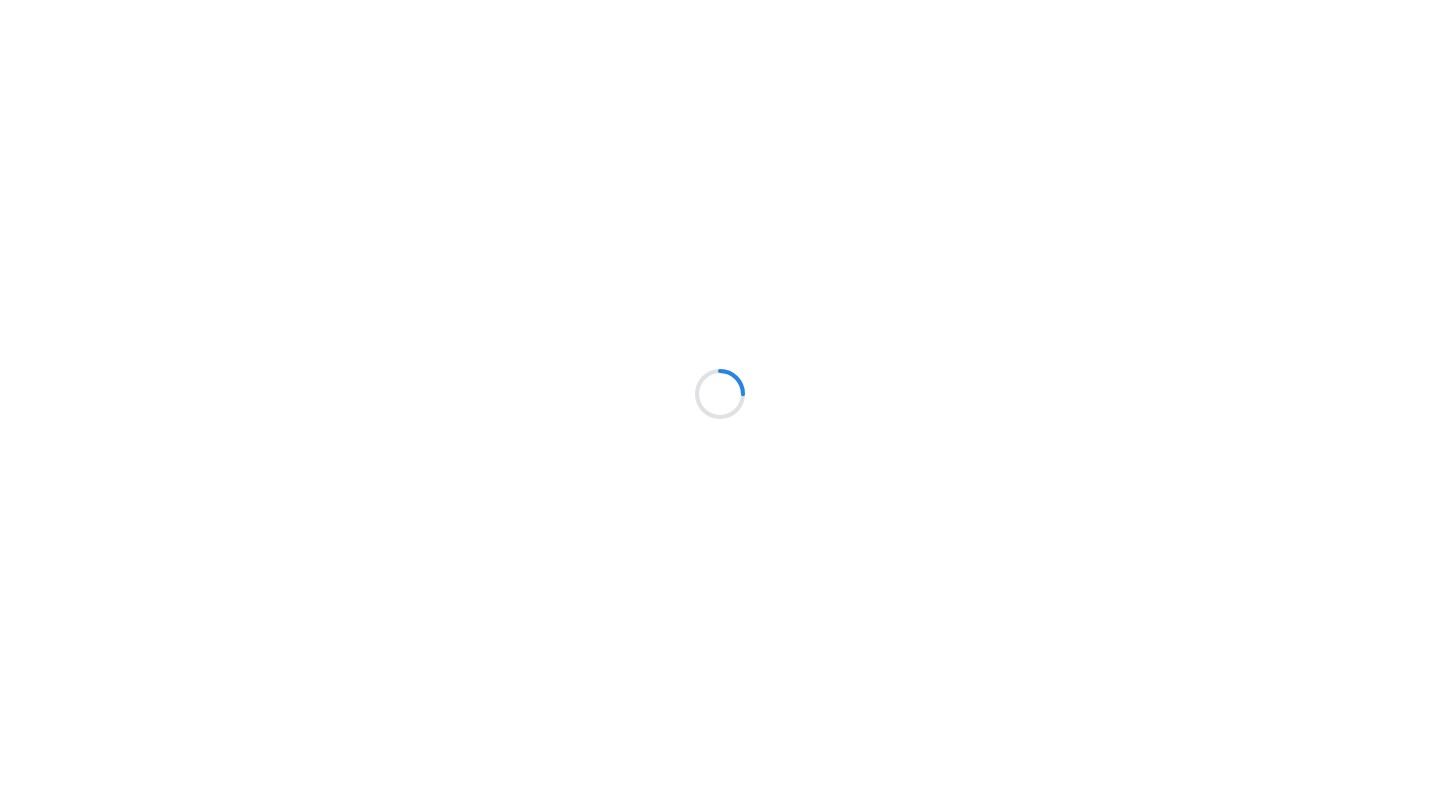 scroll, scrollTop: 0, scrollLeft: 0, axis: both 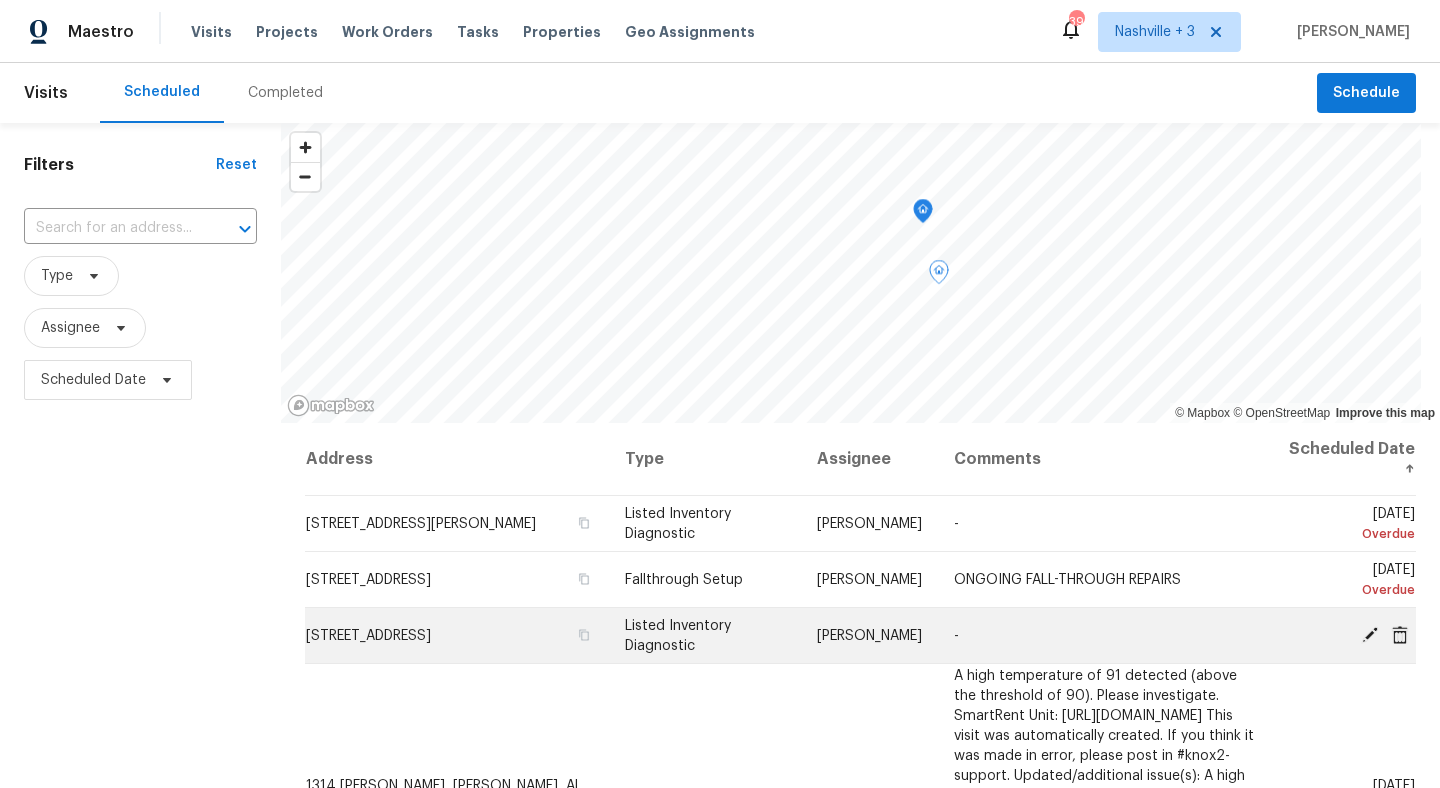 click 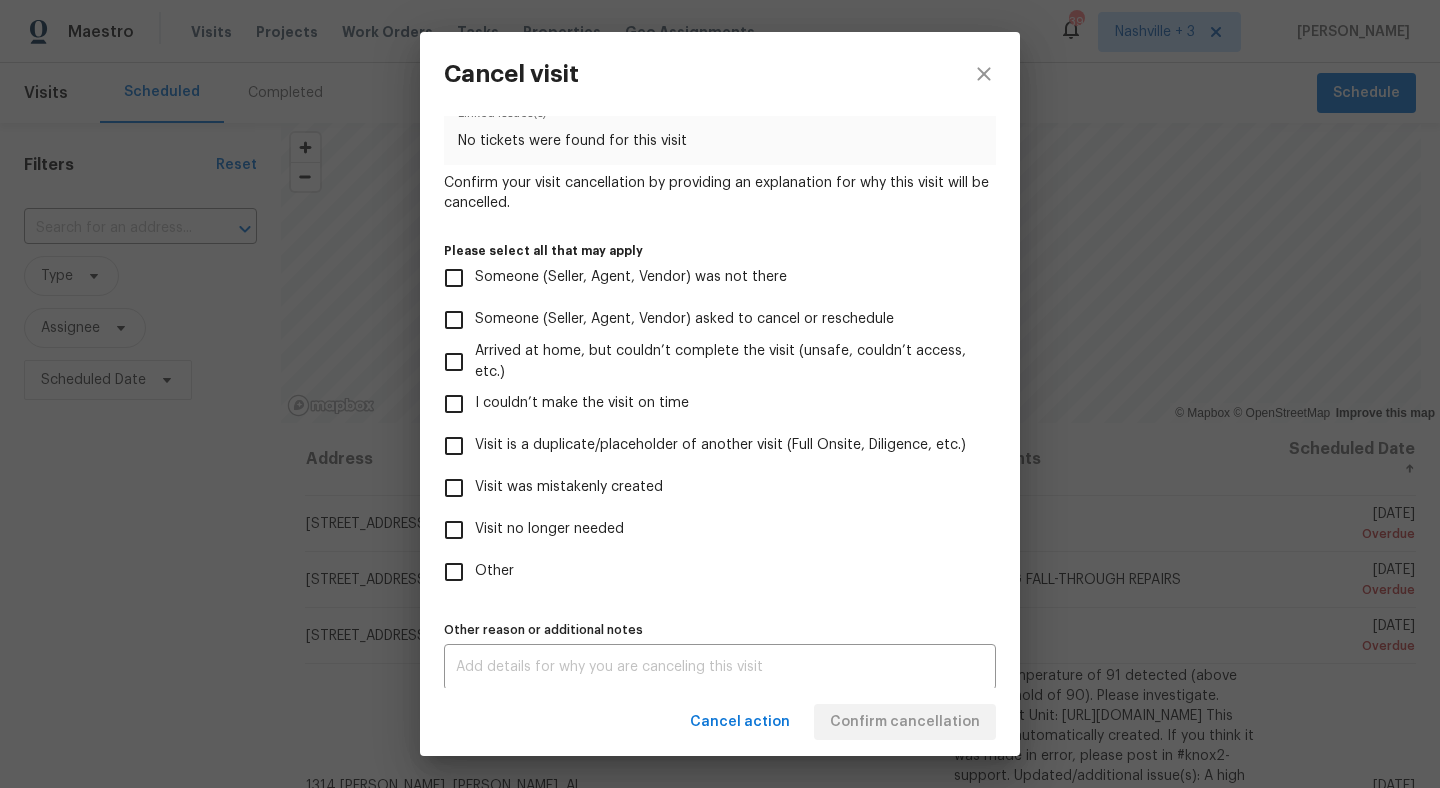 scroll, scrollTop: 110, scrollLeft: 0, axis: vertical 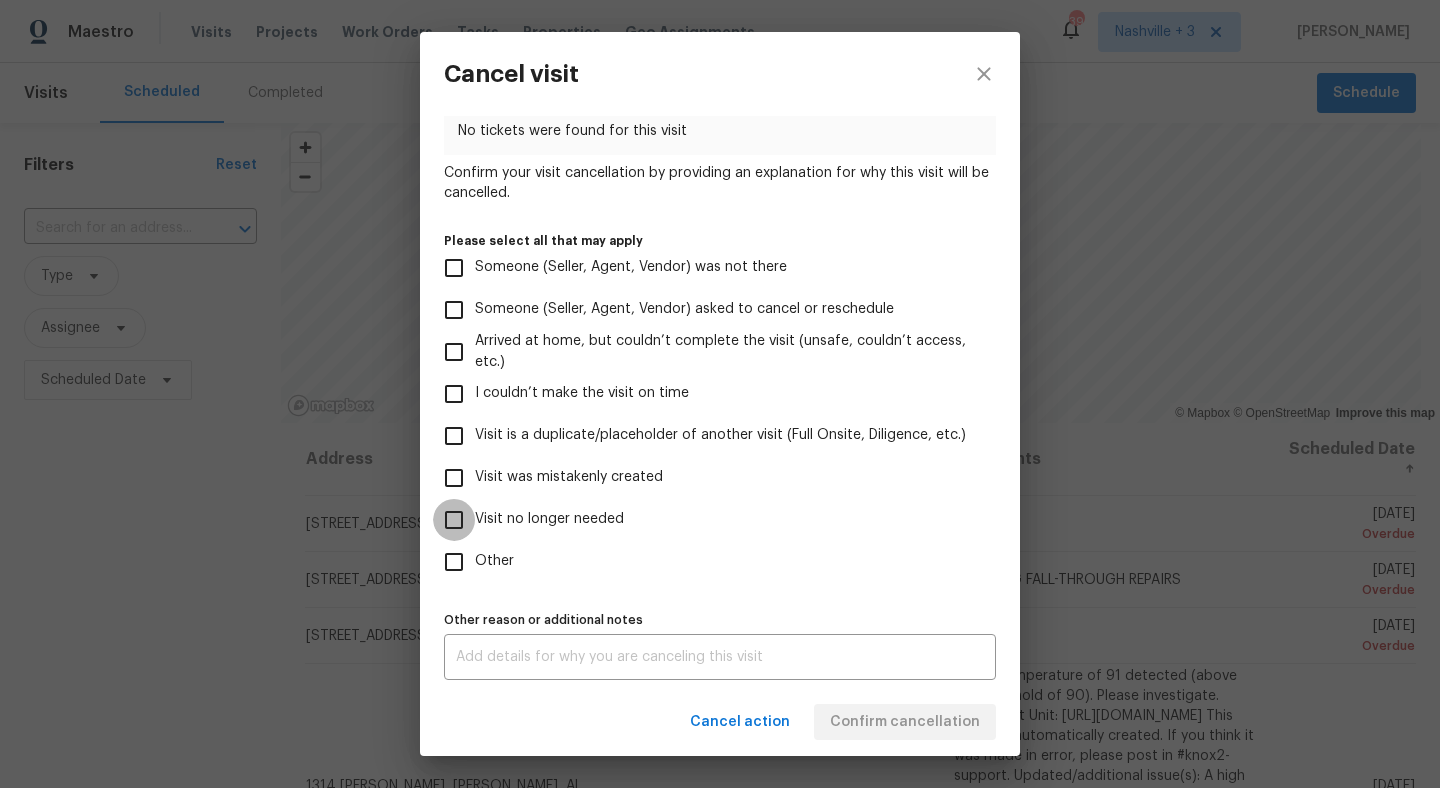 click on "Visit no longer needed" at bounding box center [454, 520] 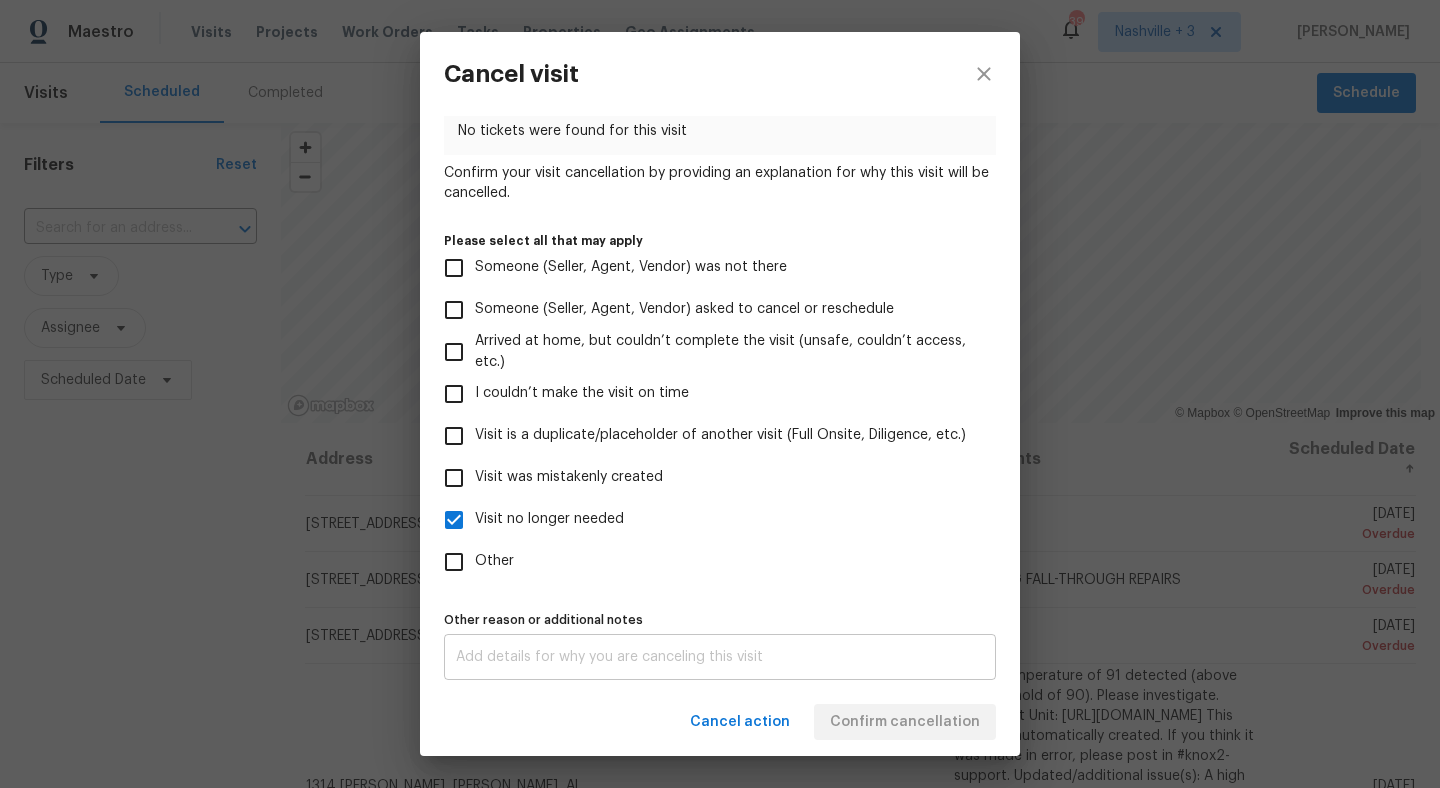 click on "x Other reason or additional notes" at bounding box center [720, 657] 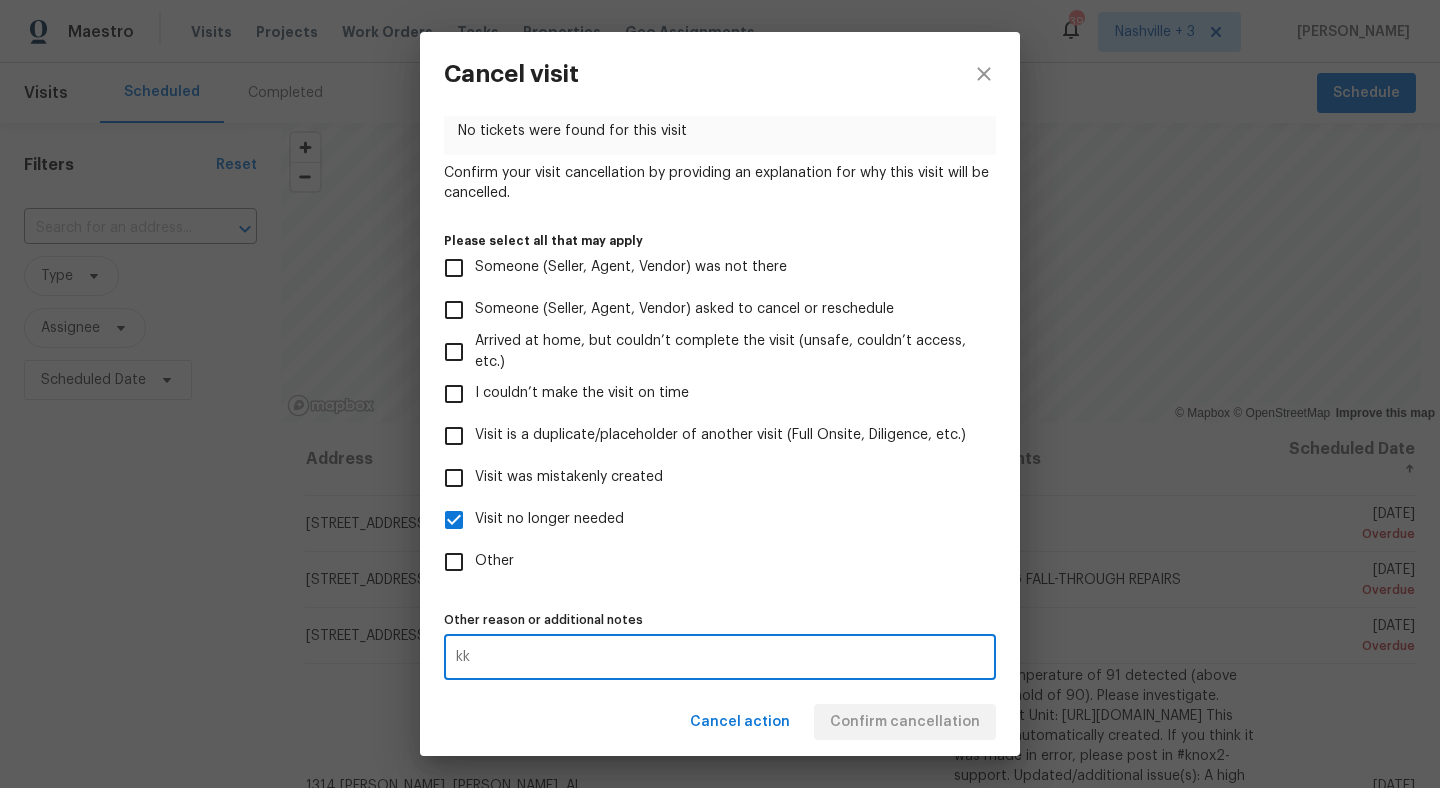 type on "k" 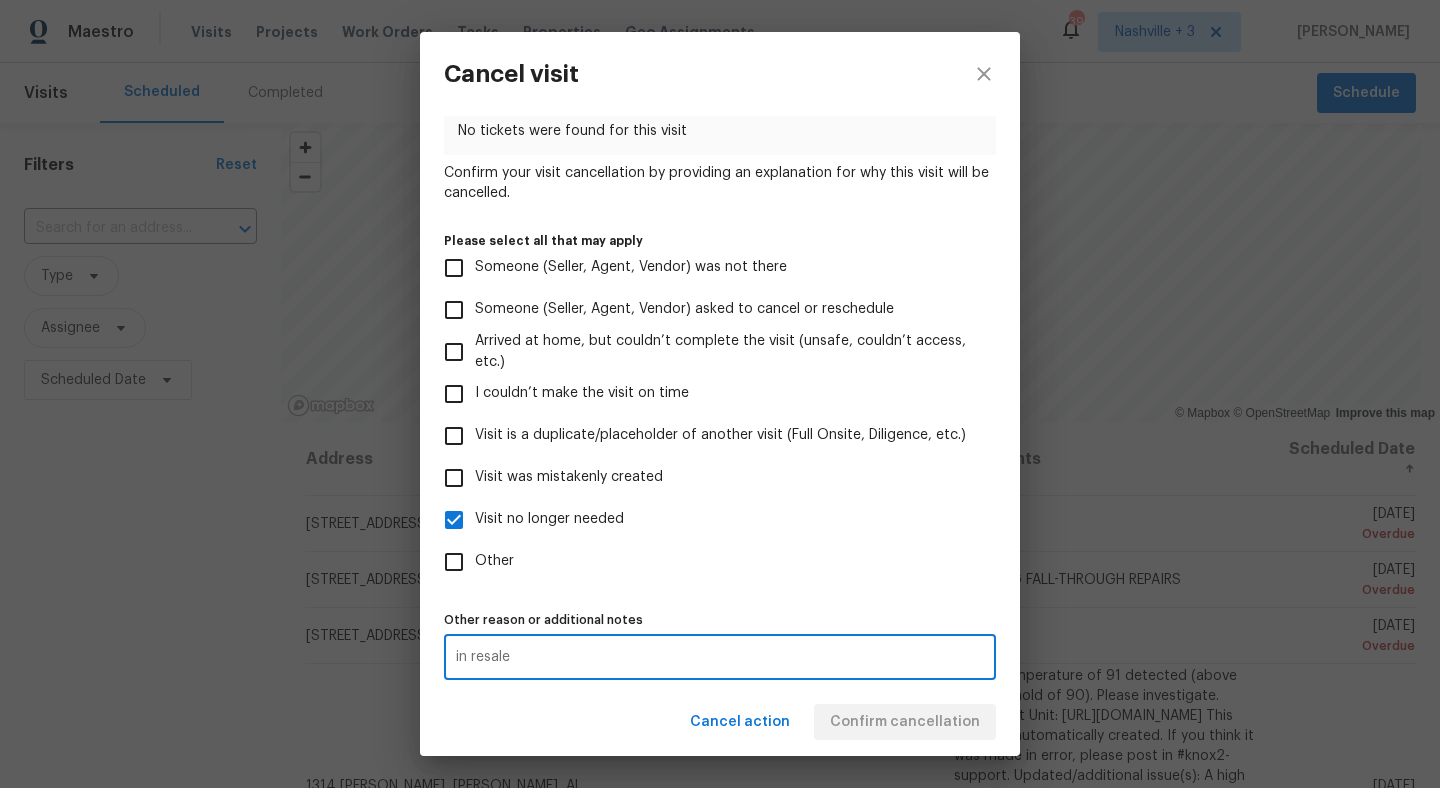 type on "in resale" 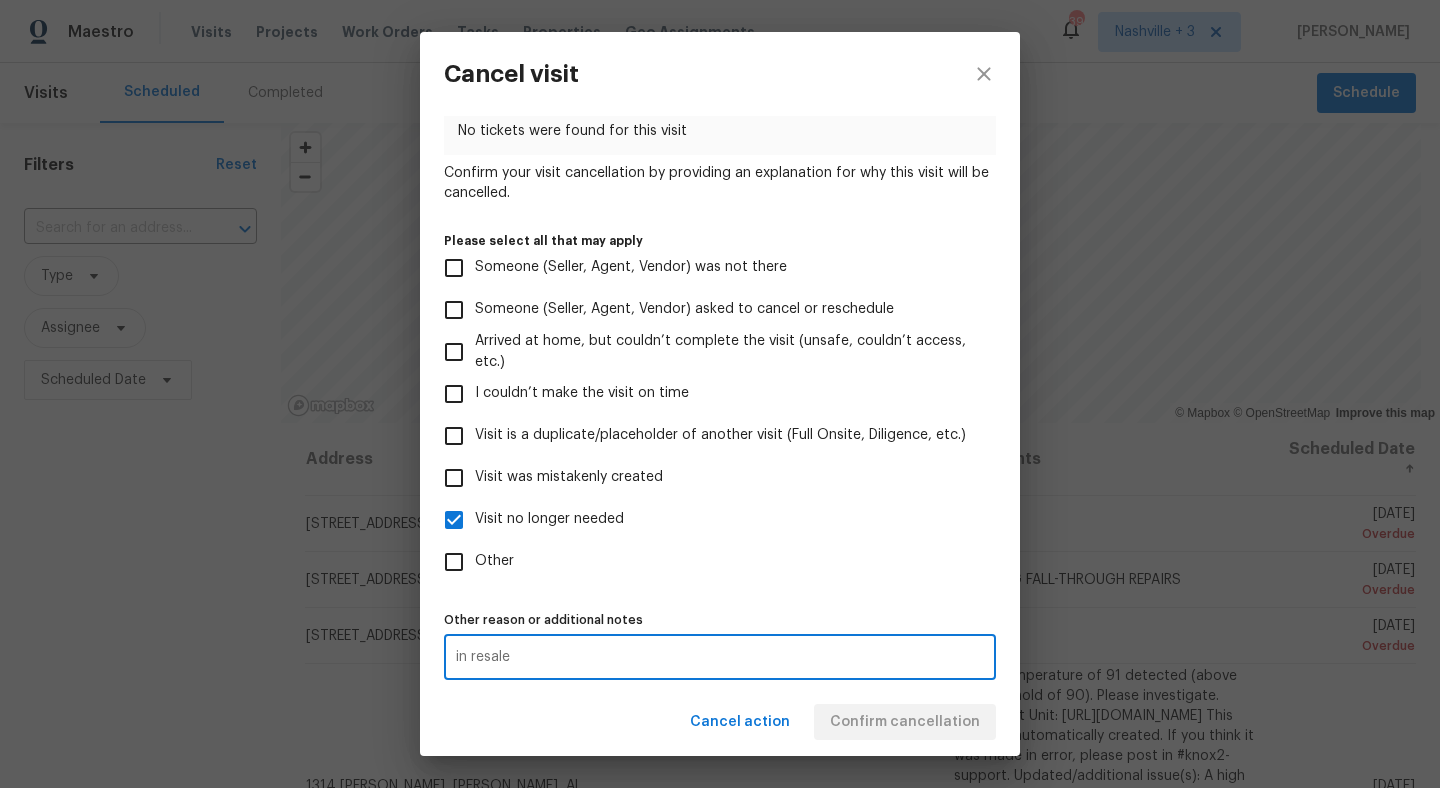 click on "Other" at bounding box center (706, 562) 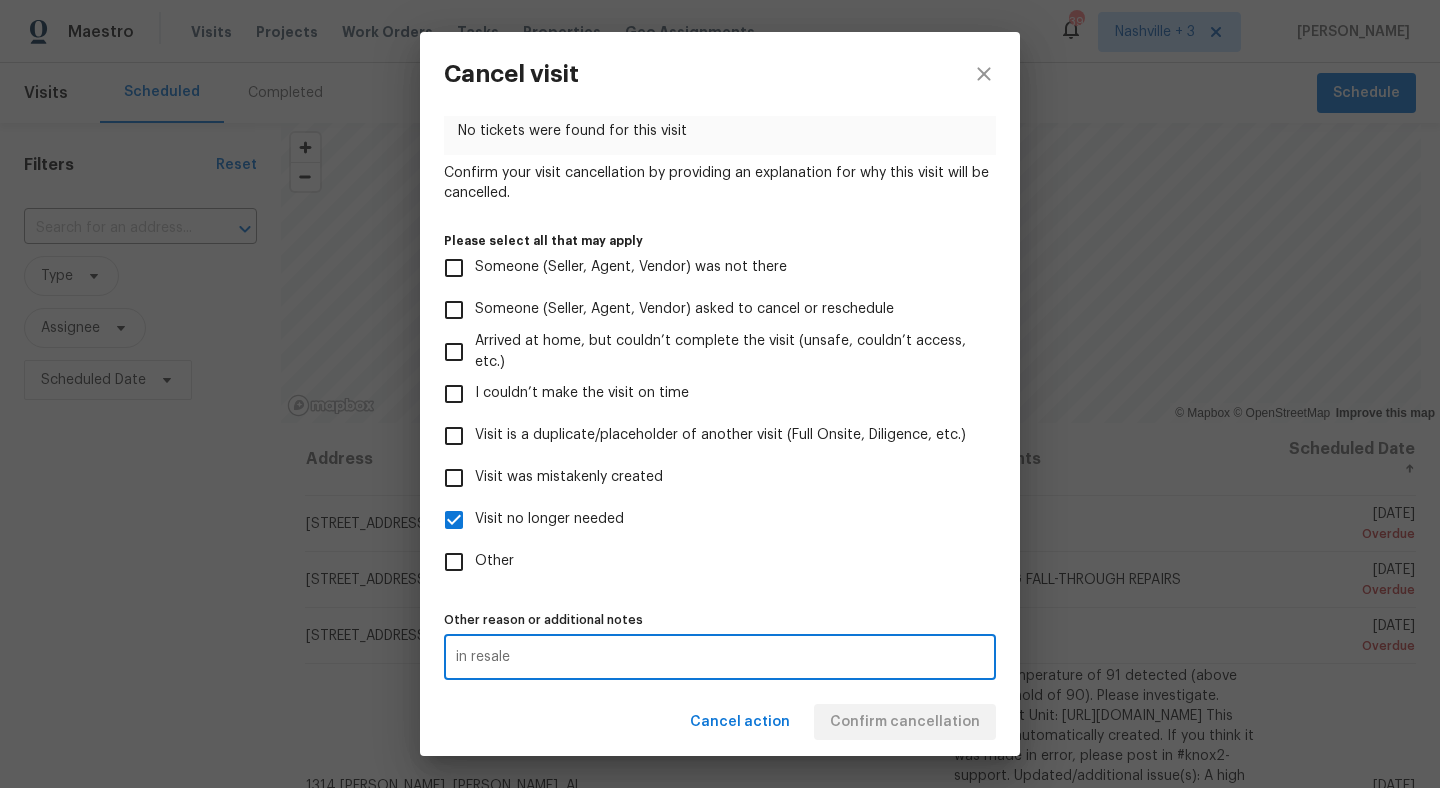 click on "Other" at bounding box center (454, 562) 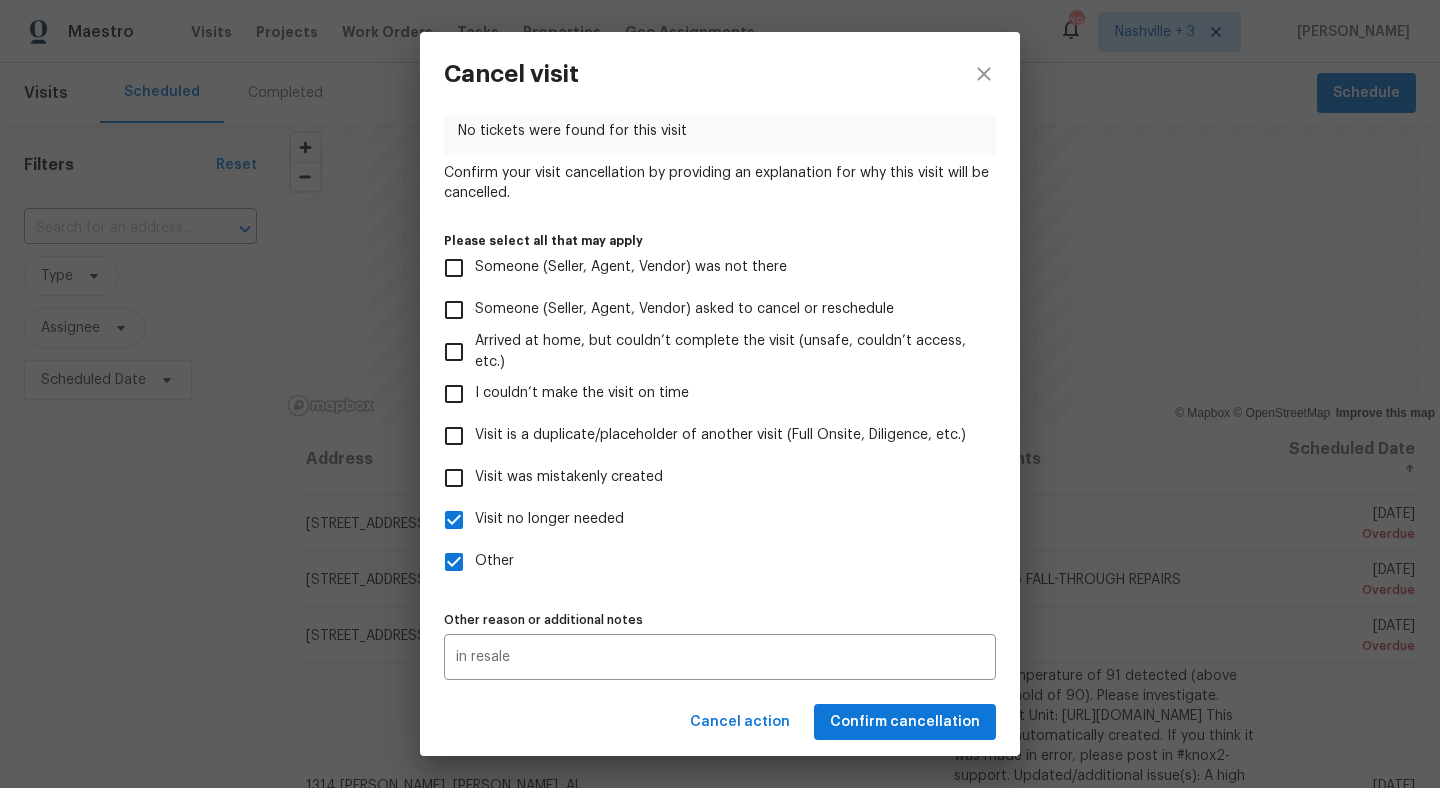 click on "Other" at bounding box center (706, 562) 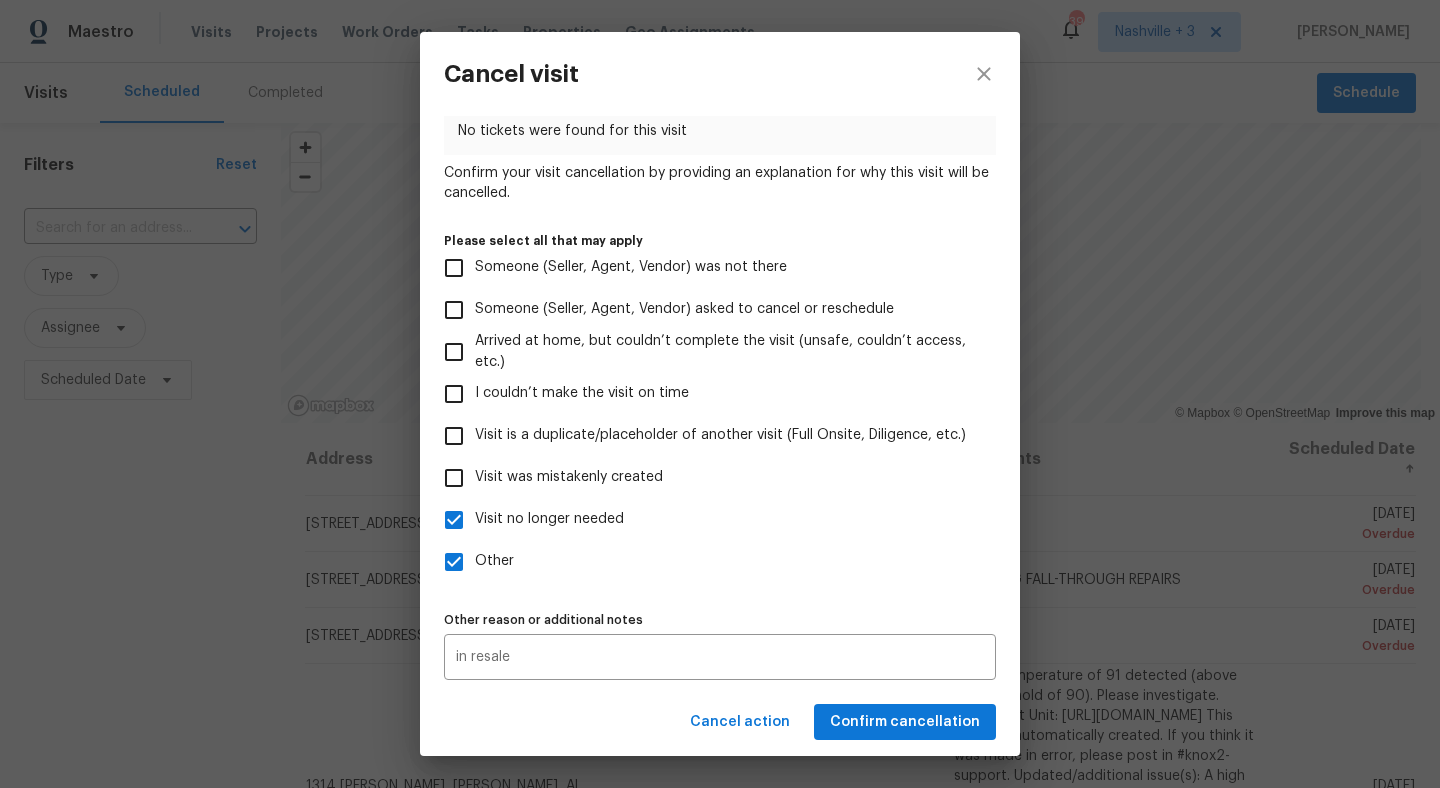 click on "Other" at bounding box center [454, 562] 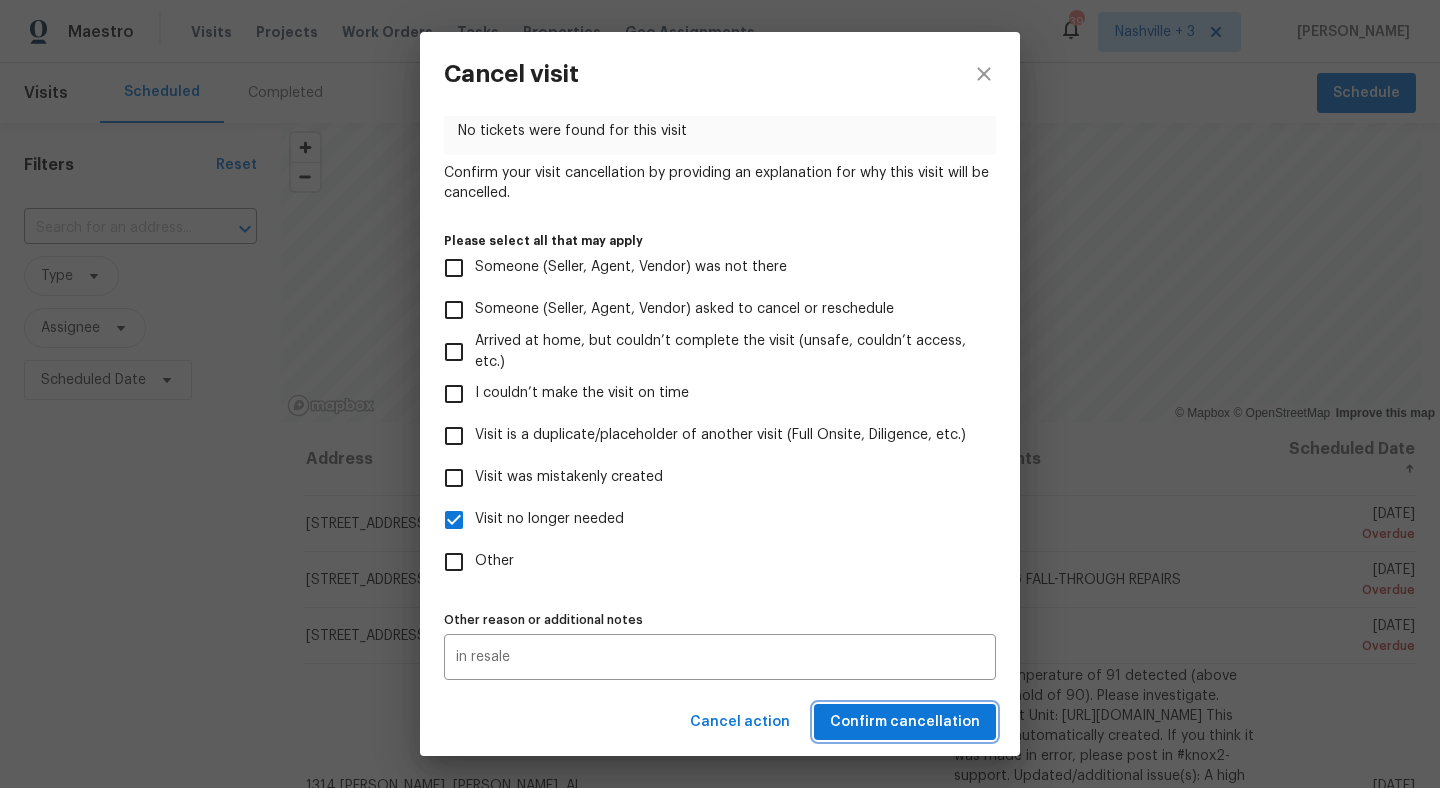 click on "Confirm cancellation" at bounding box center (905, 722) 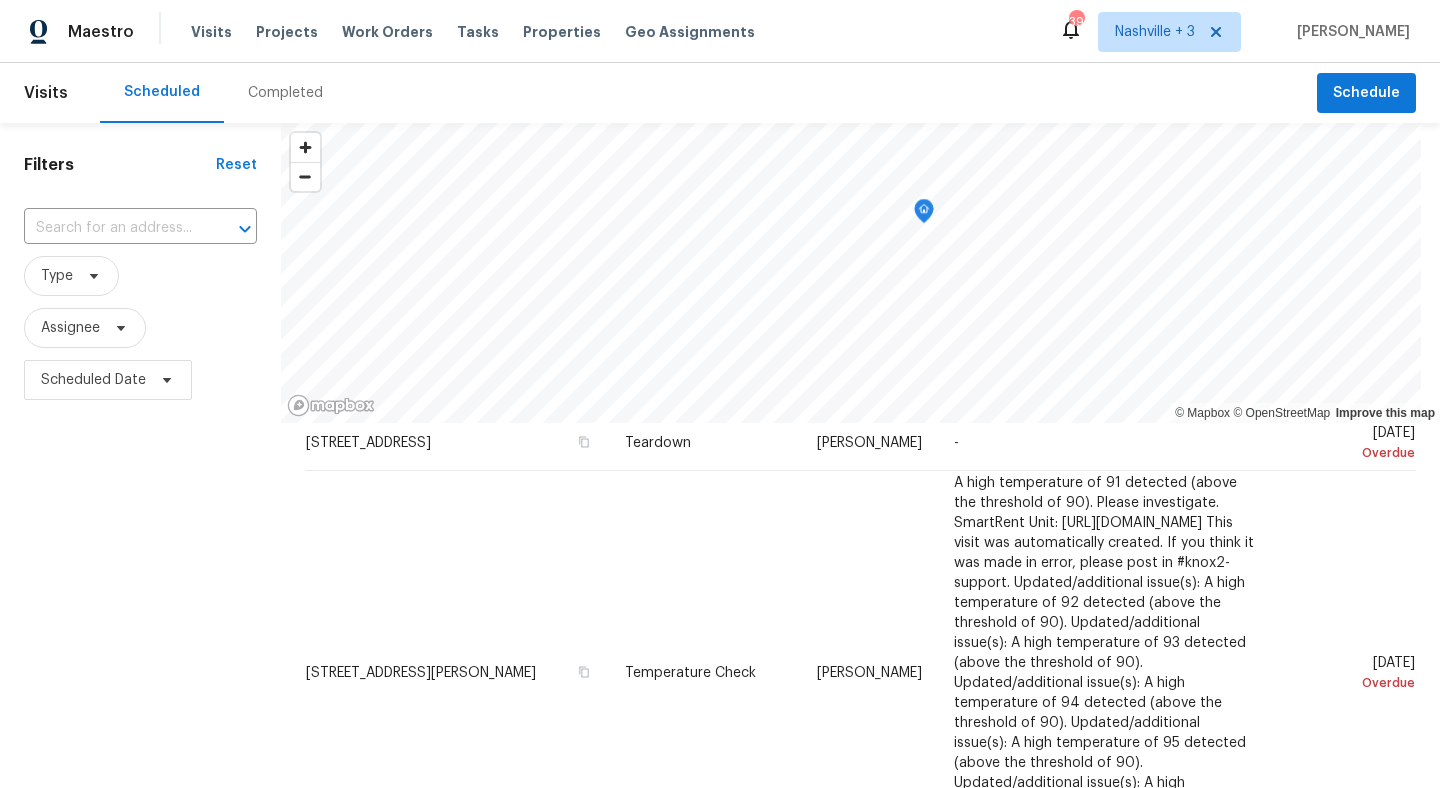 scroll, scrollTop: 152, scrollLeft: 0, axis: vertical 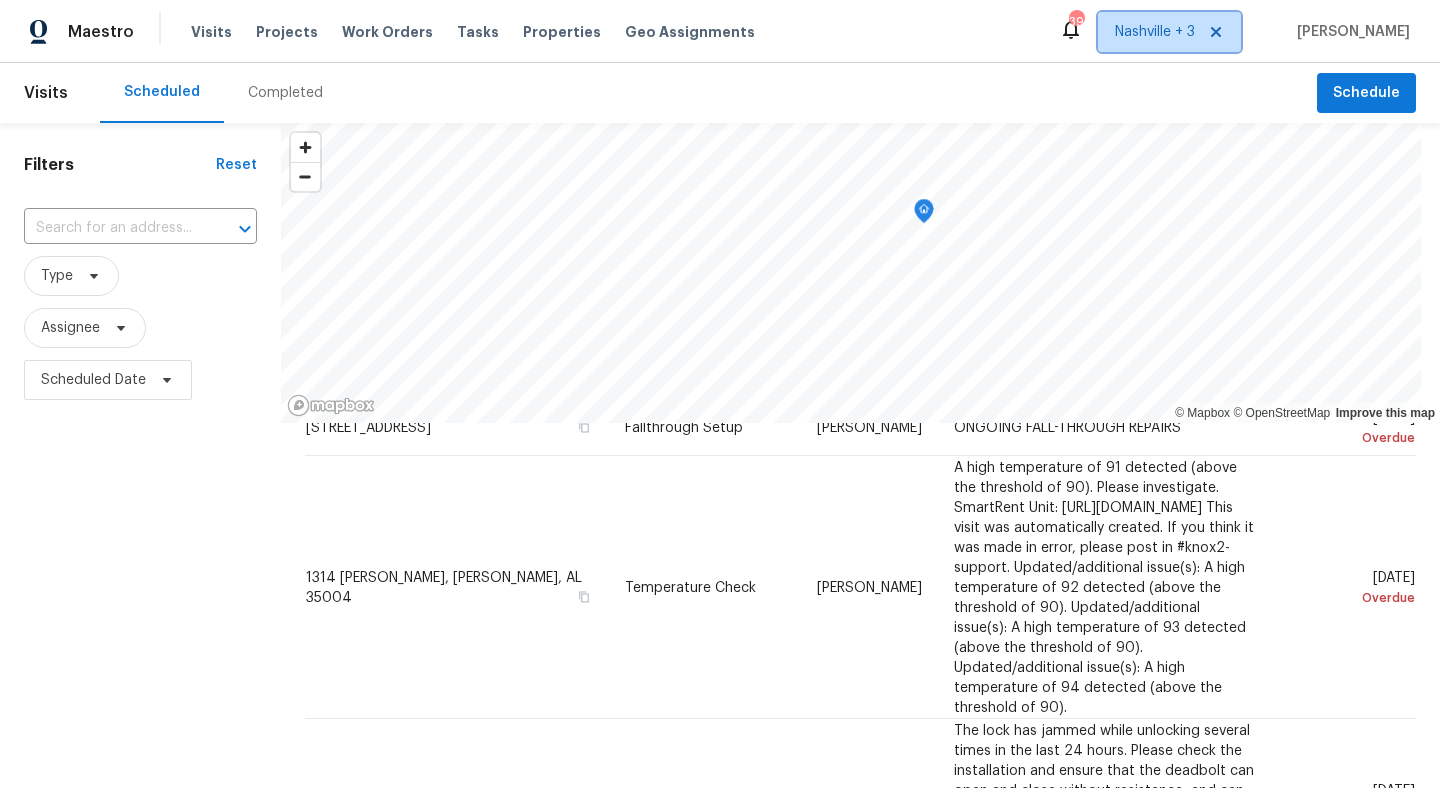 click on "Nashville + 3" at bounding box center [1155, 32] 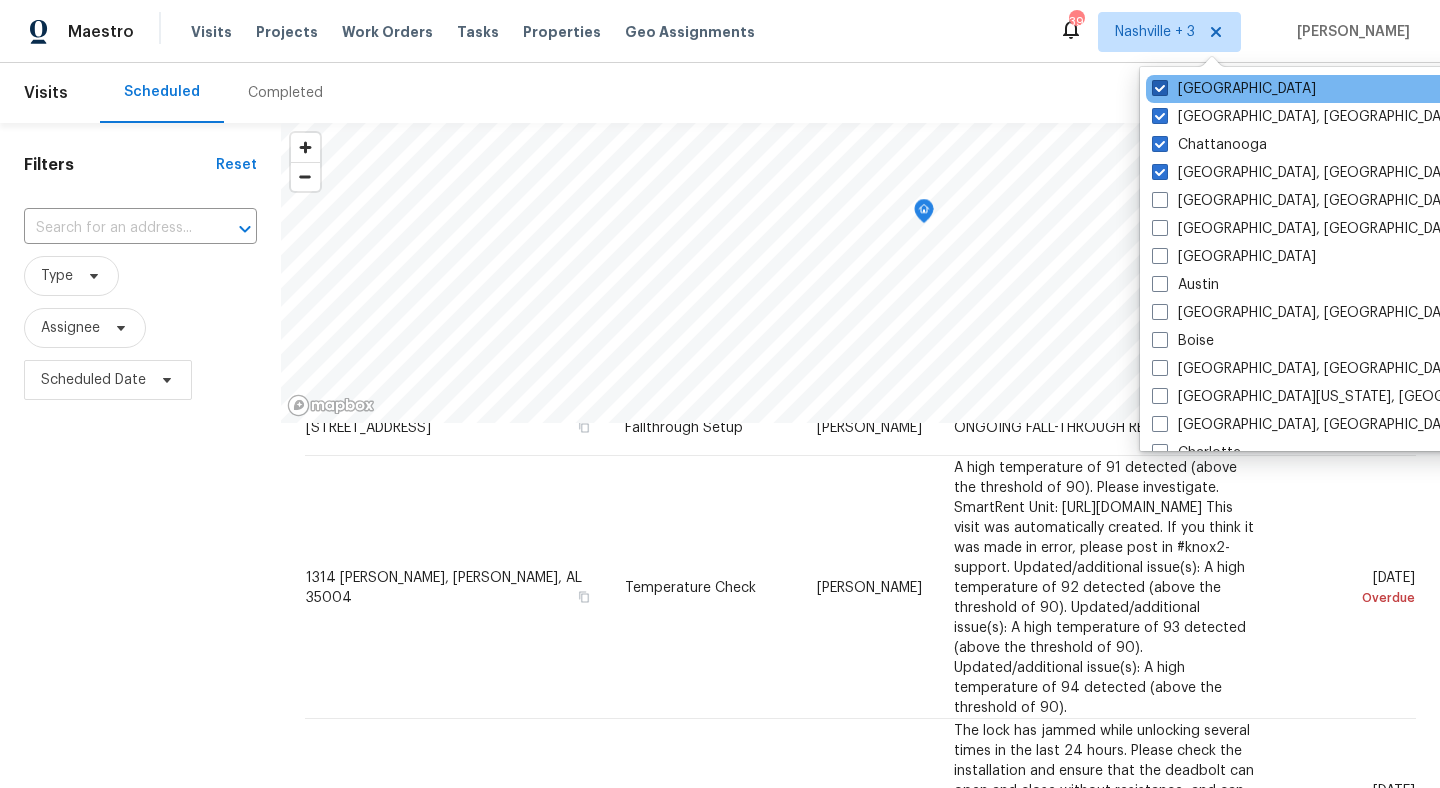 click at bounding box center (1160, 88) 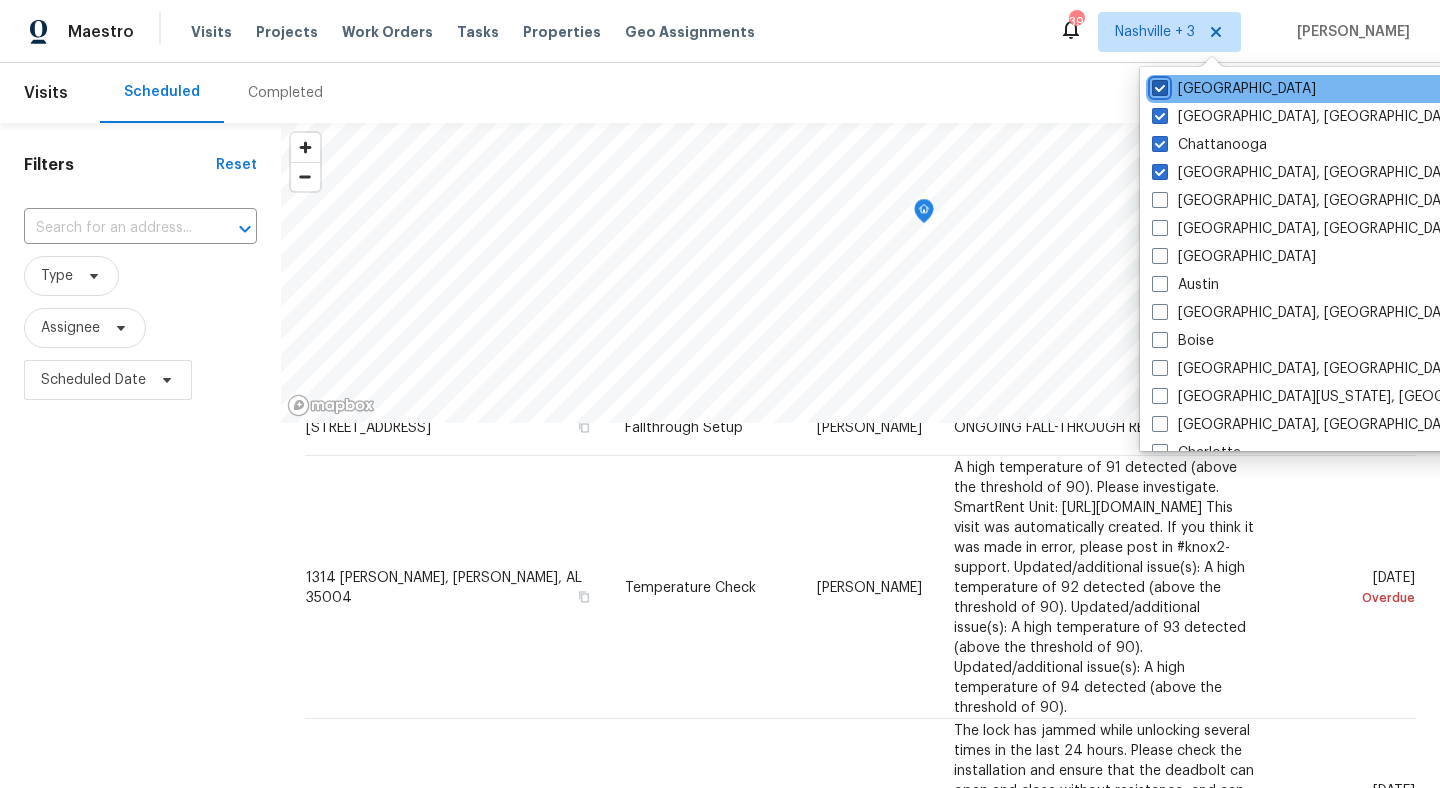 click on "Nashville" at bounding box center (1158, 85) 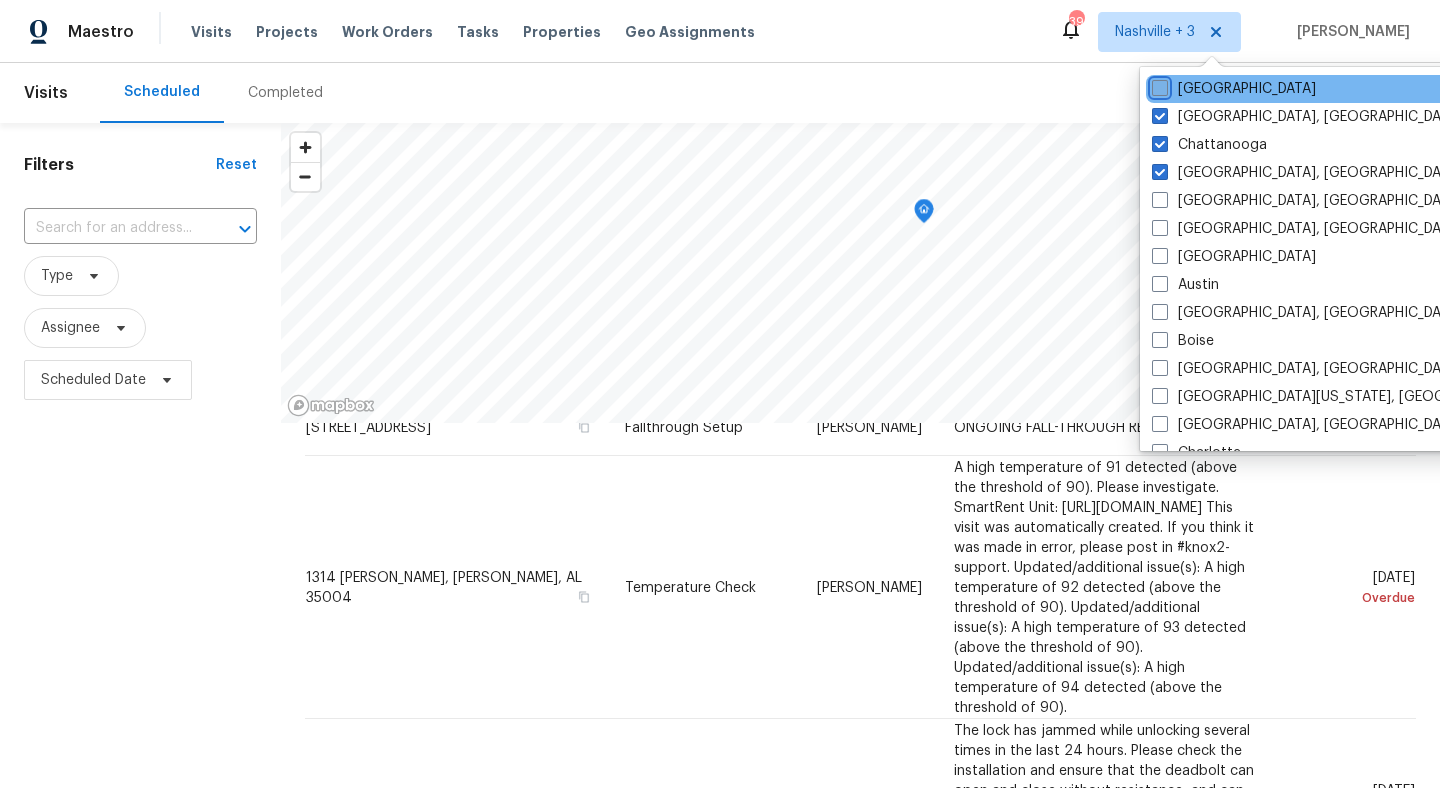 checkbox on "false" 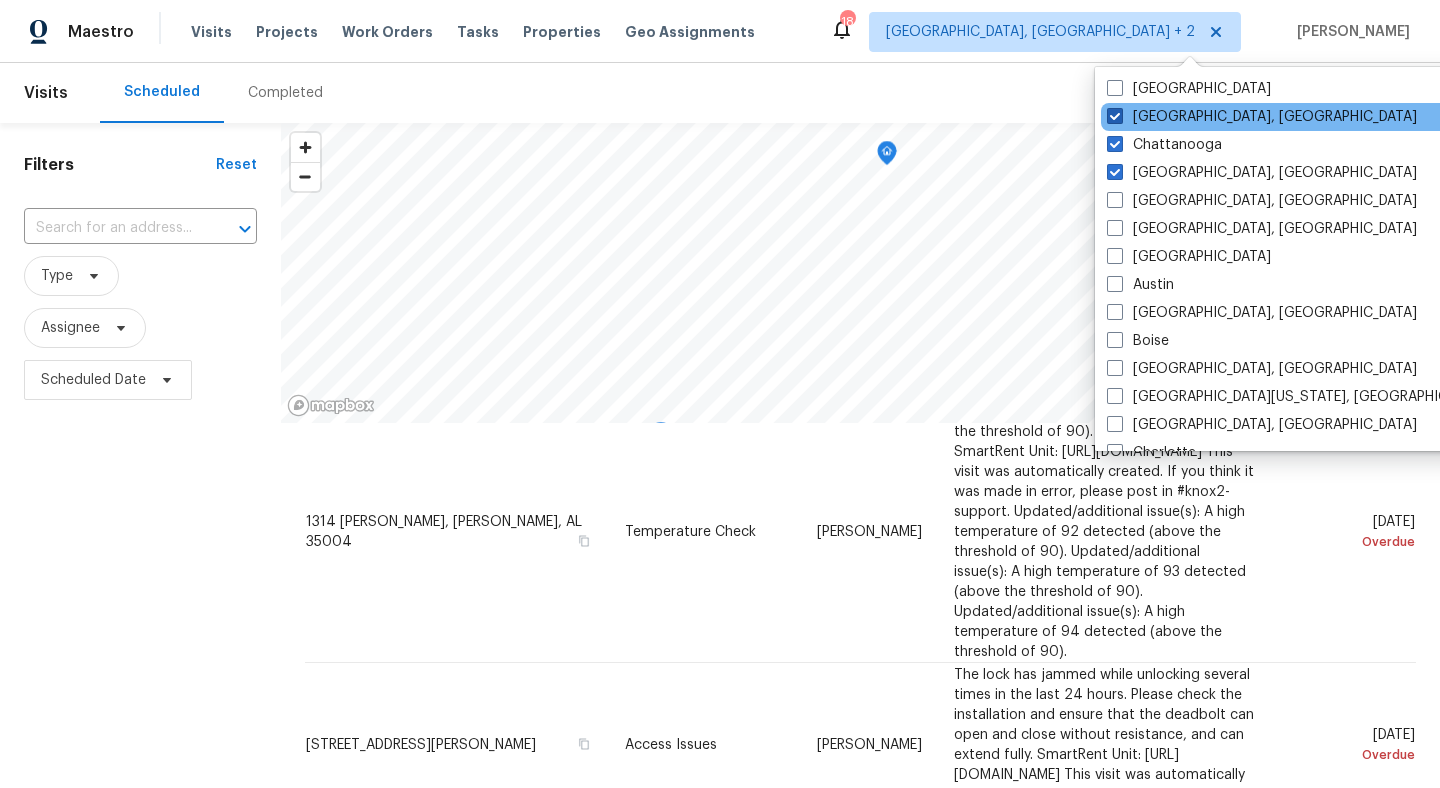 click at bounding box center (1115, 116) 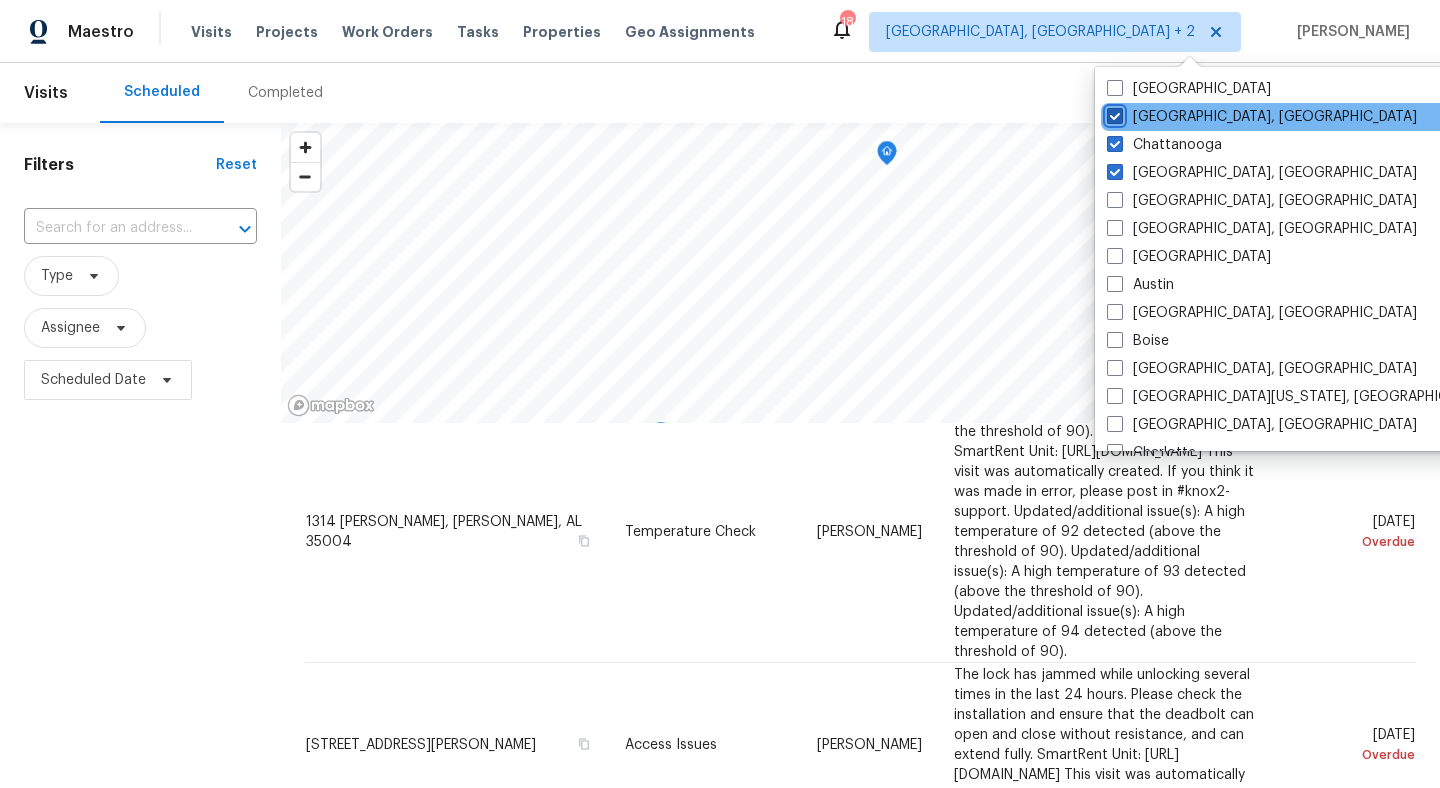 click on "Knoxville, TN" at bounding box center (1113, 113) 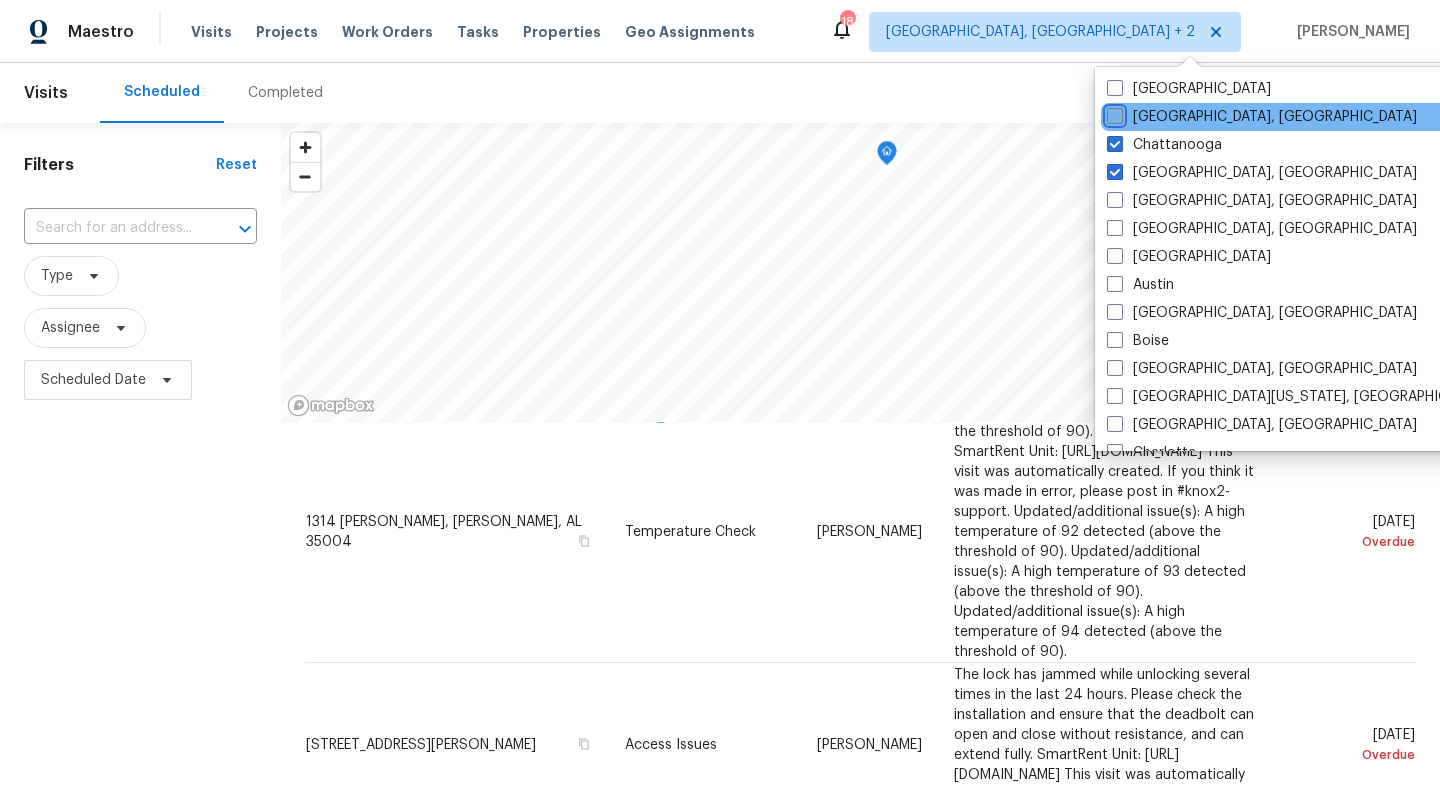 checkbox on "false" 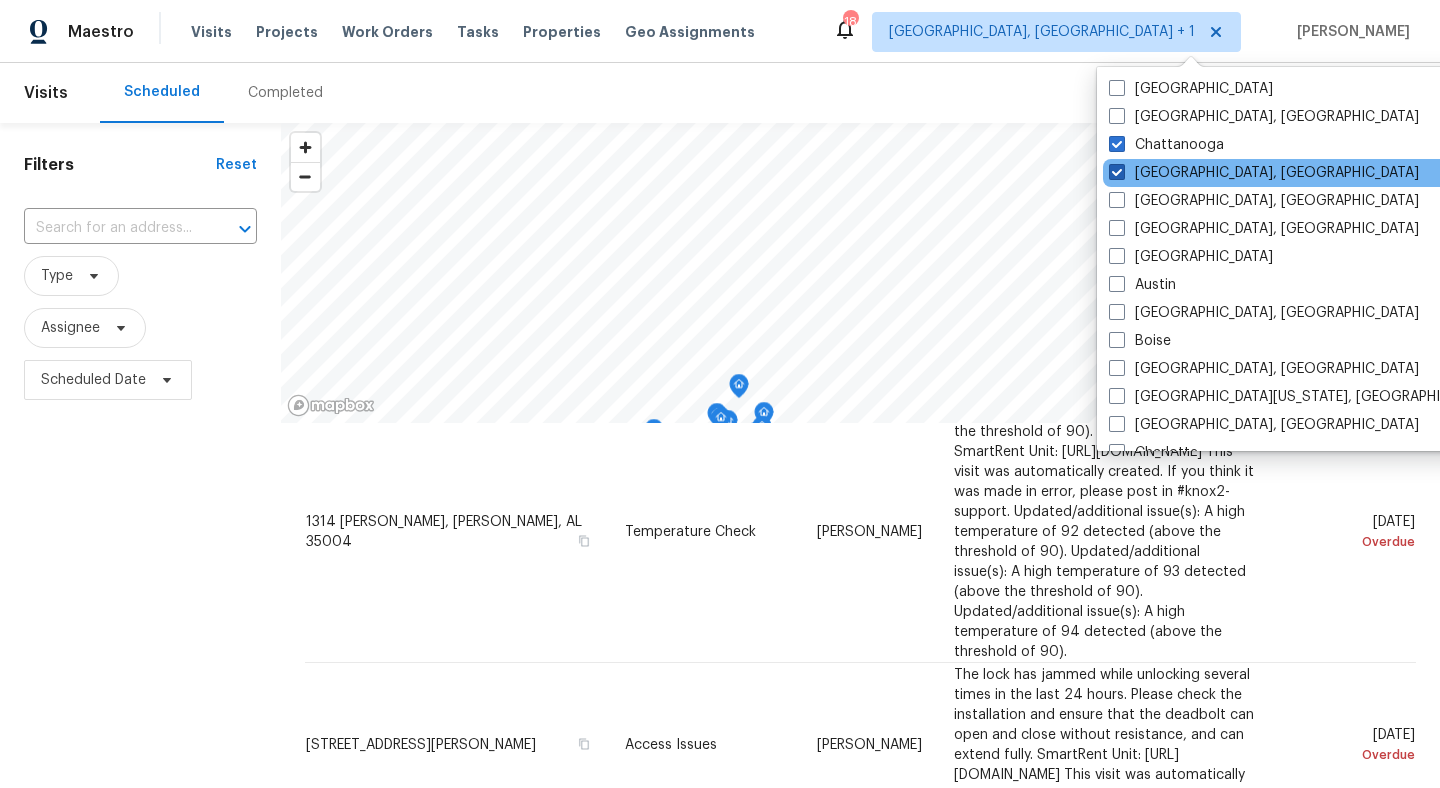click at bounding box center [1117, 172] 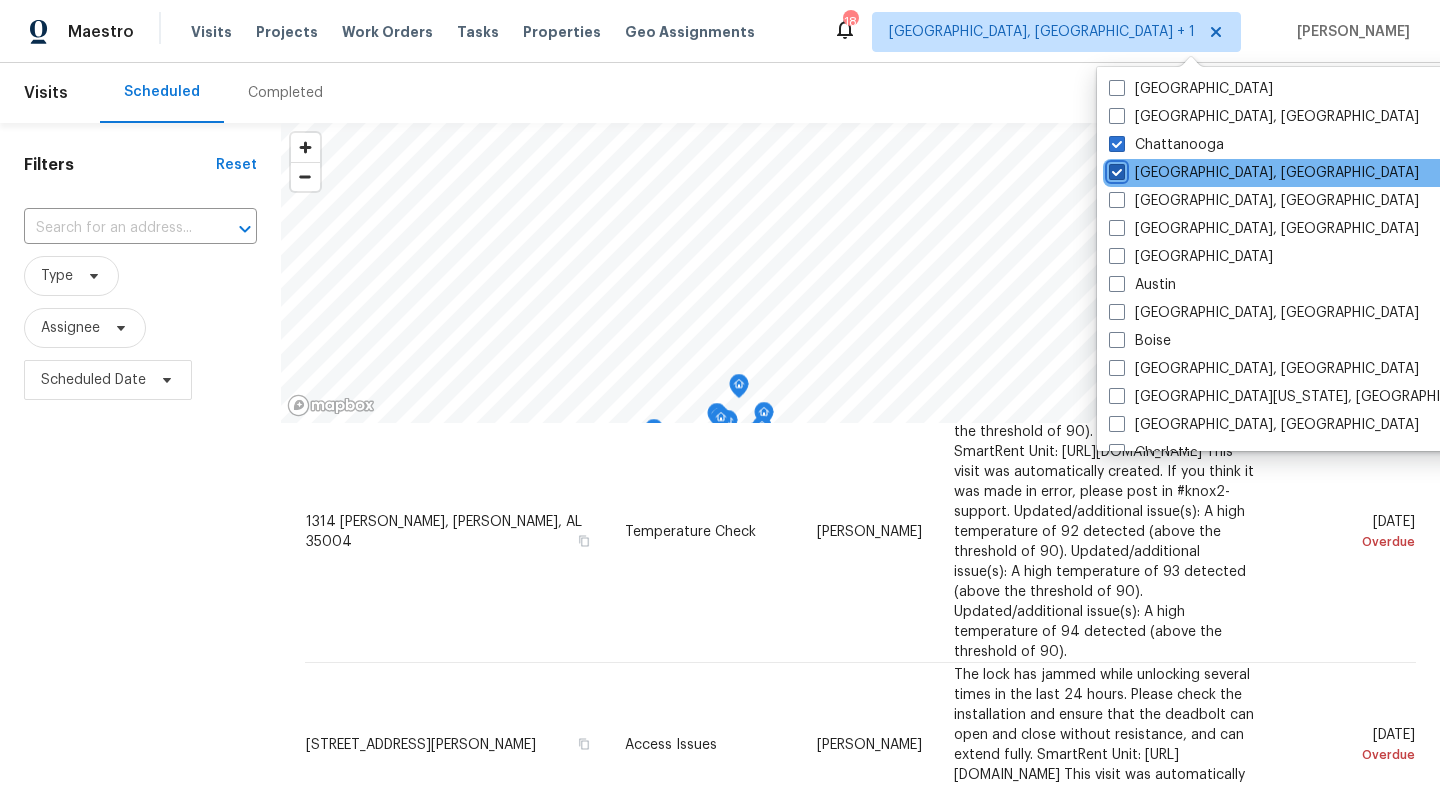 click on "Birmingham, AL" at bounding box center [1115, 169] 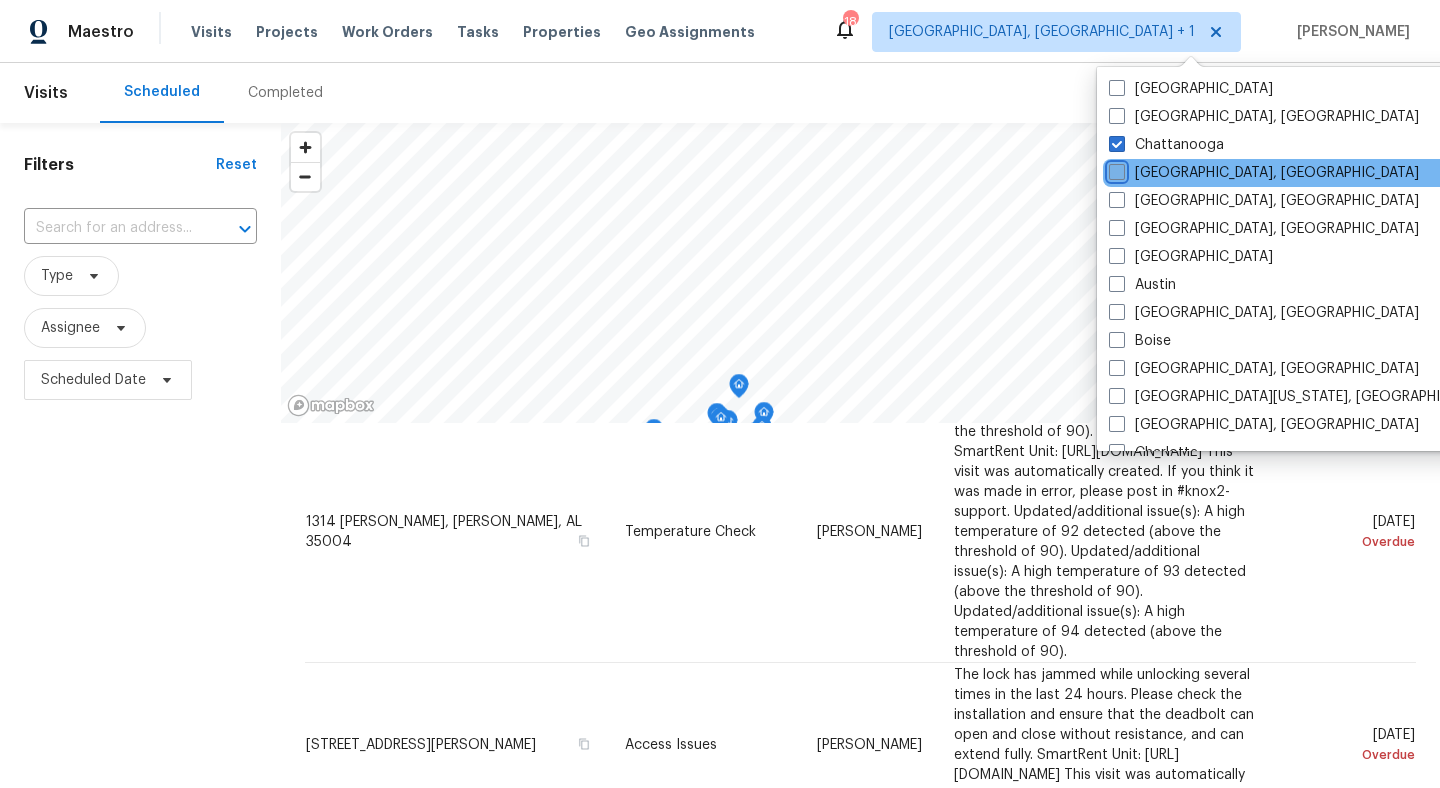 checkbox on "false" 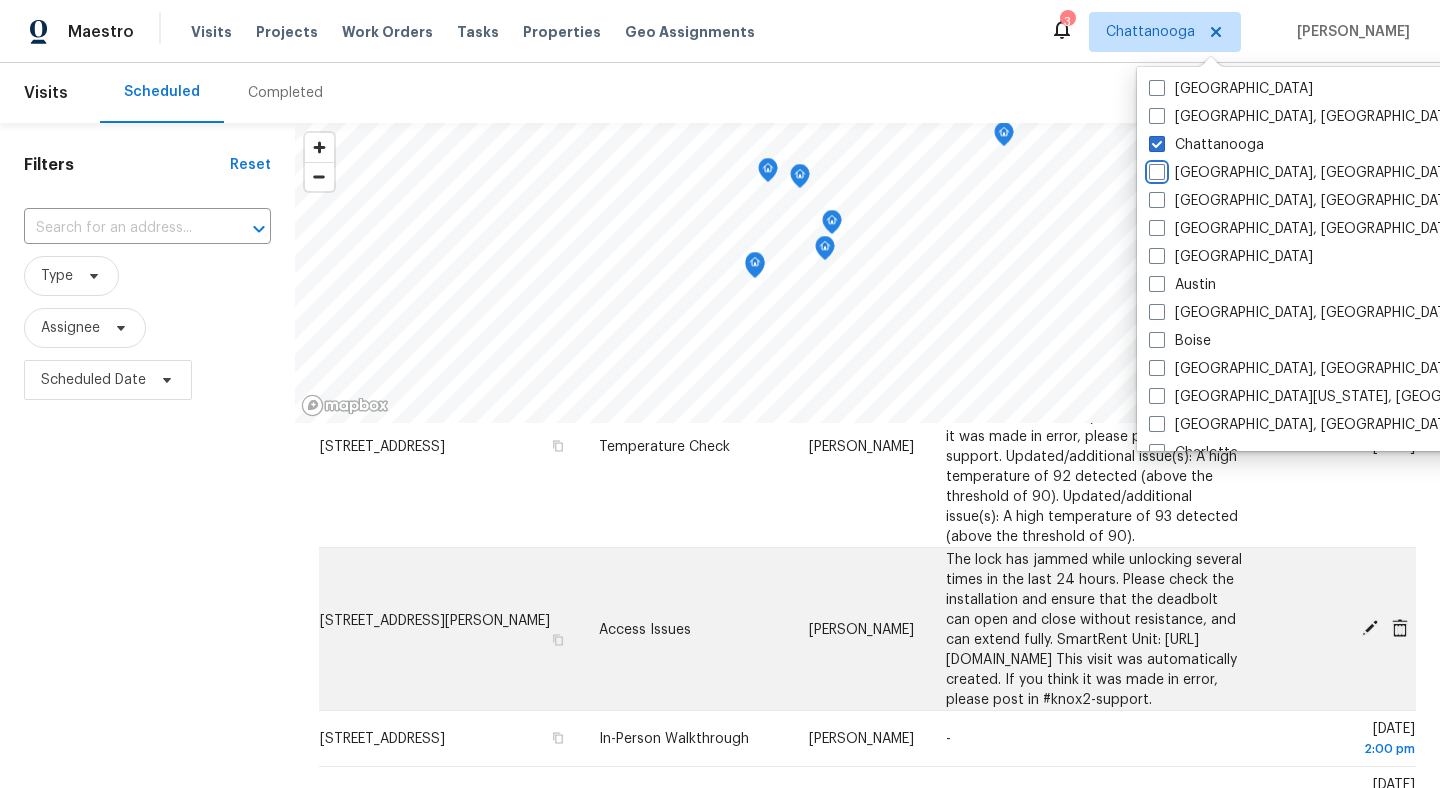 scroll, scrollTop: 207, scrollLeft: 0, axis: vertical 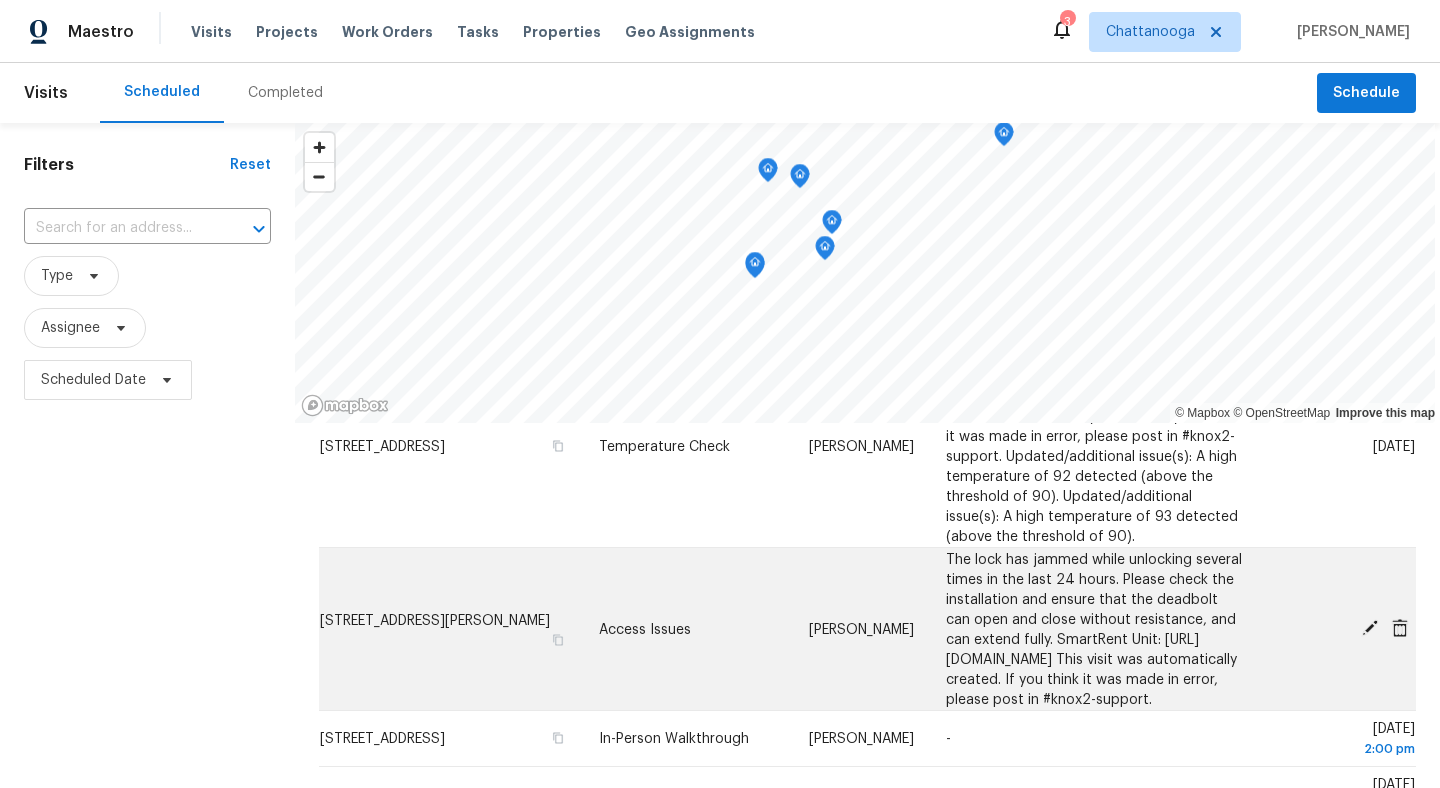click 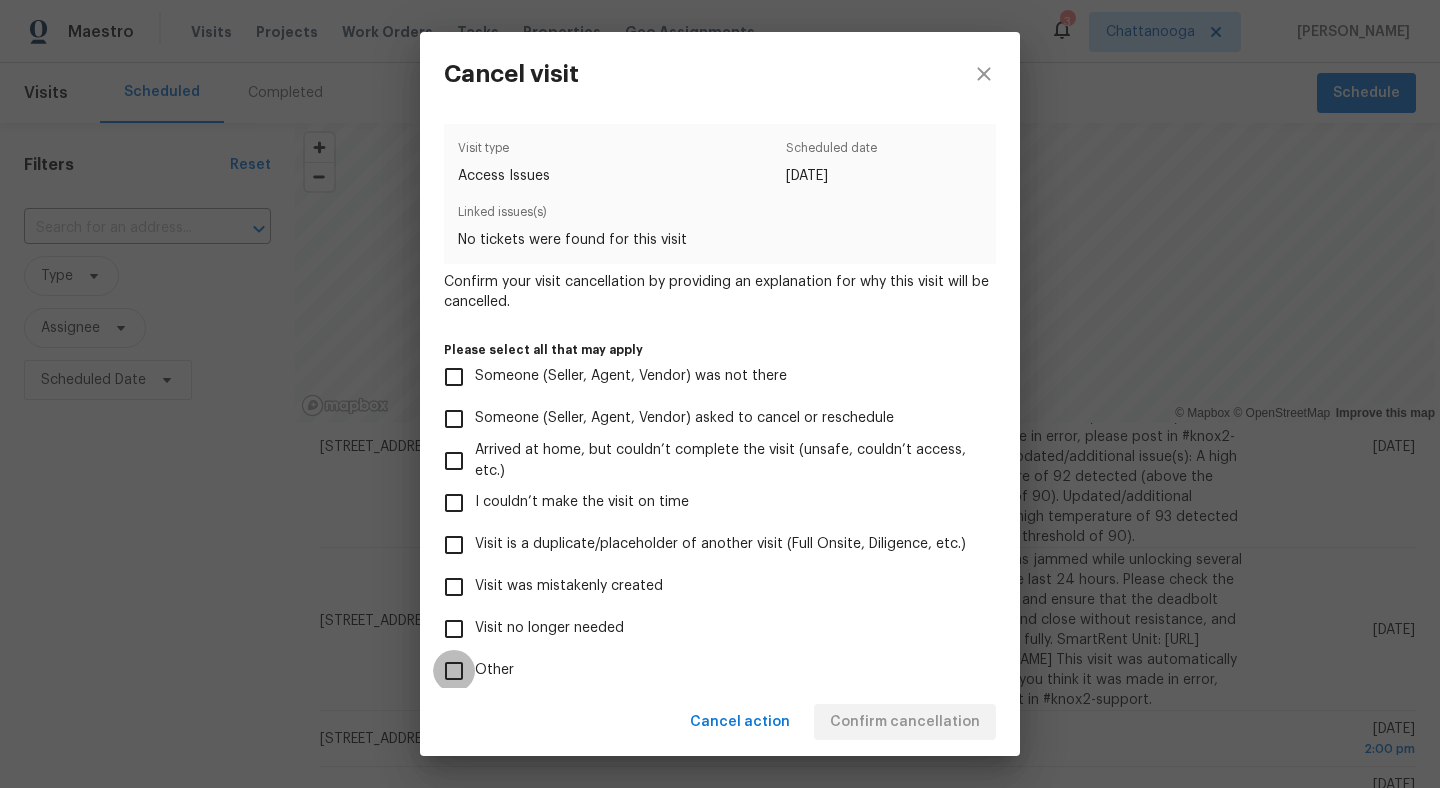 click on "Other" at bounding box center (454, 671) 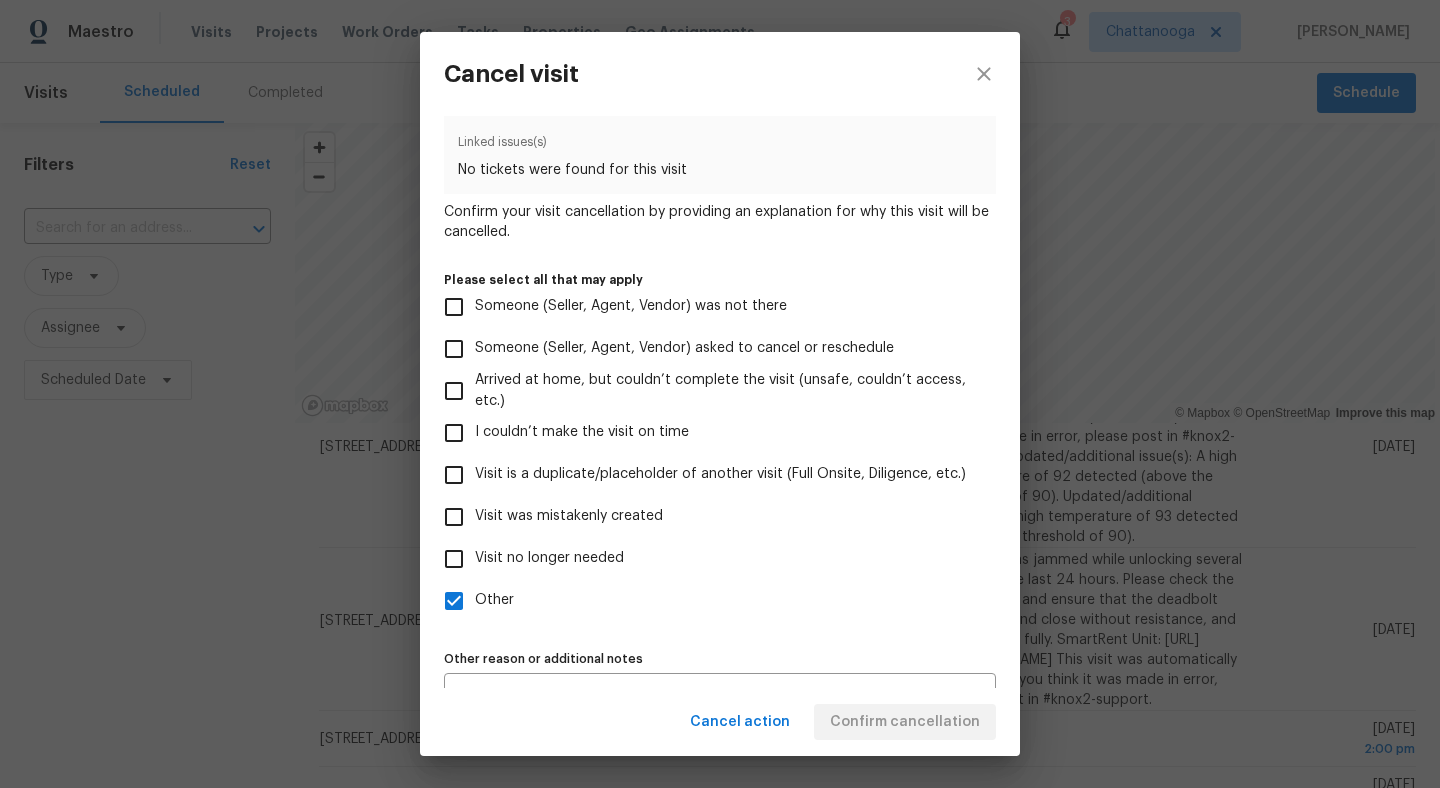 scroll, scrollTop: 110, scrollLeft: 0, axis: vertical 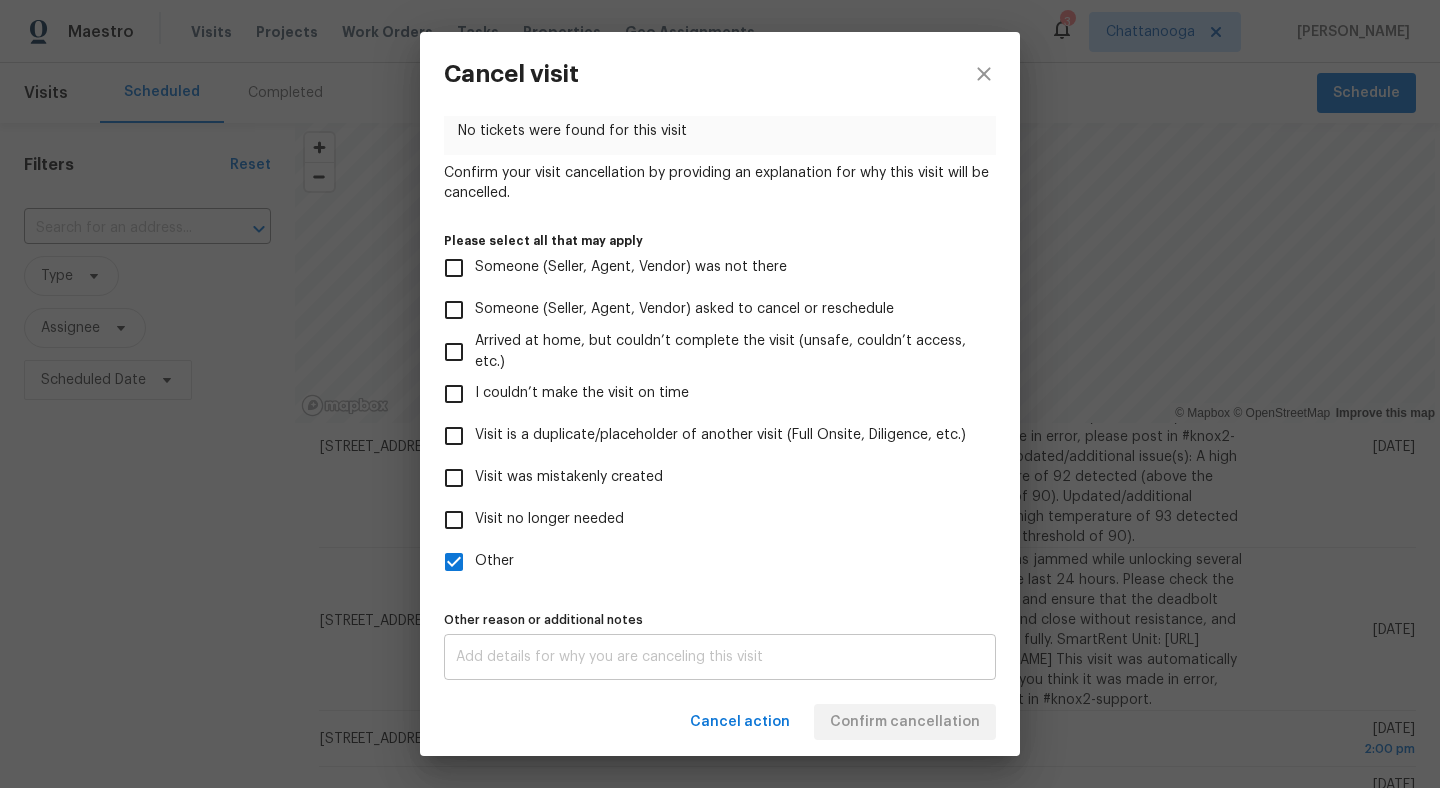 click at bounding box center (720, 657) 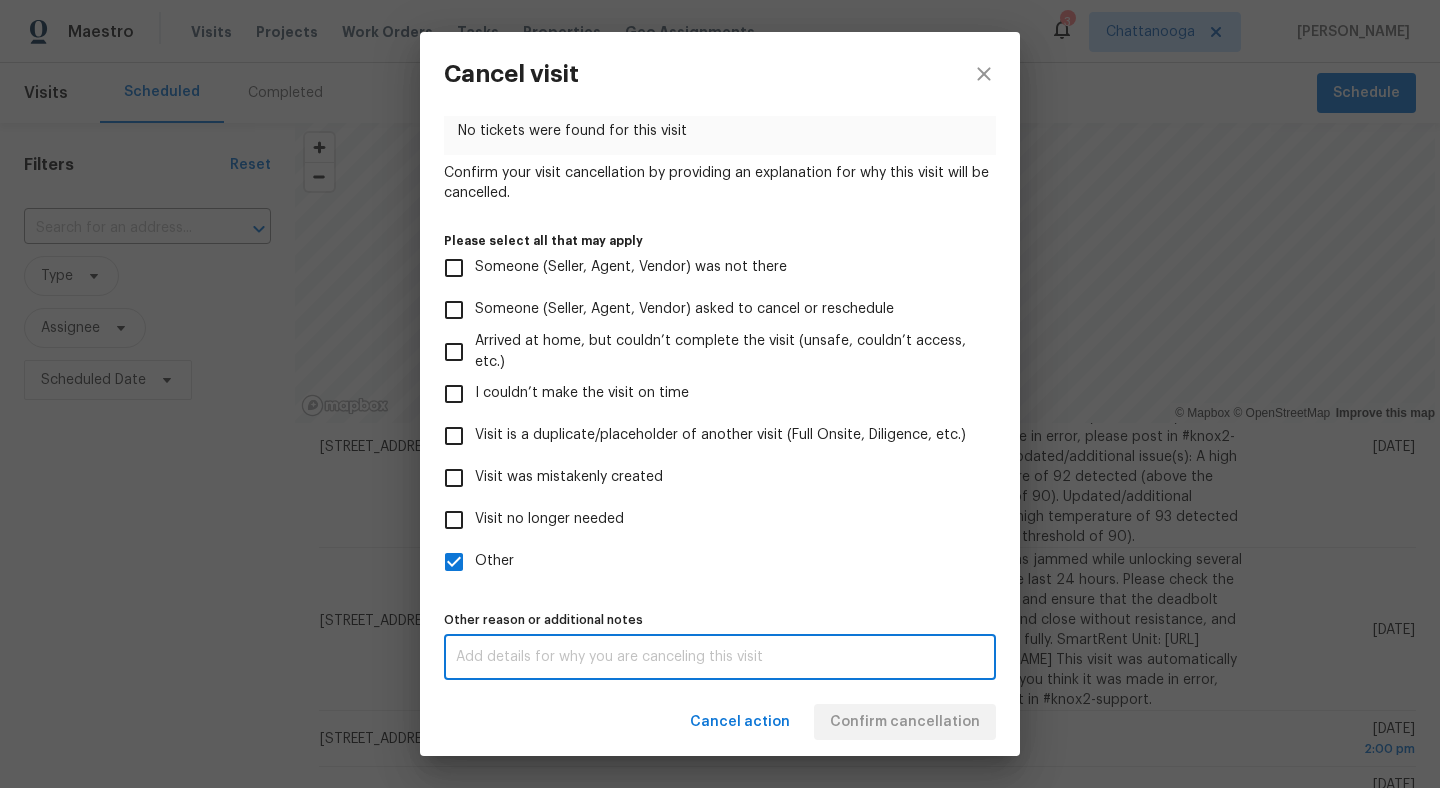 type on "f" 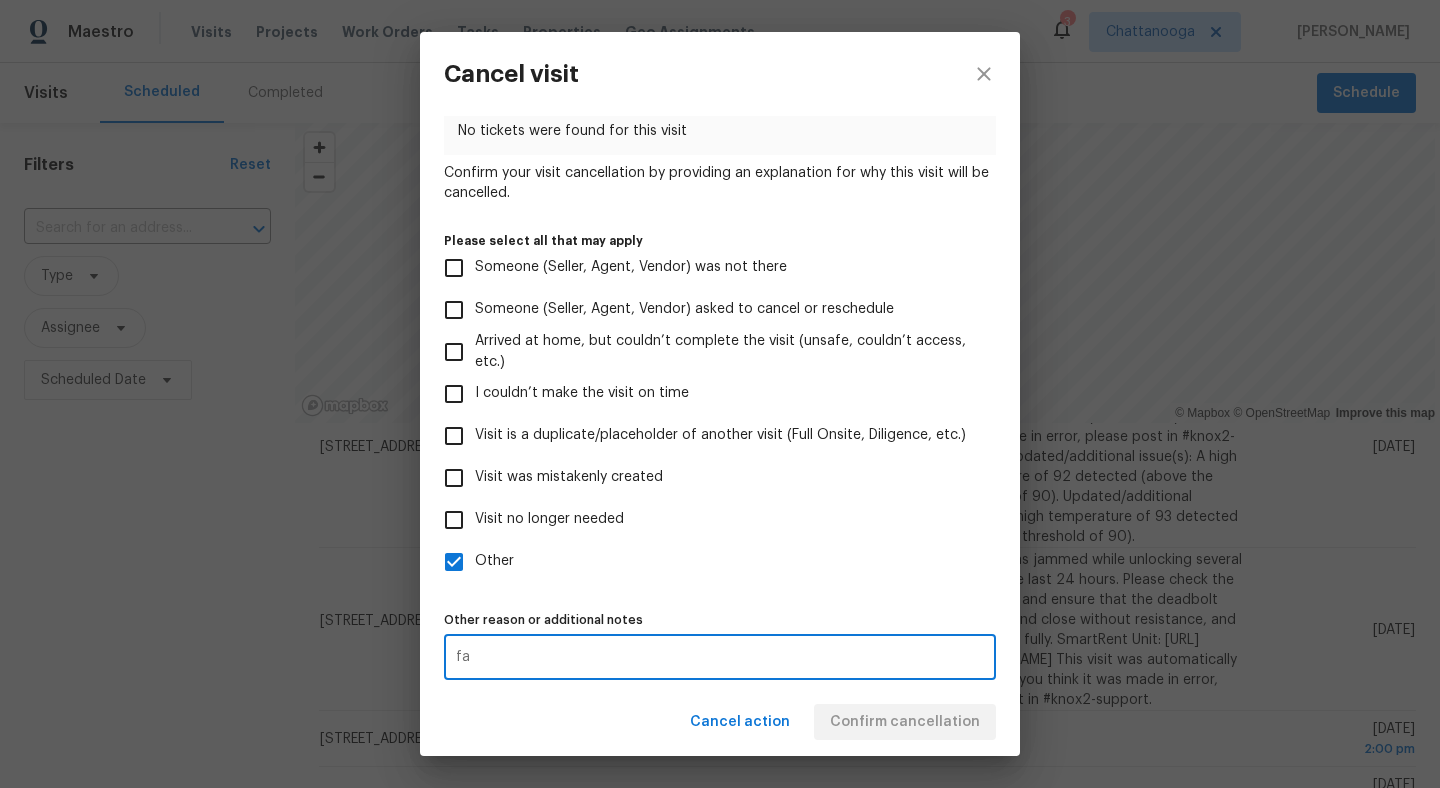 type on "f" 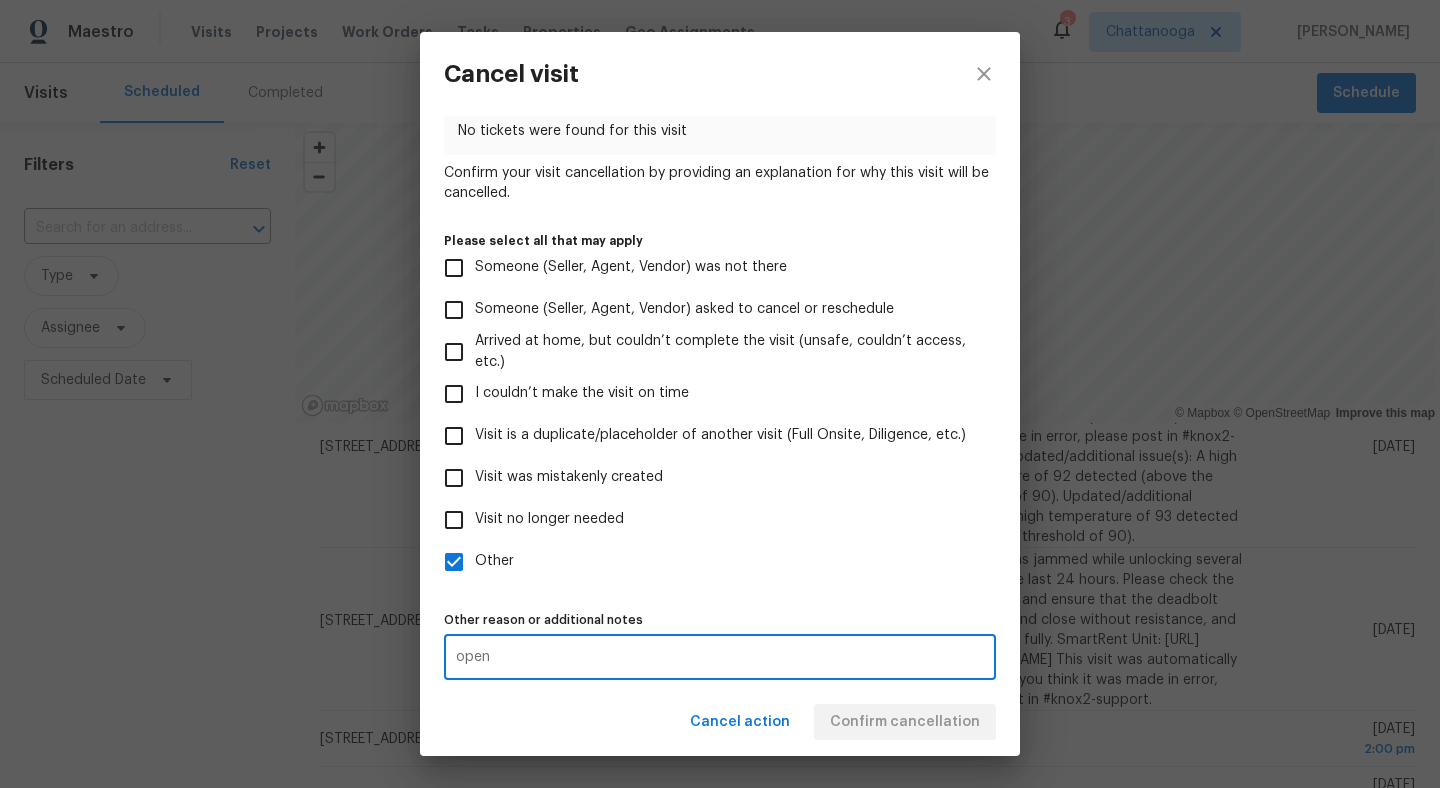 type on "open" 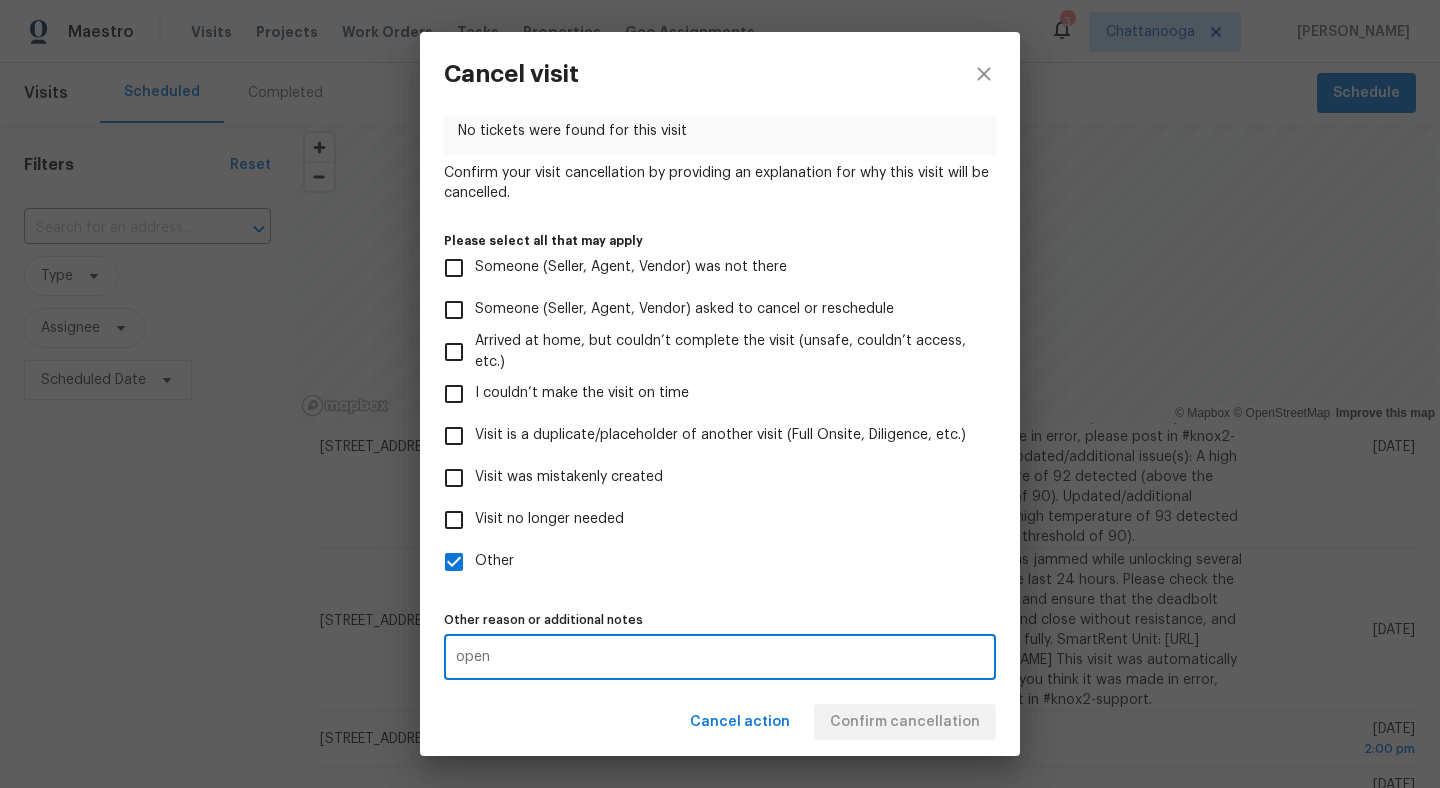 click on "Other" at bounding box center (706, 562) 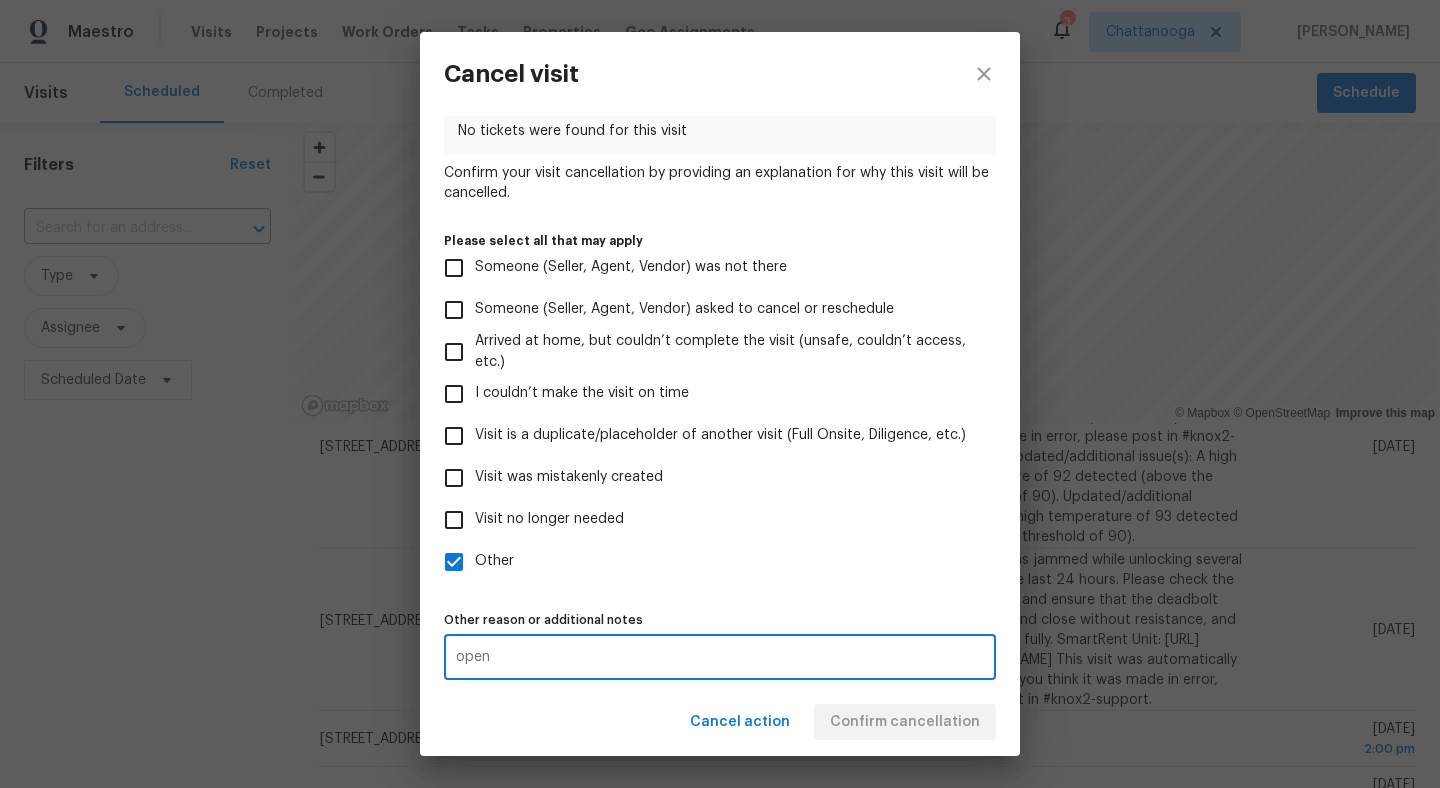 click on "Other" at bounding box center (454, 562) 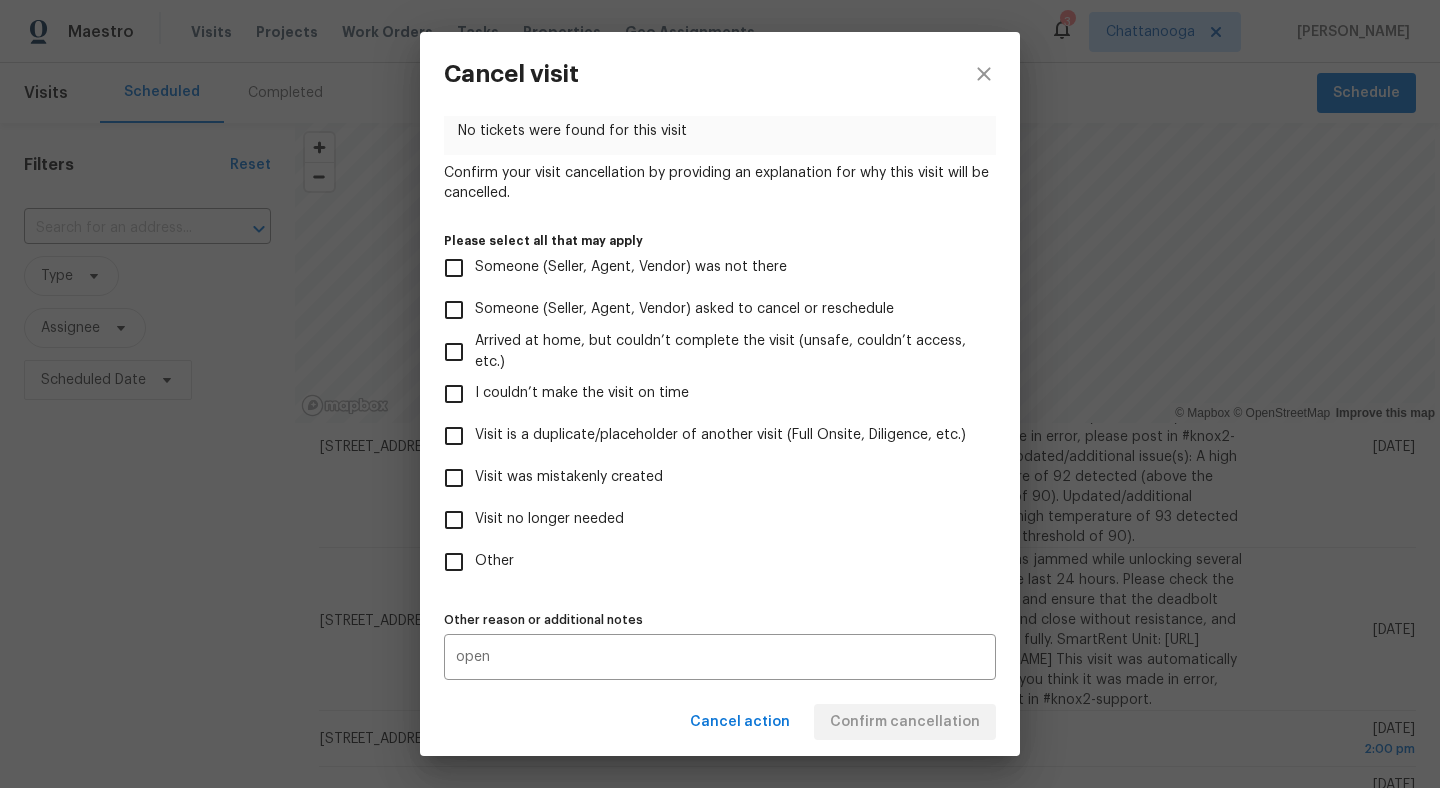 click on "Other" at bounding box center [706, 562] 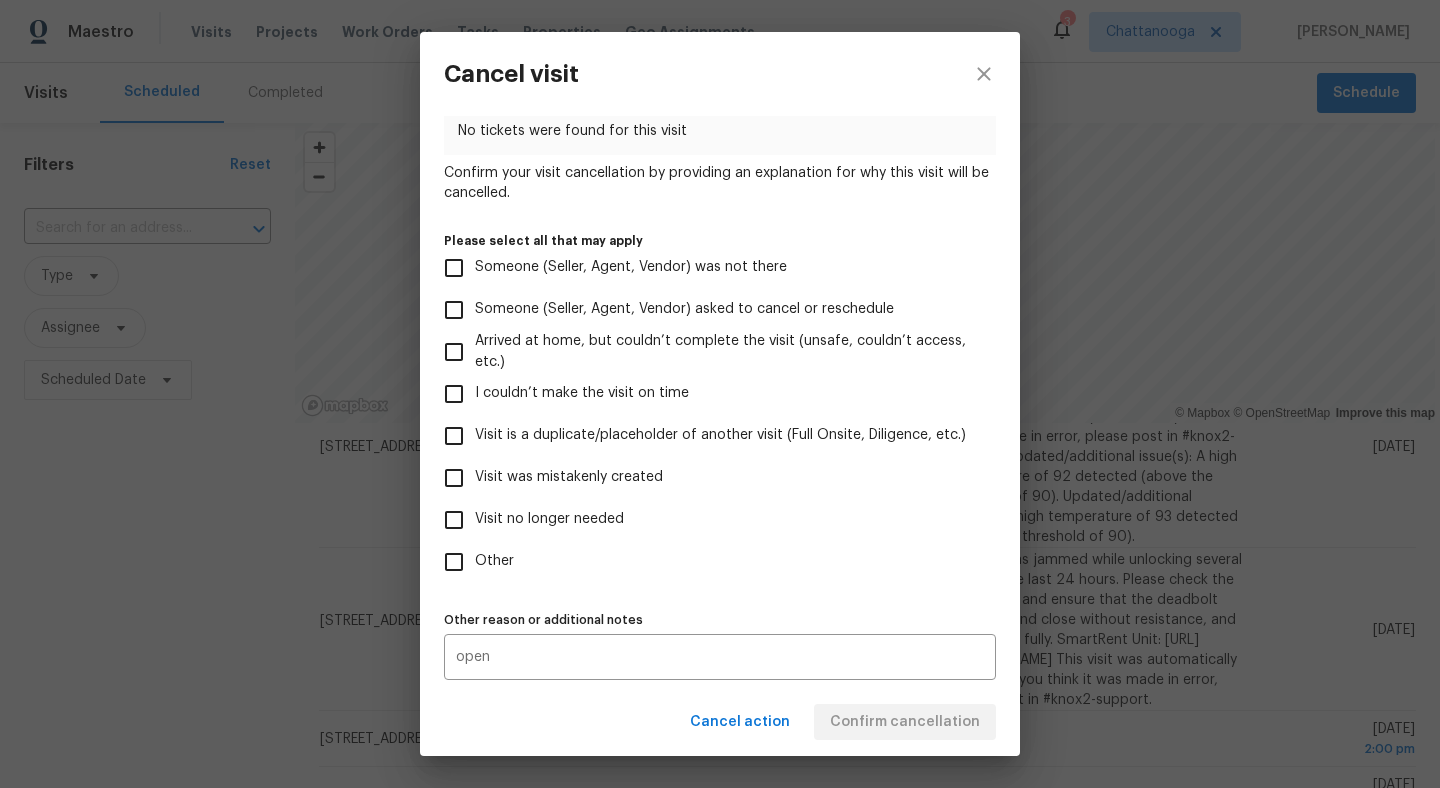 click on "Other" at bounding box center [454, 562] 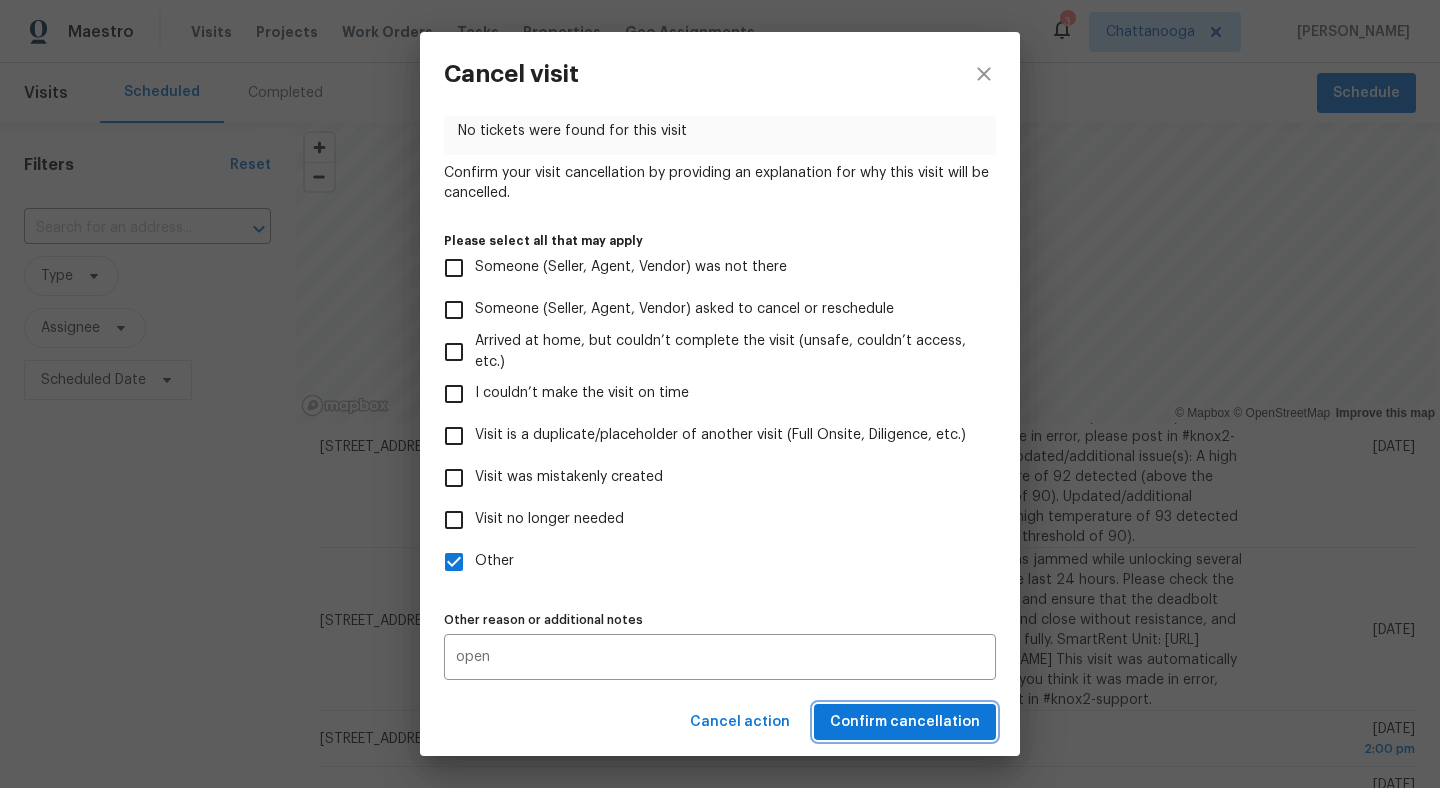 click on "Confirm cancellation" at bounding box center [905, 722] 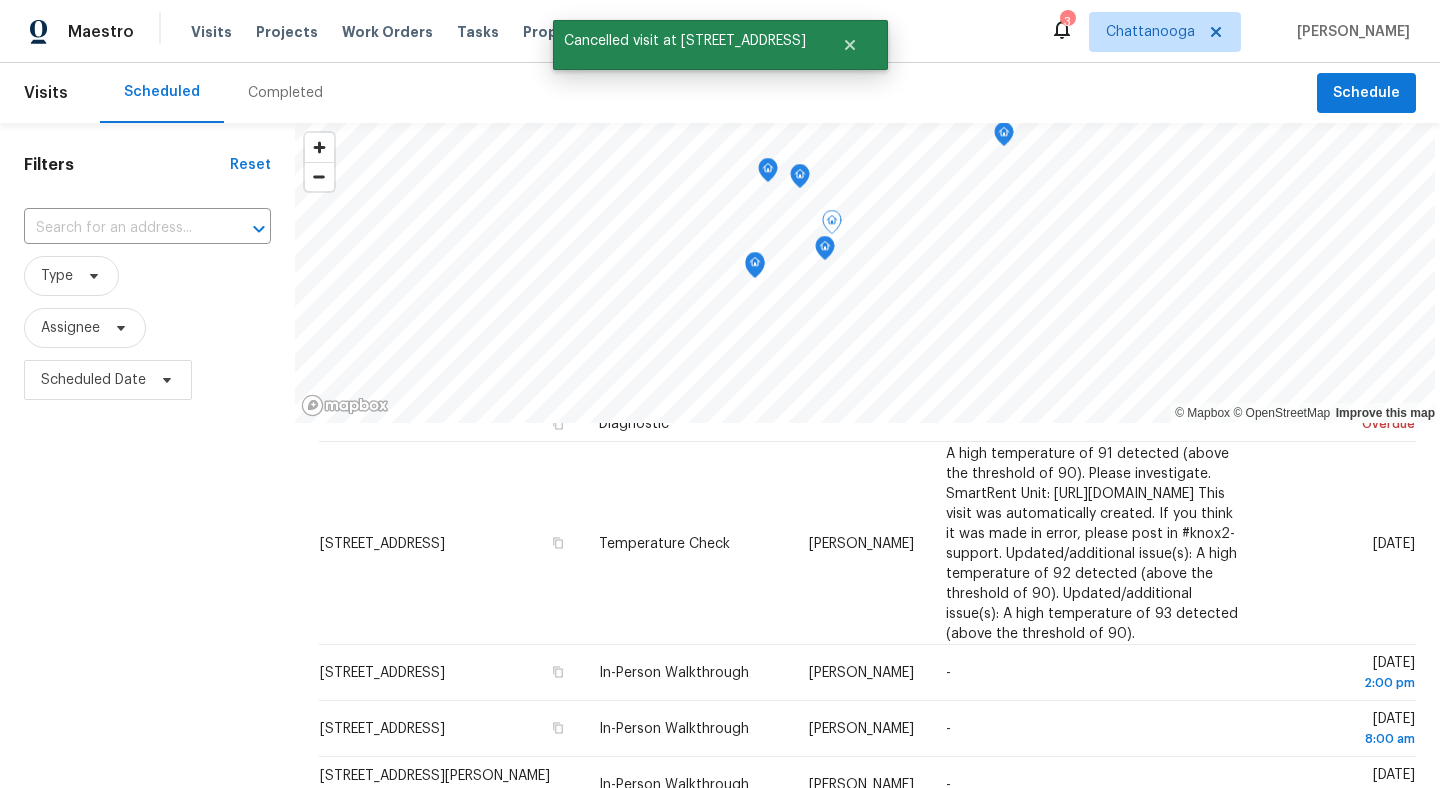 scroll, scrollTop: 129, scrollLeft: 0, axis: vertical 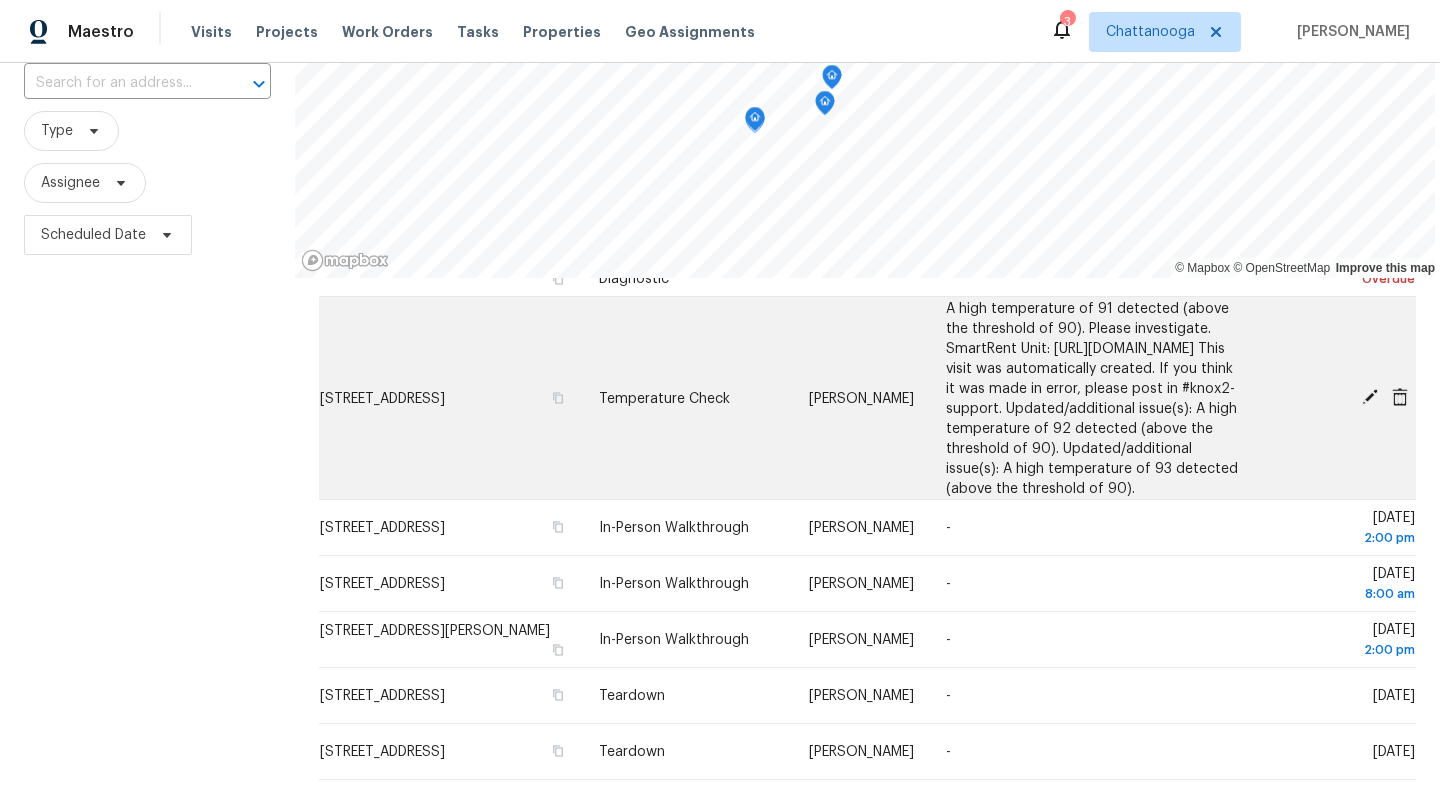 click at bounding box center (1400, 397) 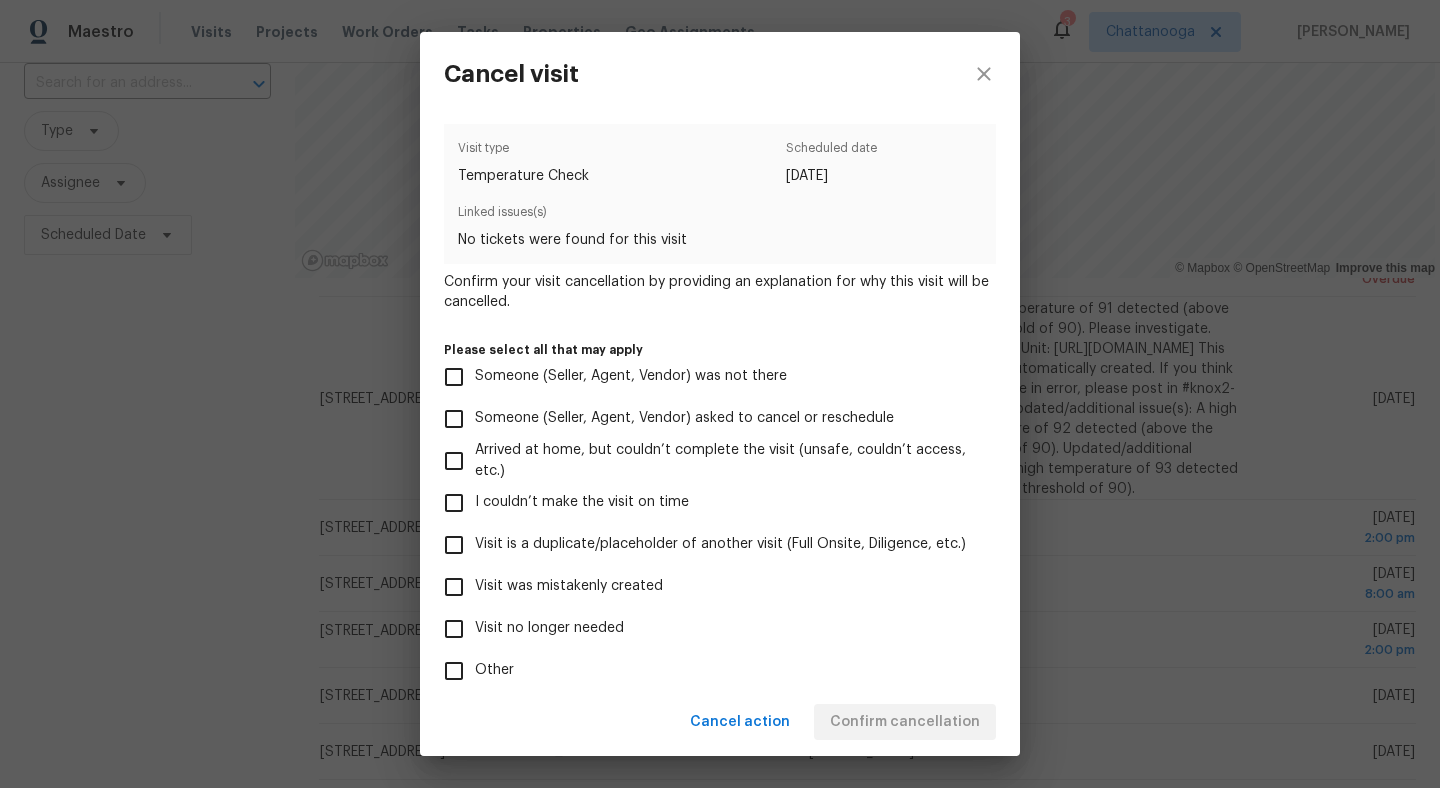 click on "Other" at bounding box center [454, 671] 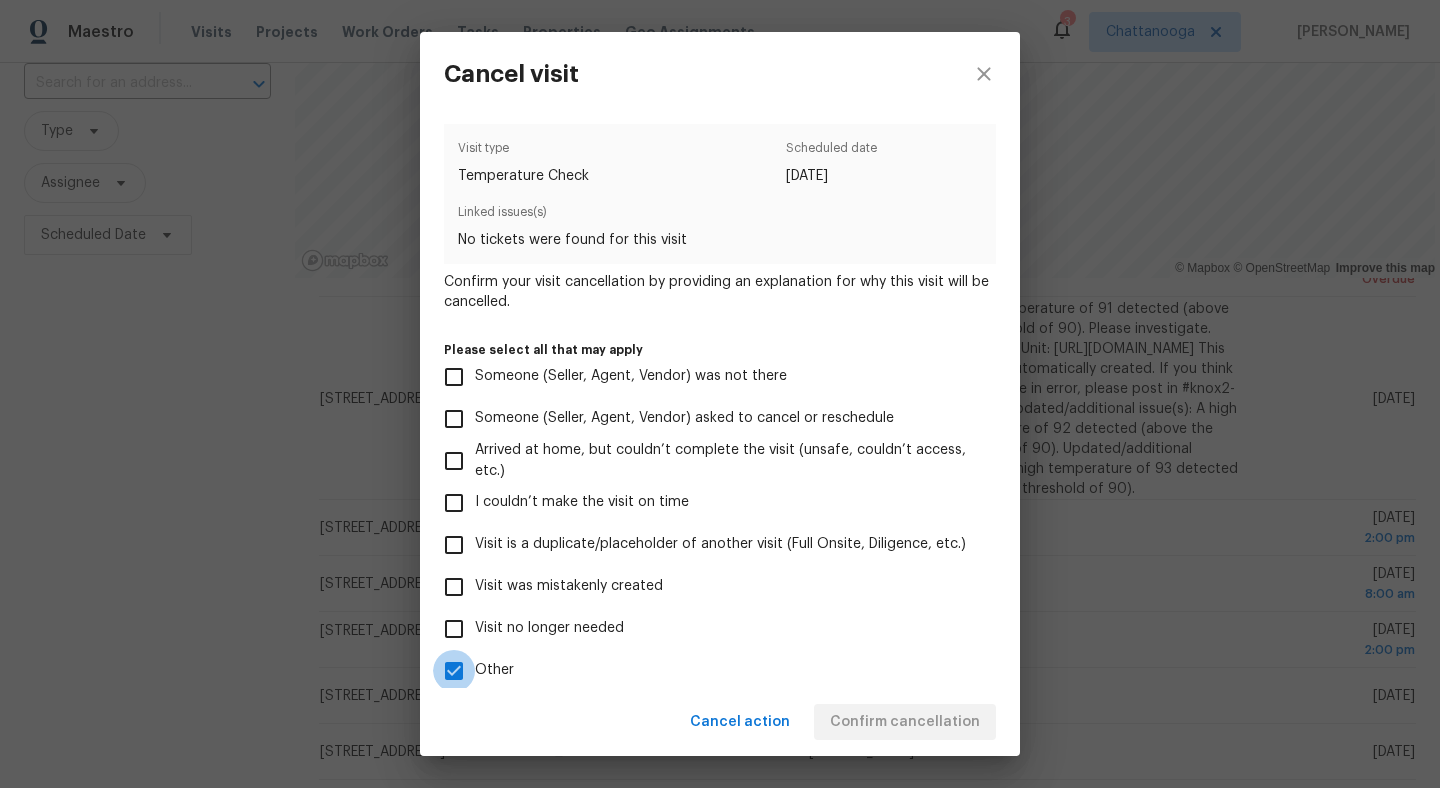 click on "Other" at bounding box center [454, 671] 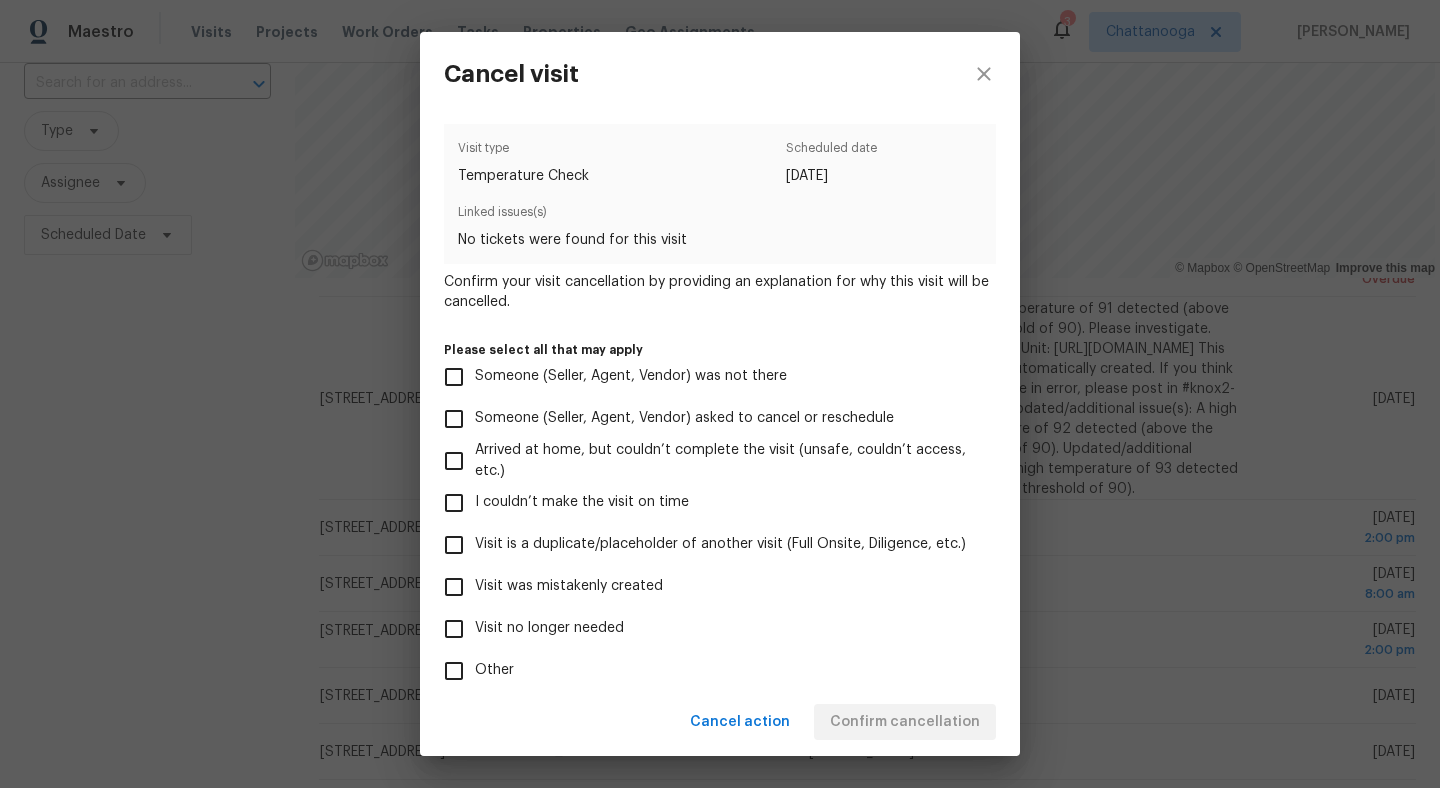 click on "Visit is a duplicate/placeholder of another visit (Full Onsite, Diligence, etc.)" at bounding box center [454, 545] 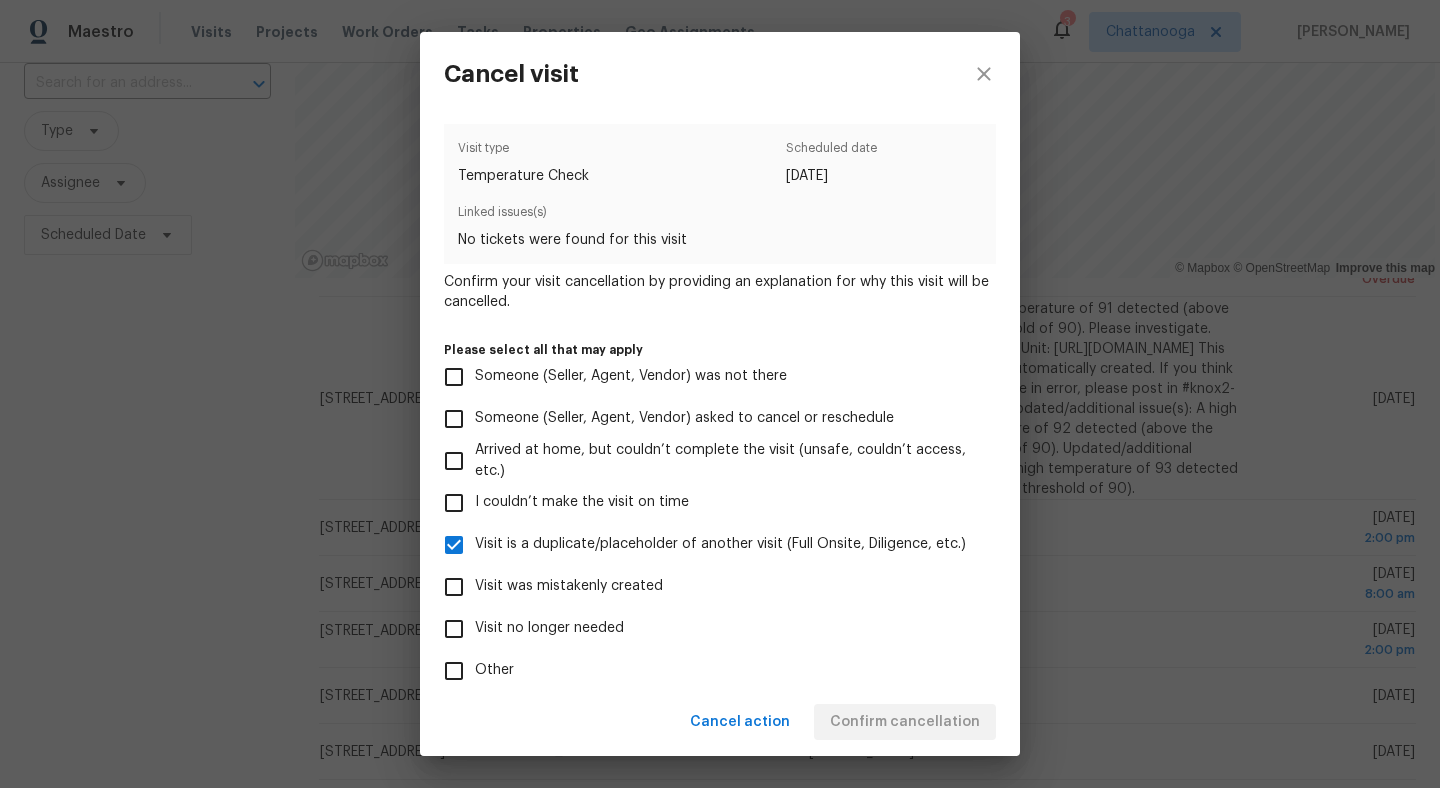 scroll, scrollTop: 110, scrollLeft: 0, axis: vertical 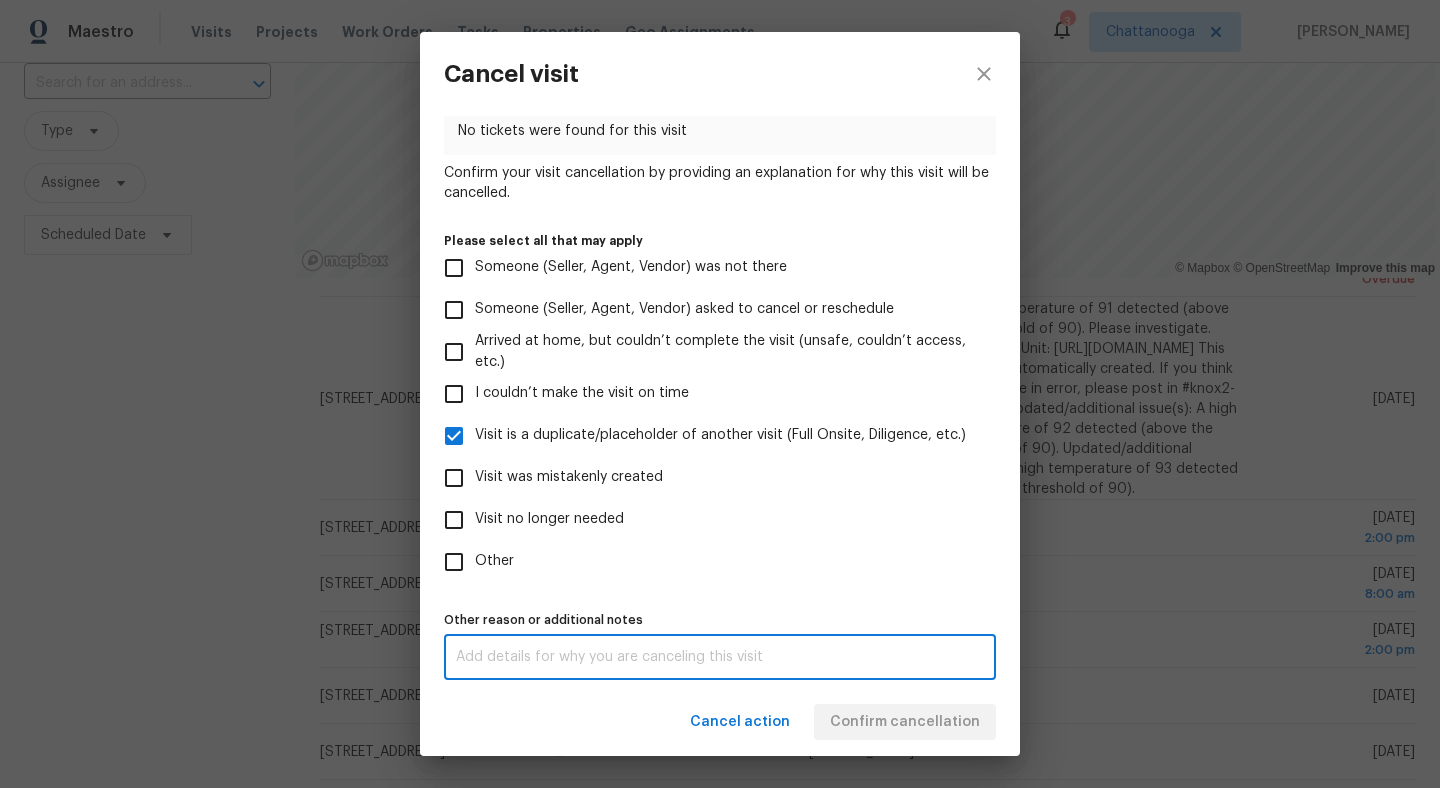 click at bounding box center (720, 657) 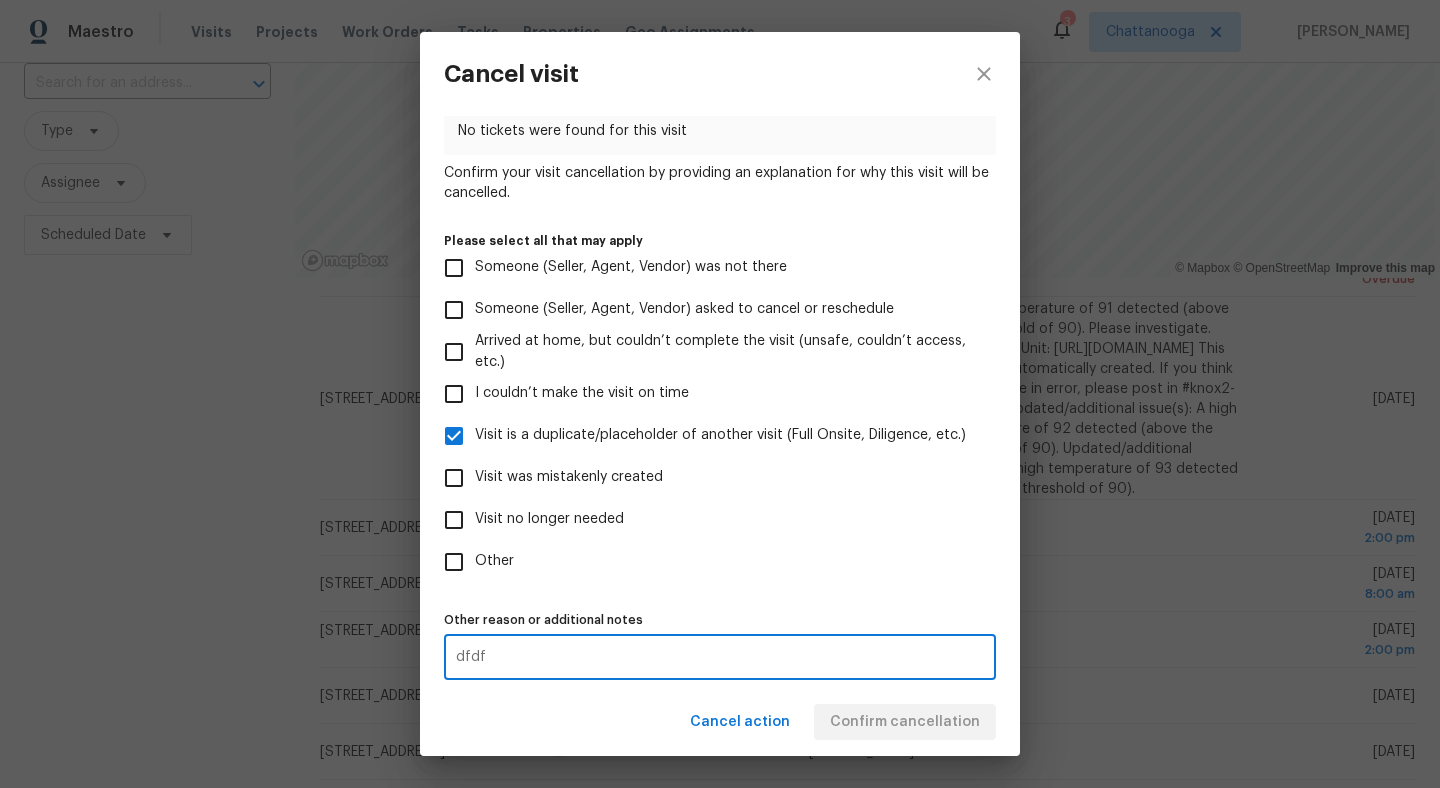 type on "dfdf" 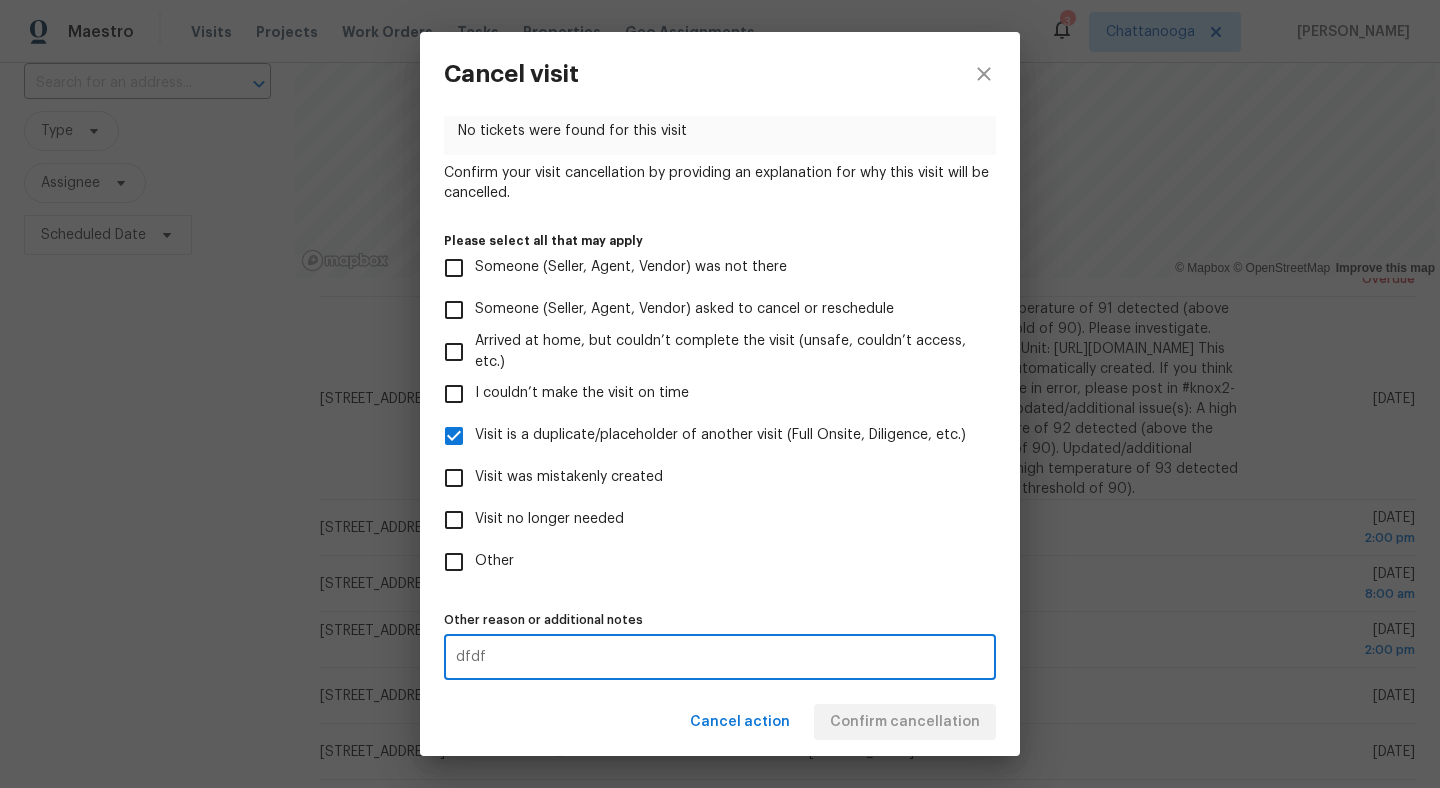 click on "Other" at bounding box center [494, 561] 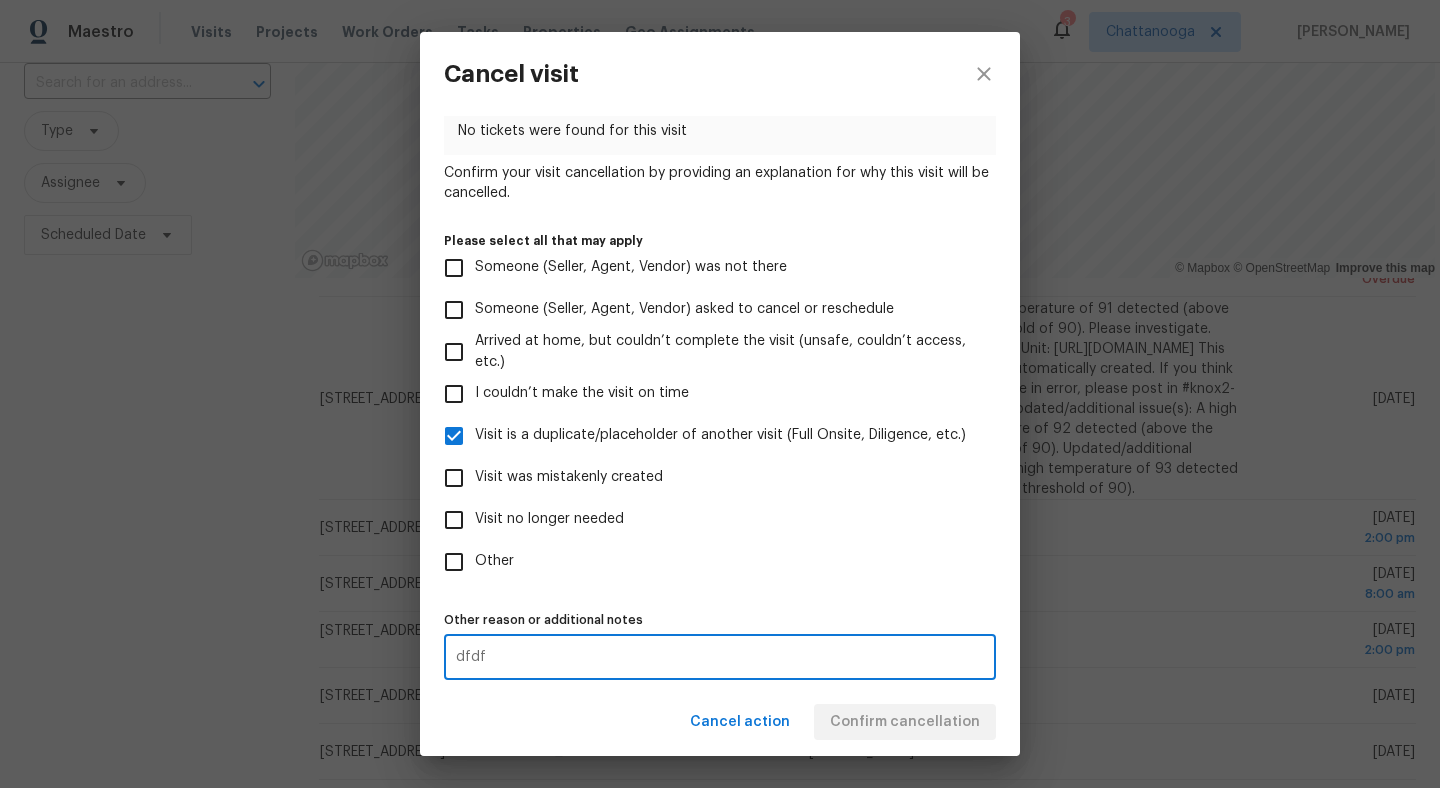 click on "Other" at bounding box center [454, 562] 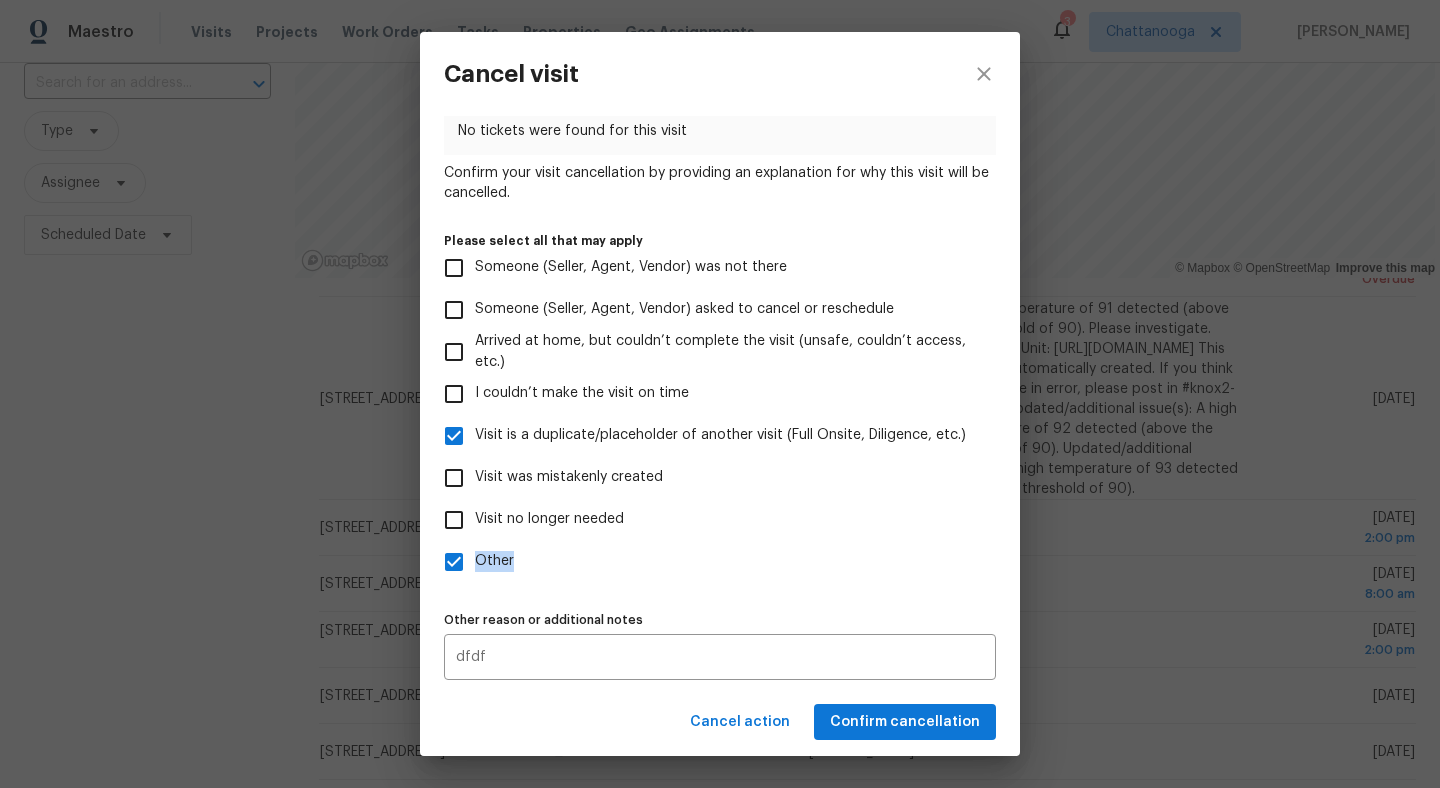 click on "Other" at bounding box center [494, 561] 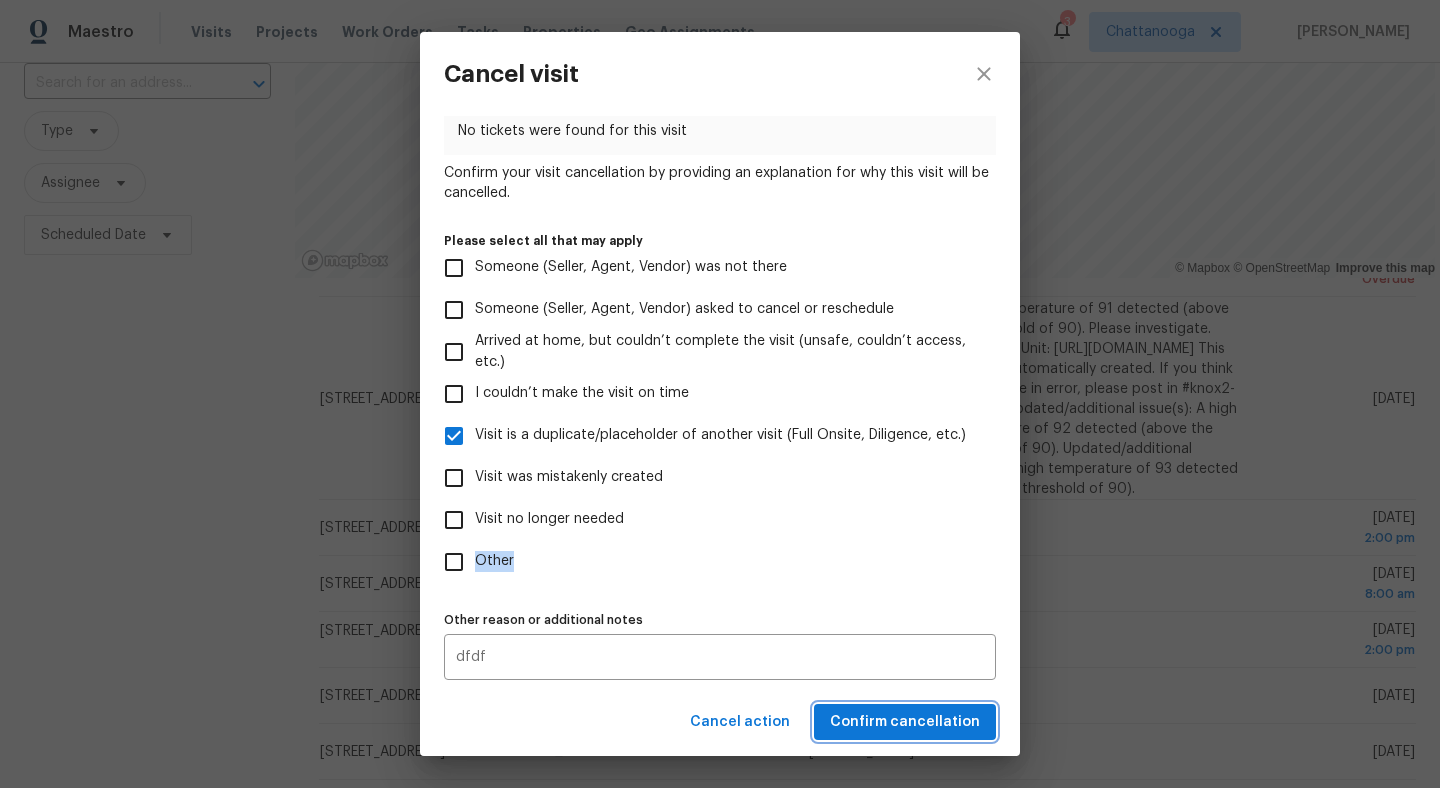 click on "Confirm cancellation" at bounding box center [905, 722] 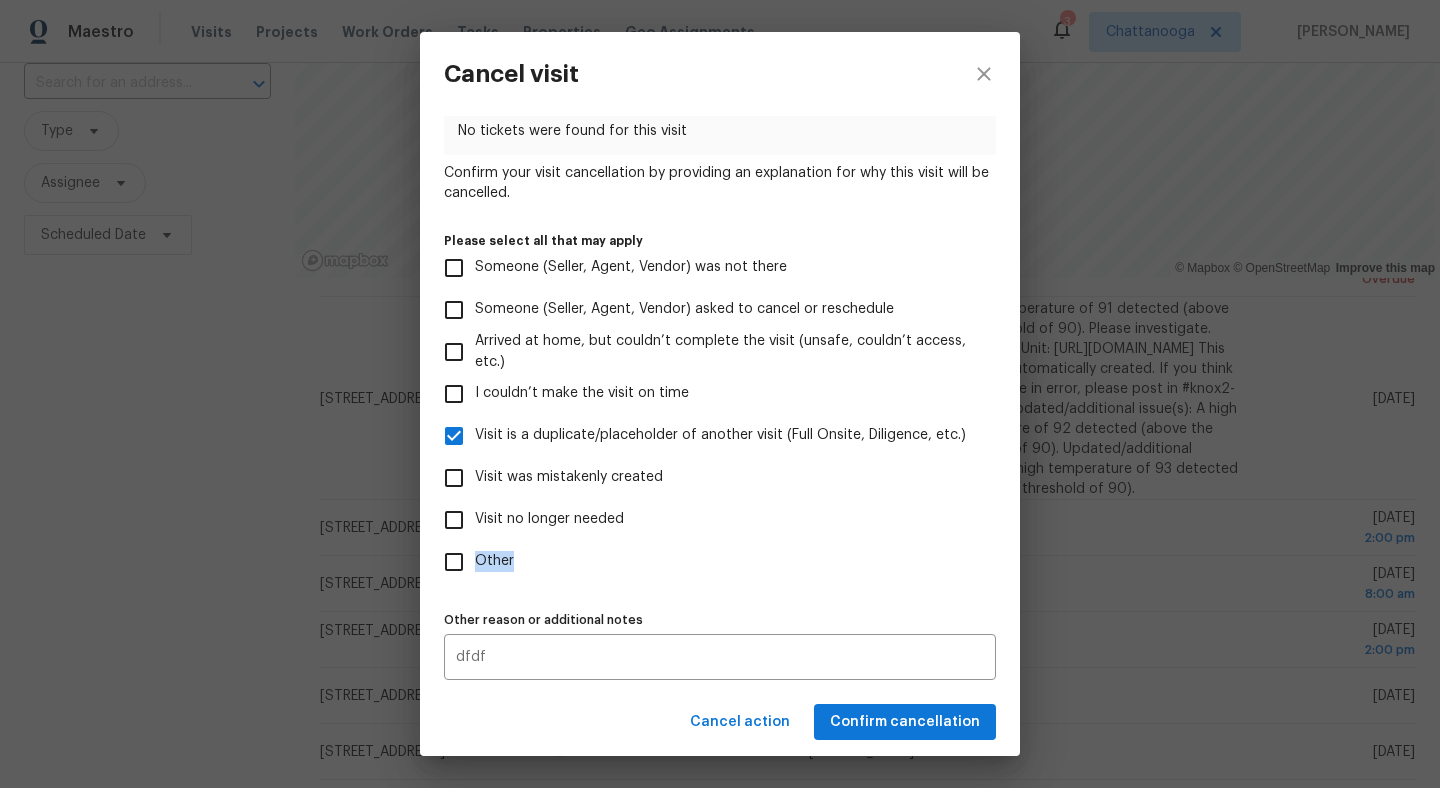 scroll, scrollTop: 0, scrollLeft: 0, axis: both 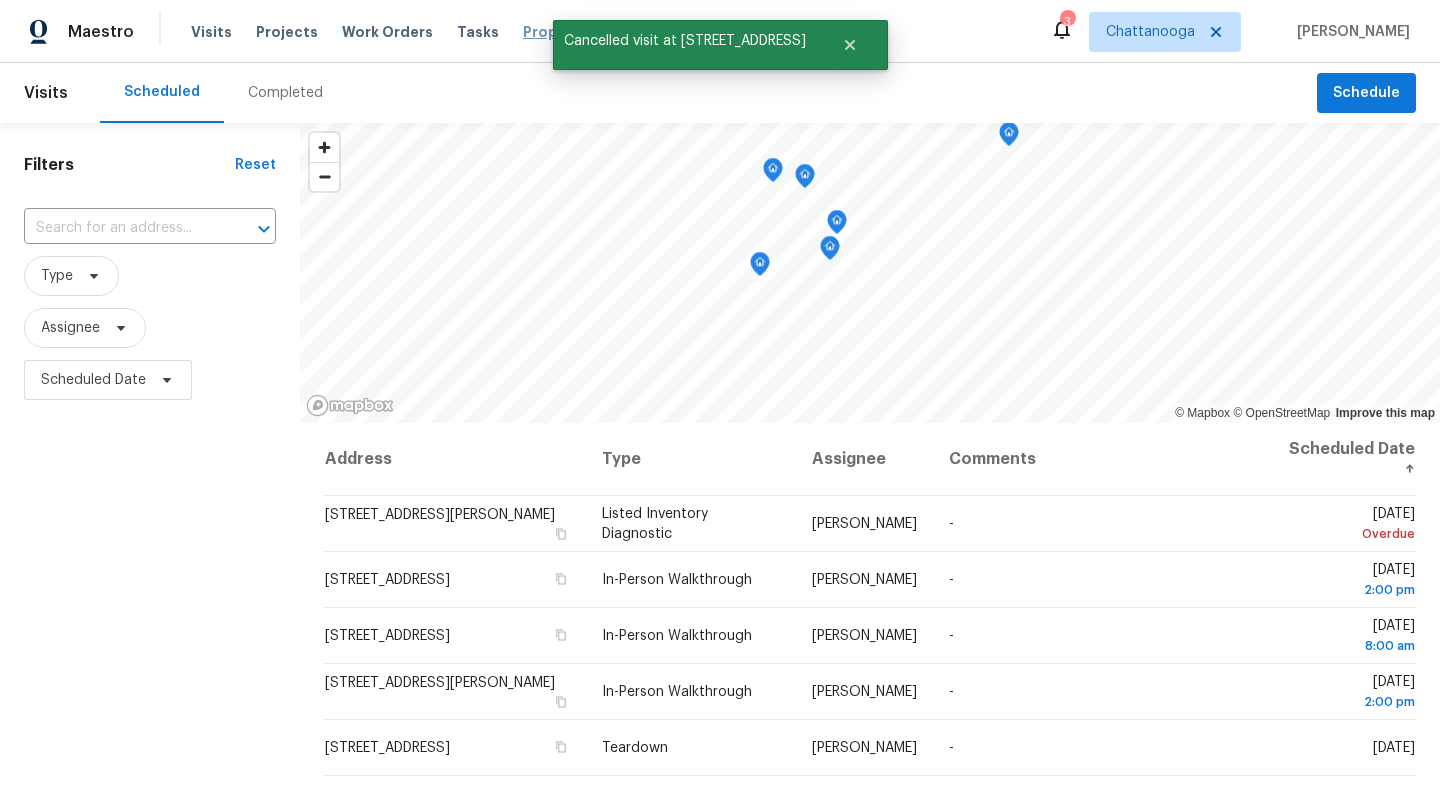 click on "Properties" at bounding box center [562, 32] 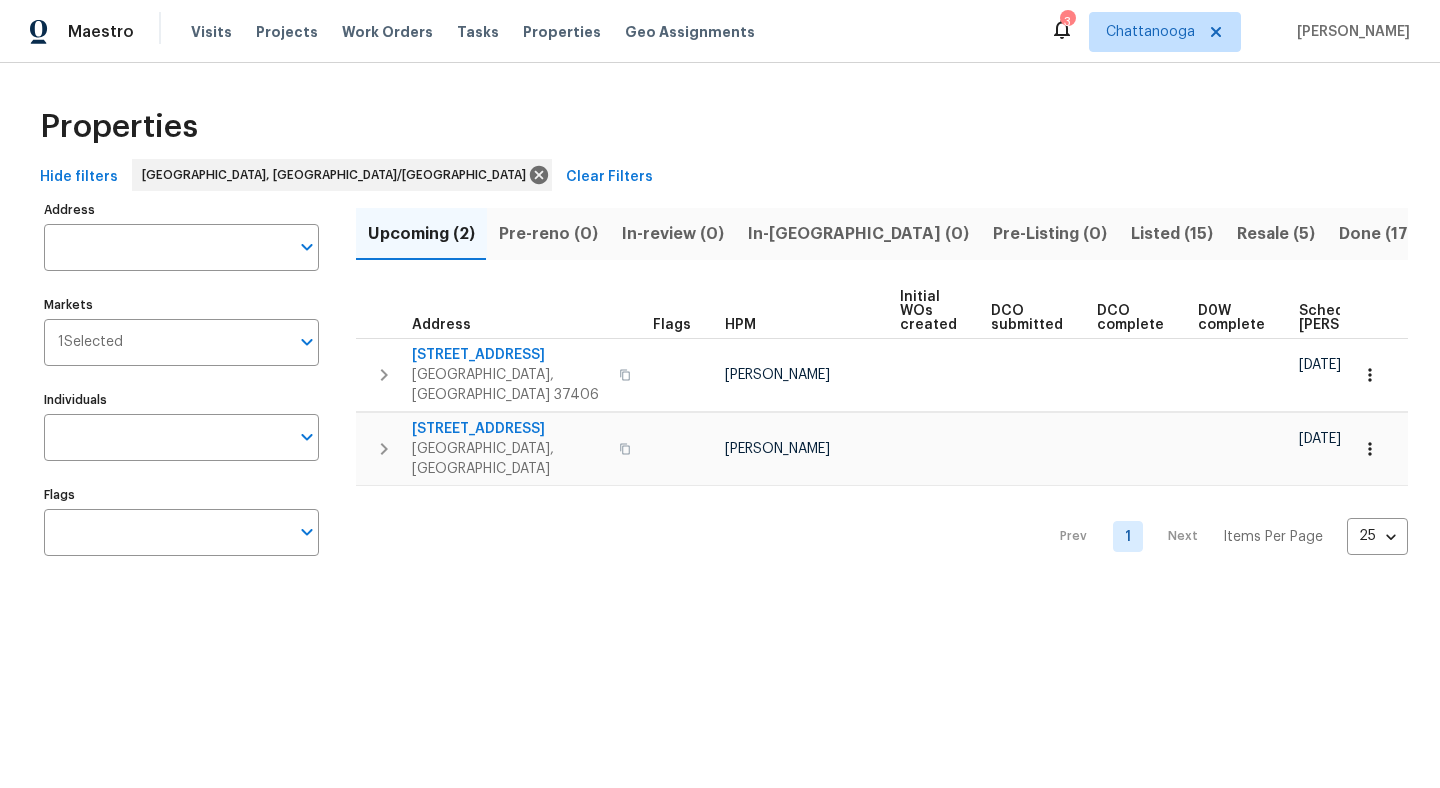 click on "Listed (15)" at bounding box center [1172, 234] 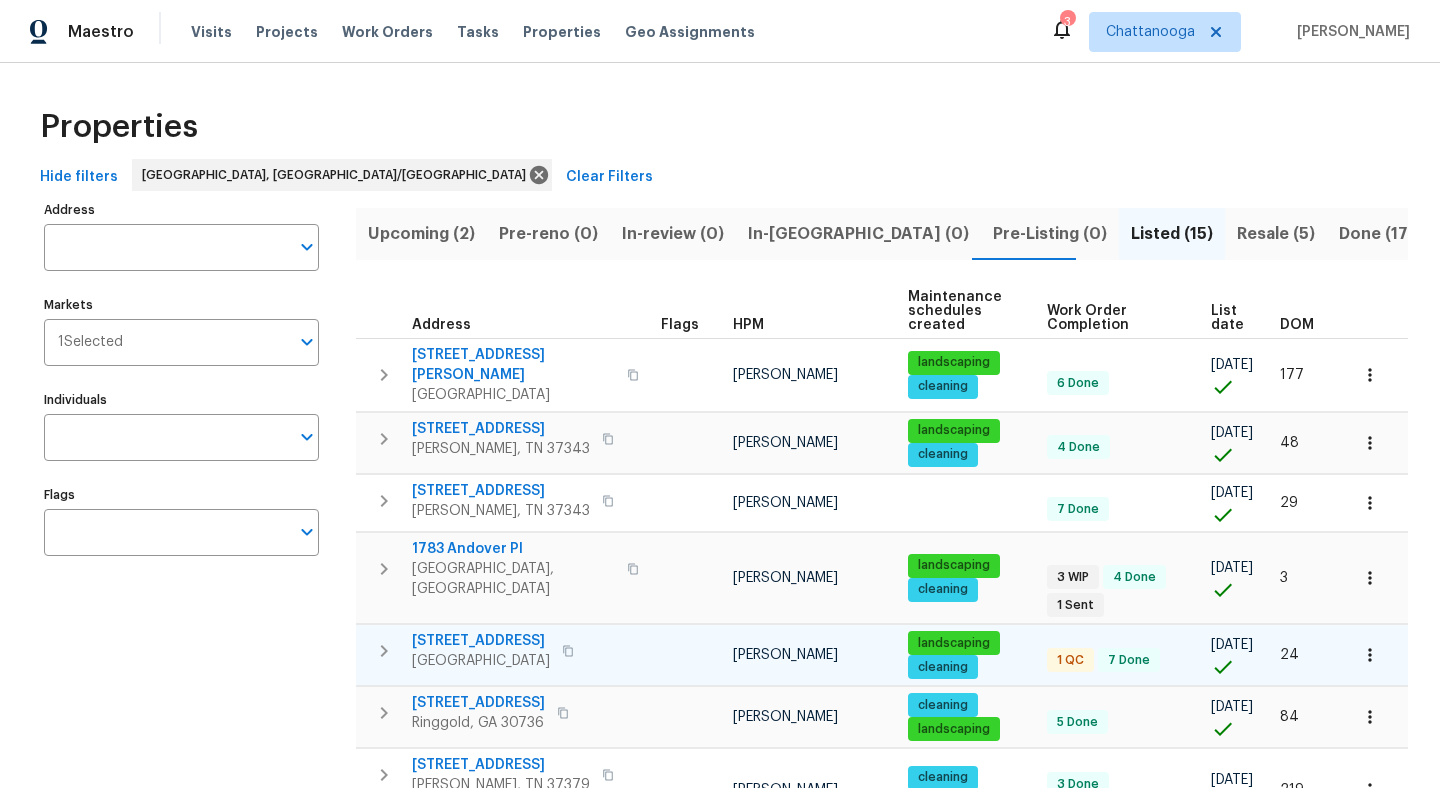 click on "523 Pinewood Cir" at bounding box center (481, 641) 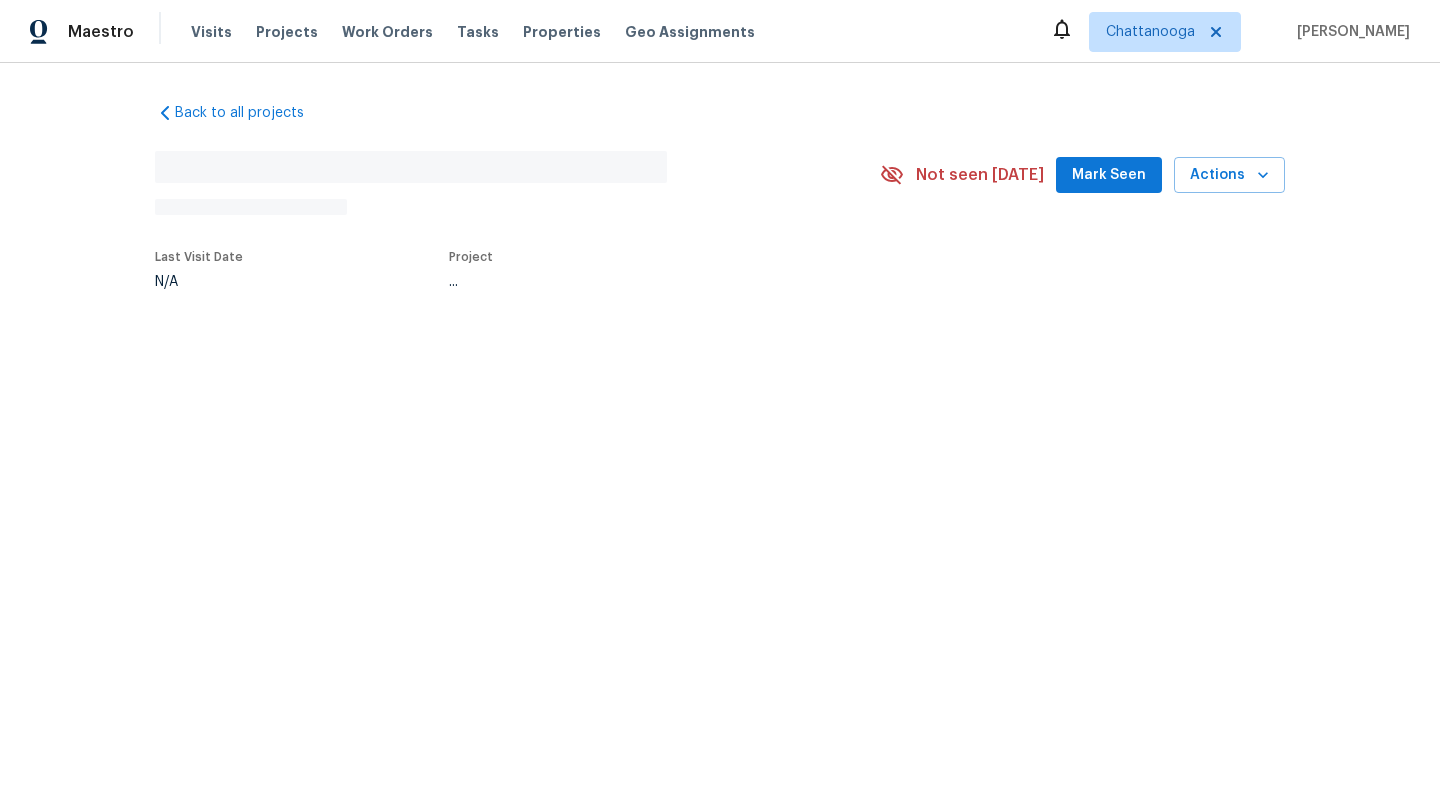 scroll, scrollTop: 0, scrollLeft: 0, axis: both 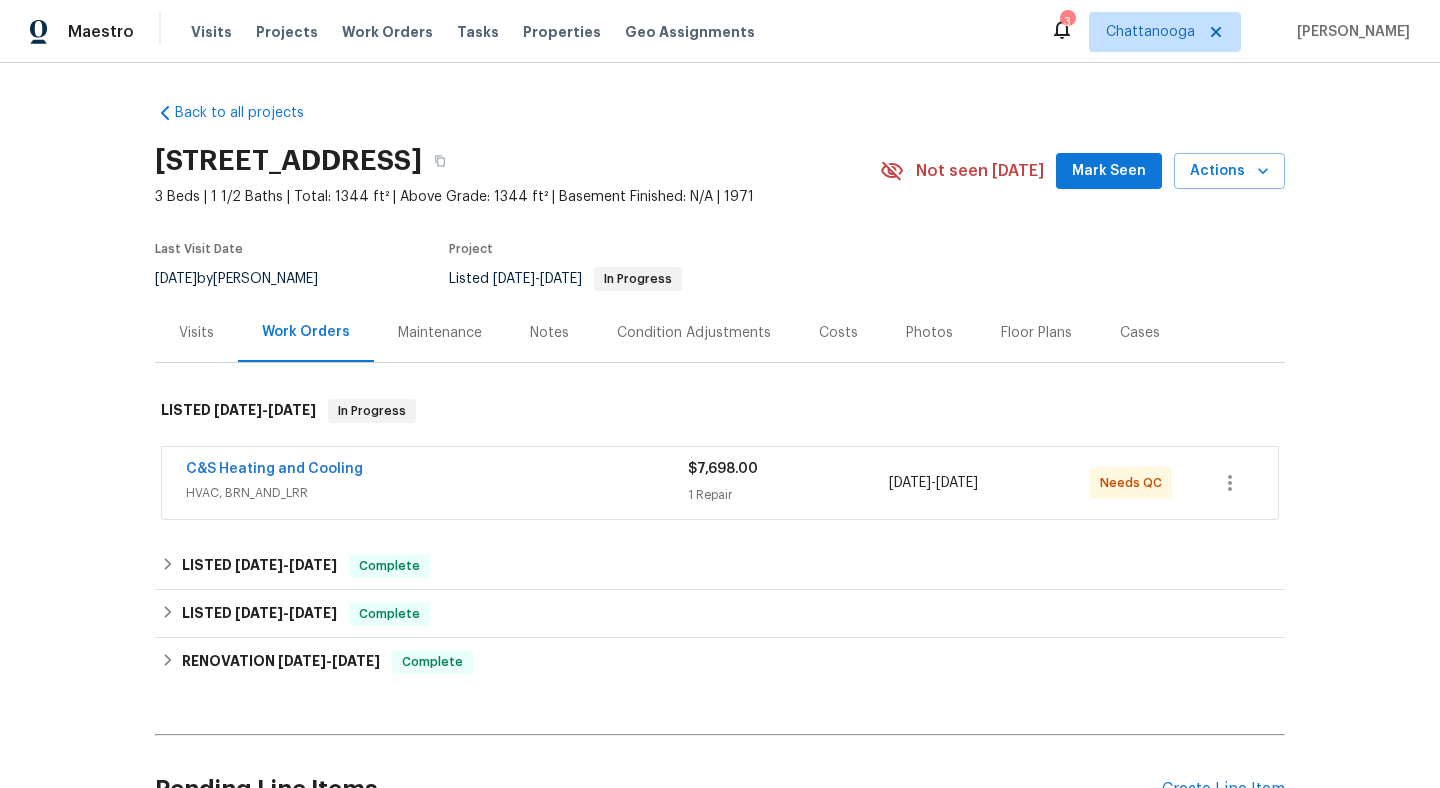 click on "C&S Heating and Cooling HVAC, BRN_AND_LRR $7,698.00 1 Repair [DATE]  -  [DATE] Needs QC" at bounding box center (720, 483) 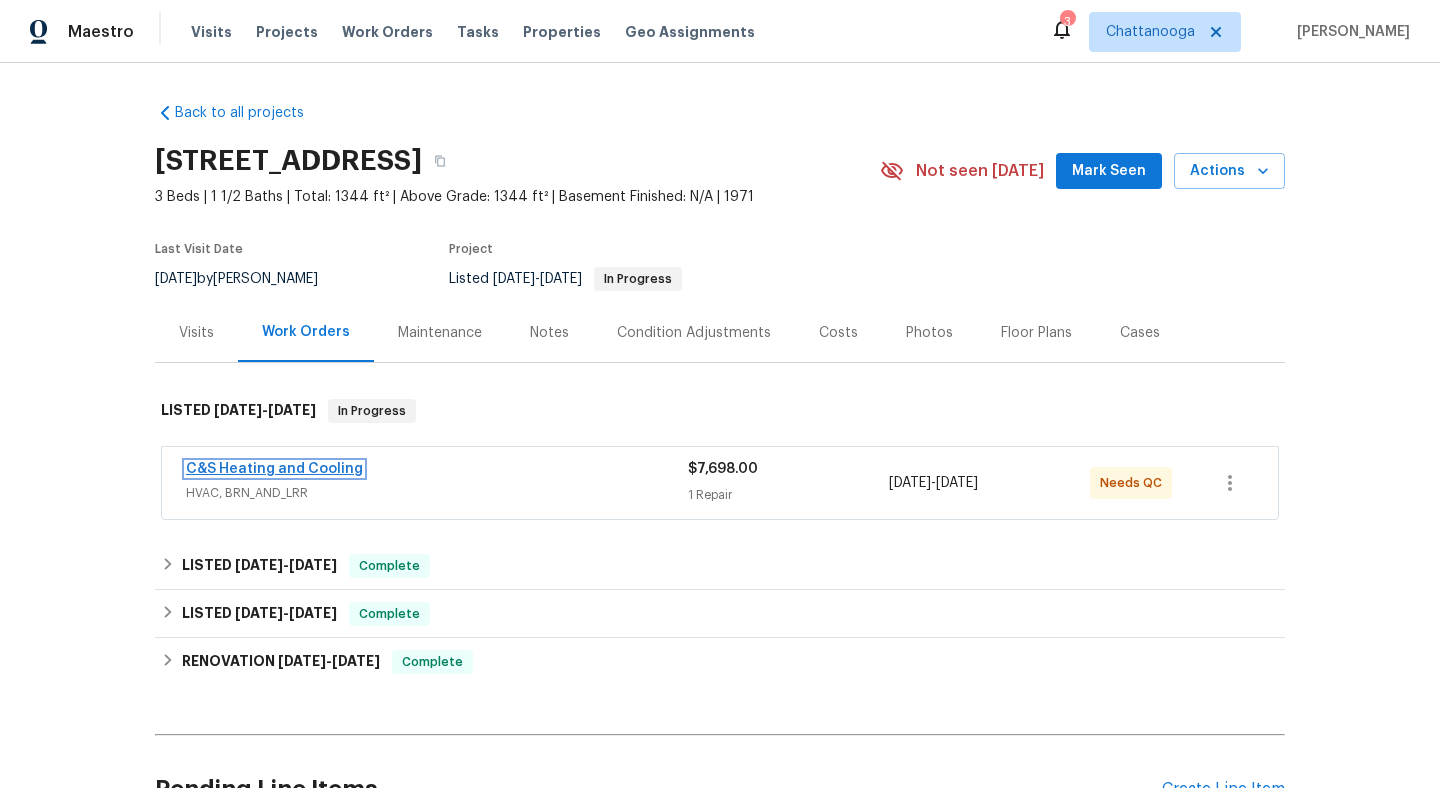 click on "C&S Heating and Cooling" at bounding box center (274, 469) 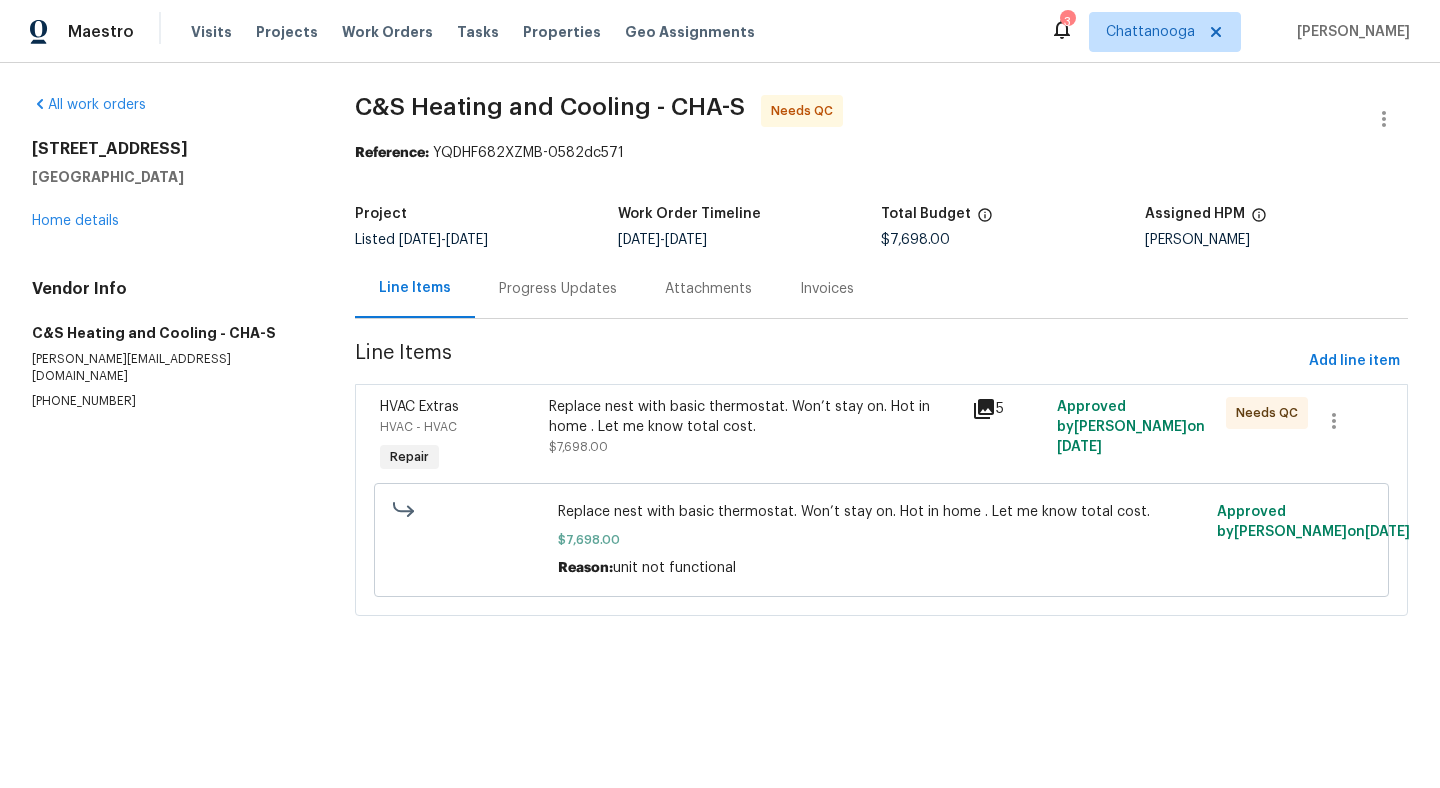 click on "Progress Updates" at bounding box center [558, 289] 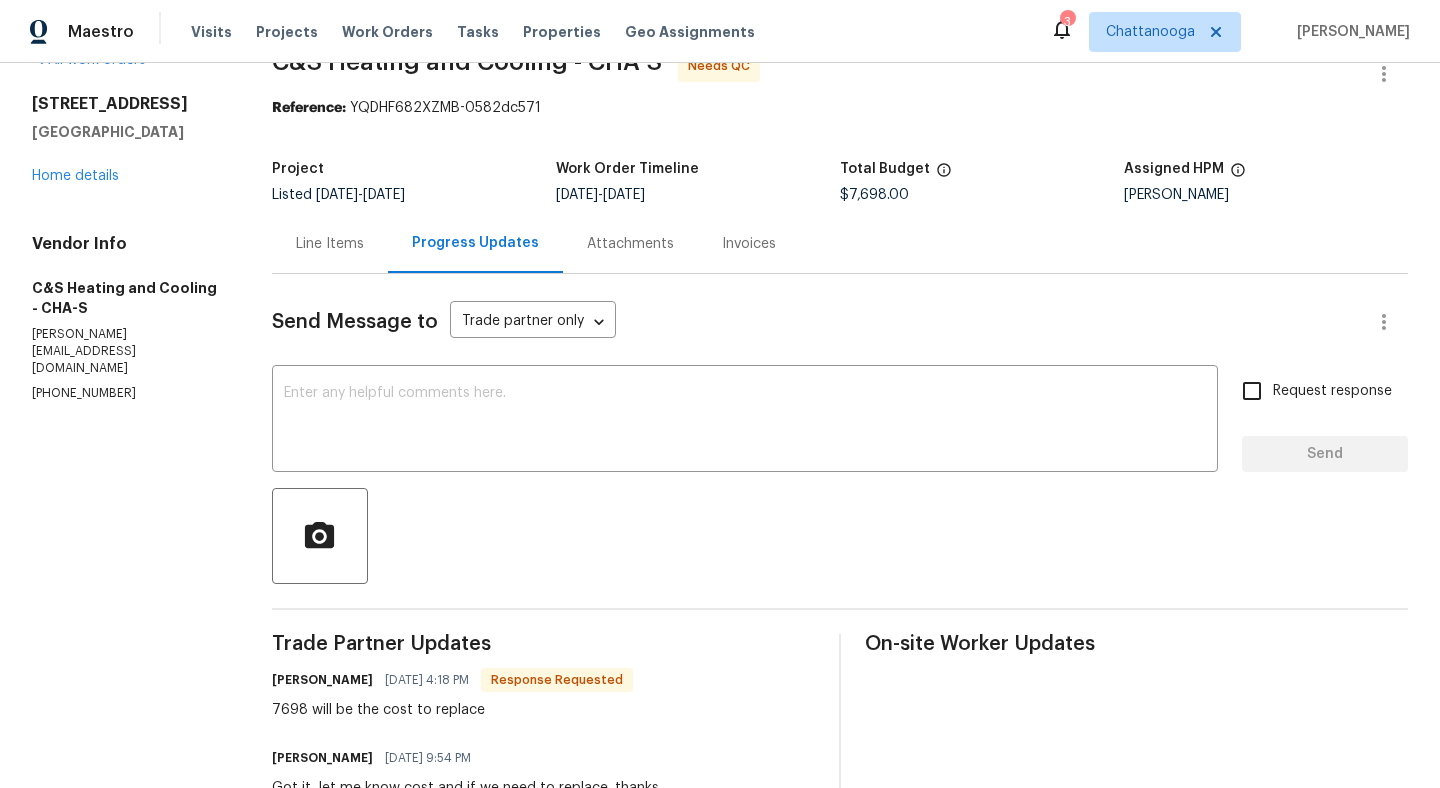 scroll, scrollTop: 33, scrollLeft: 0, axis: vertical 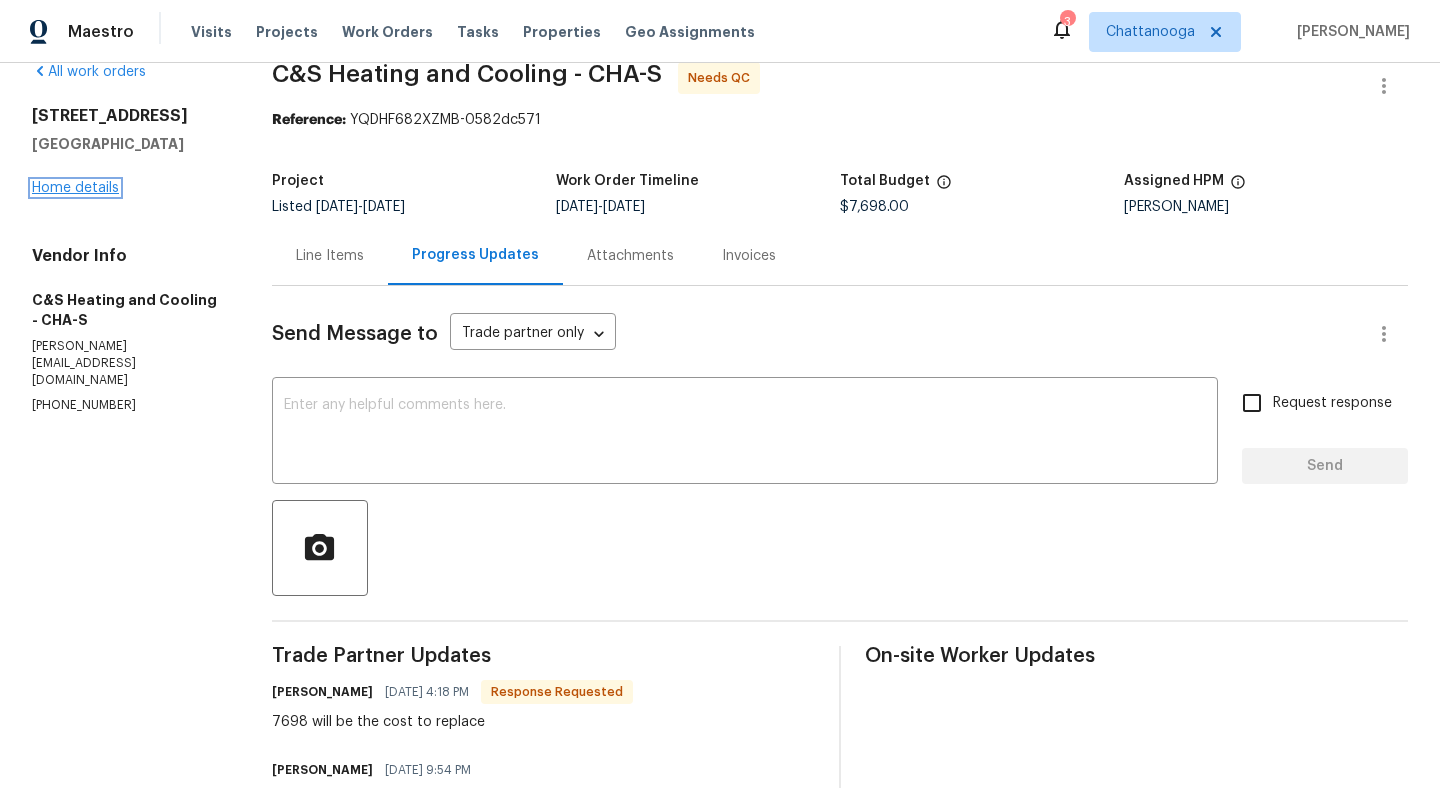 click on "Home details" at bounding box center (75, 188) 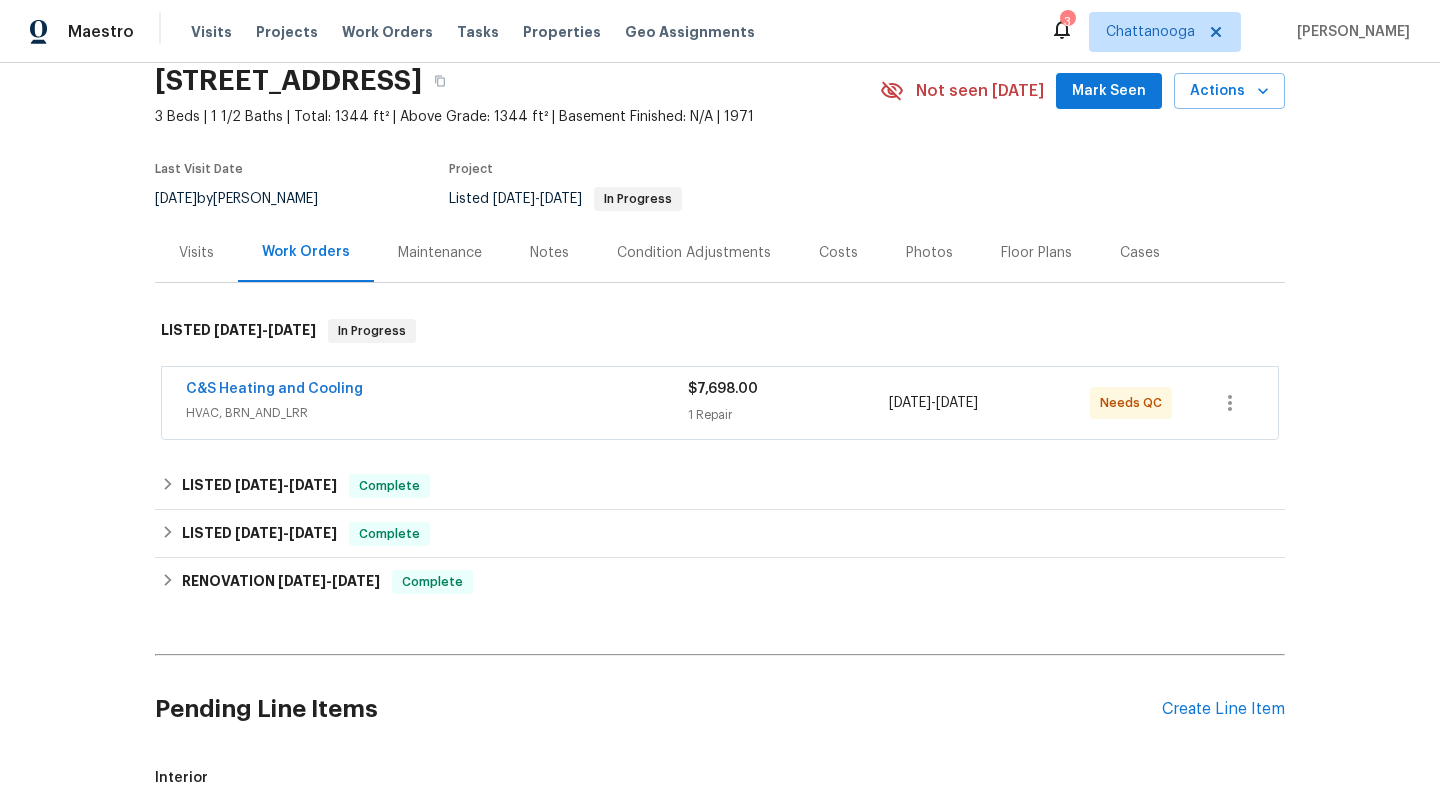 scroll, scrollTop: 0, scrollLeft: 0, axis: both 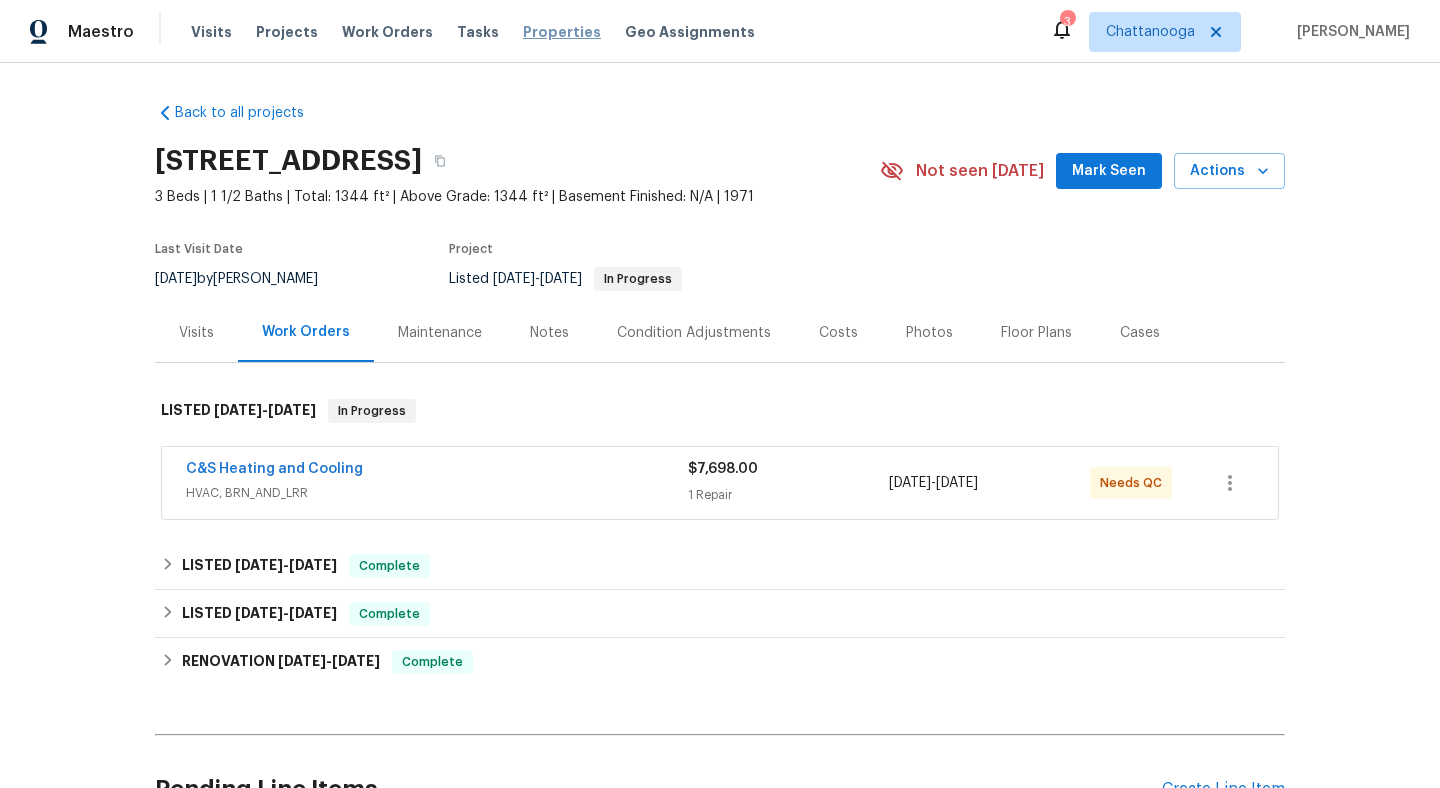 click on "Properties" at bounding box center [562, 32] 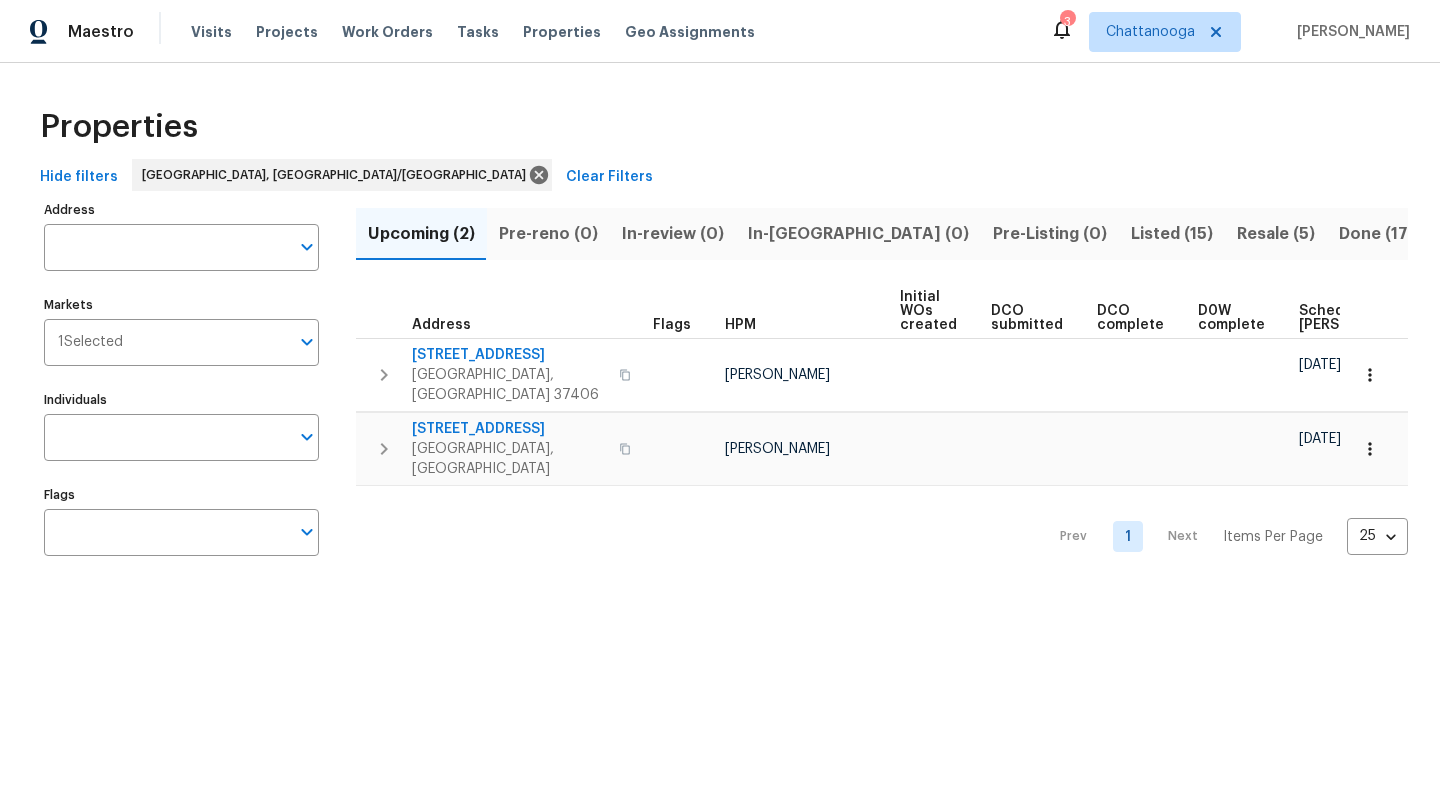 click on "Listed (15)" at bounding box center (1172, 234) 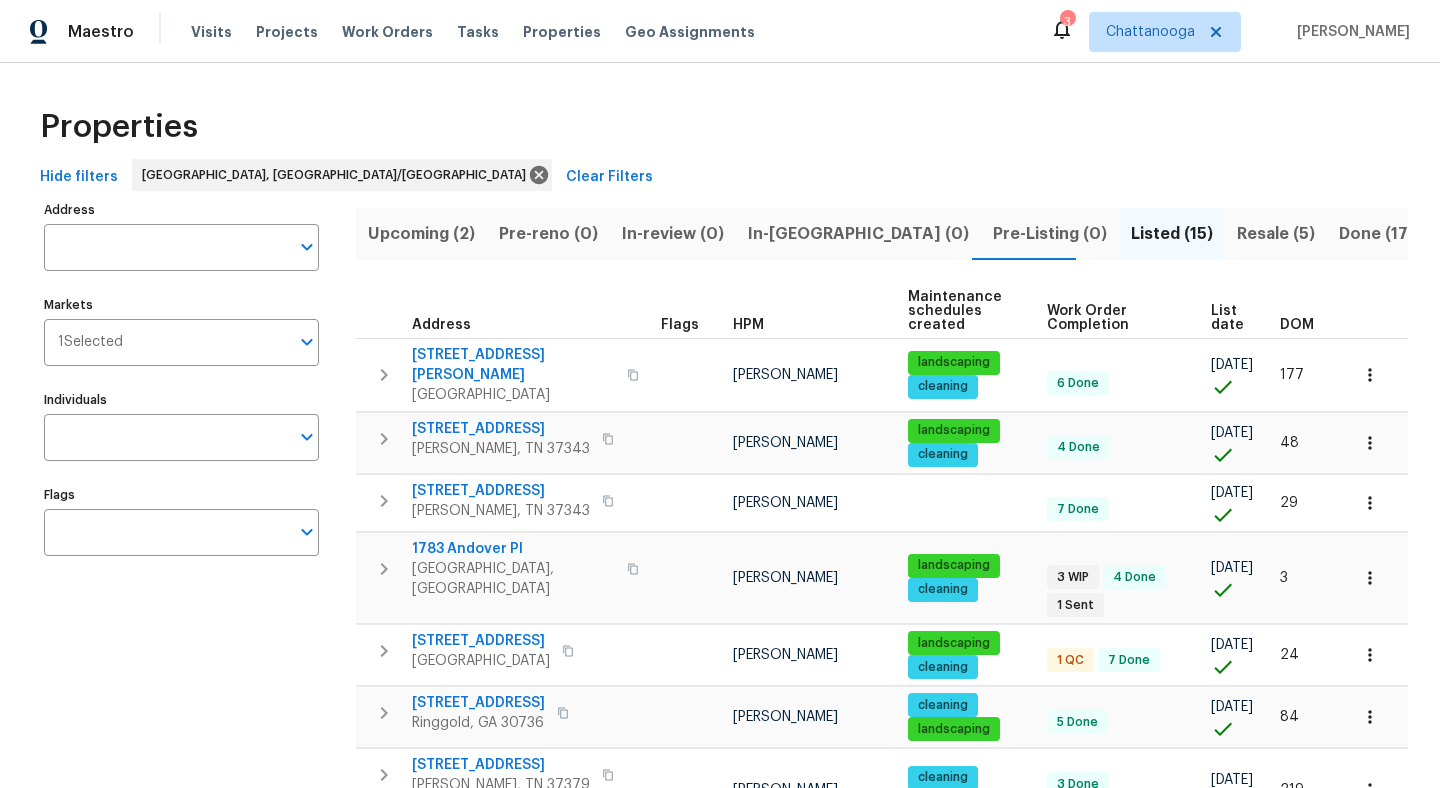 scroll, scrollTop: 4, scrollLeft: 0, axis: vertical 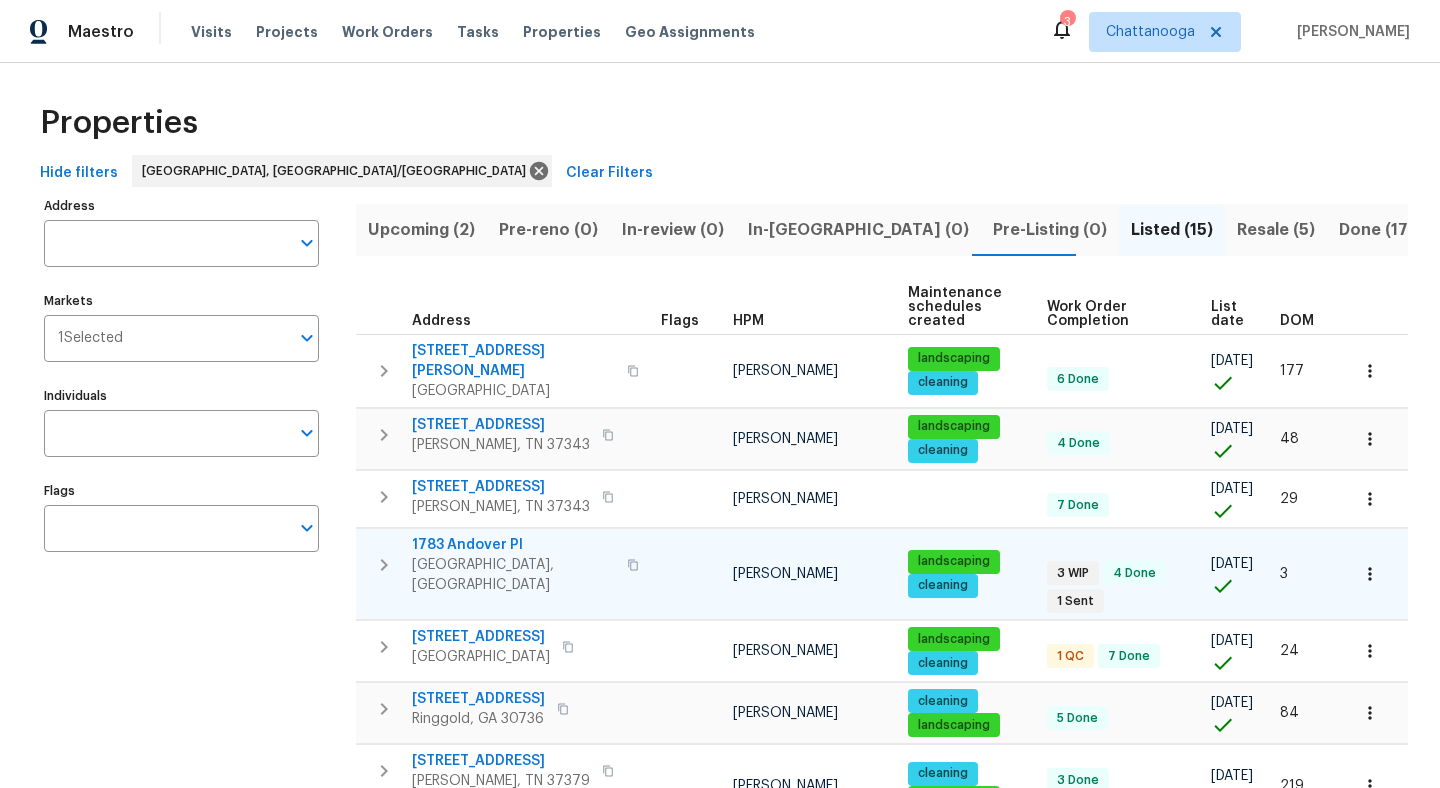 click on "1783 Andover Pl" at bounding box center (513, 545) 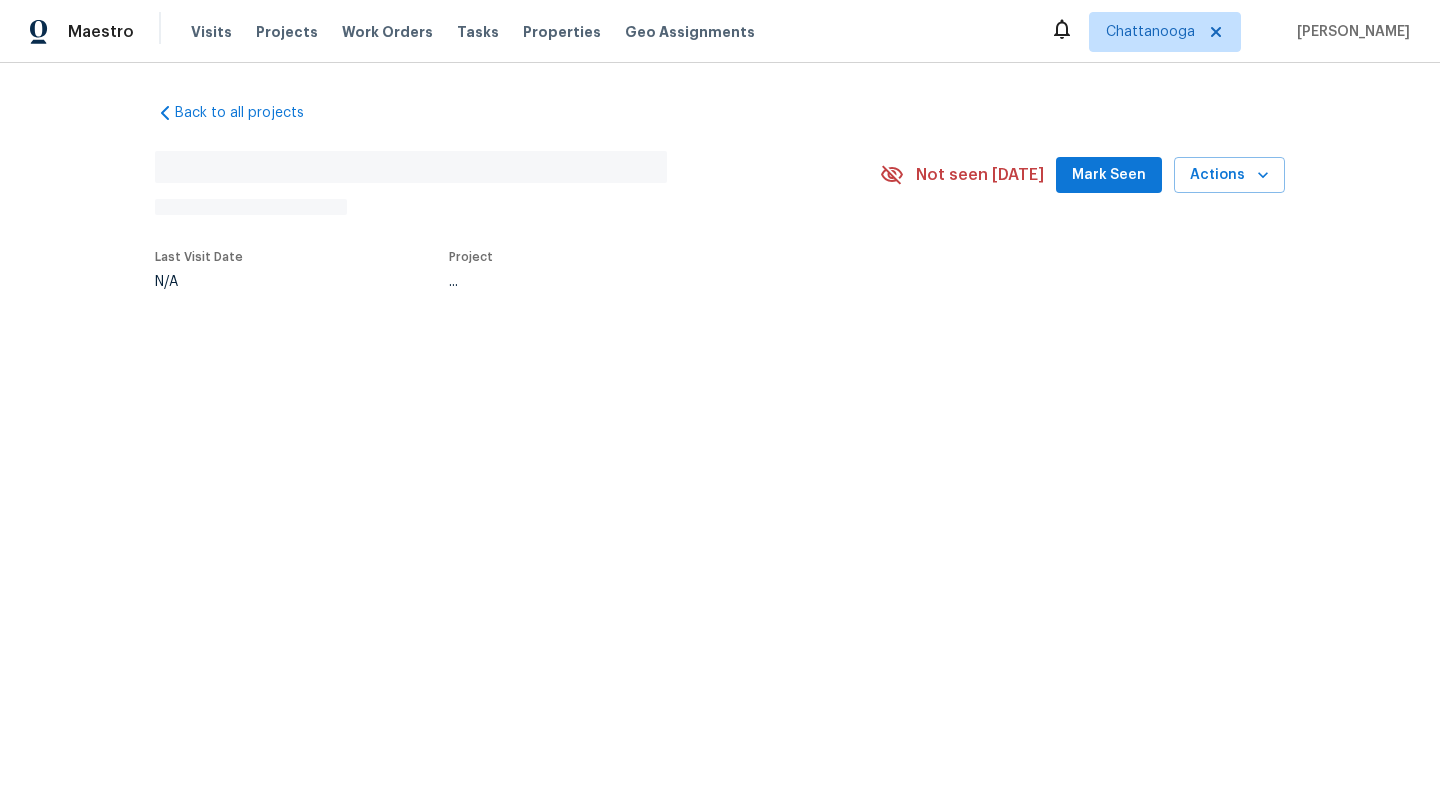 scroll, scrollTop: 0, scrollLeft: 0, axis: both 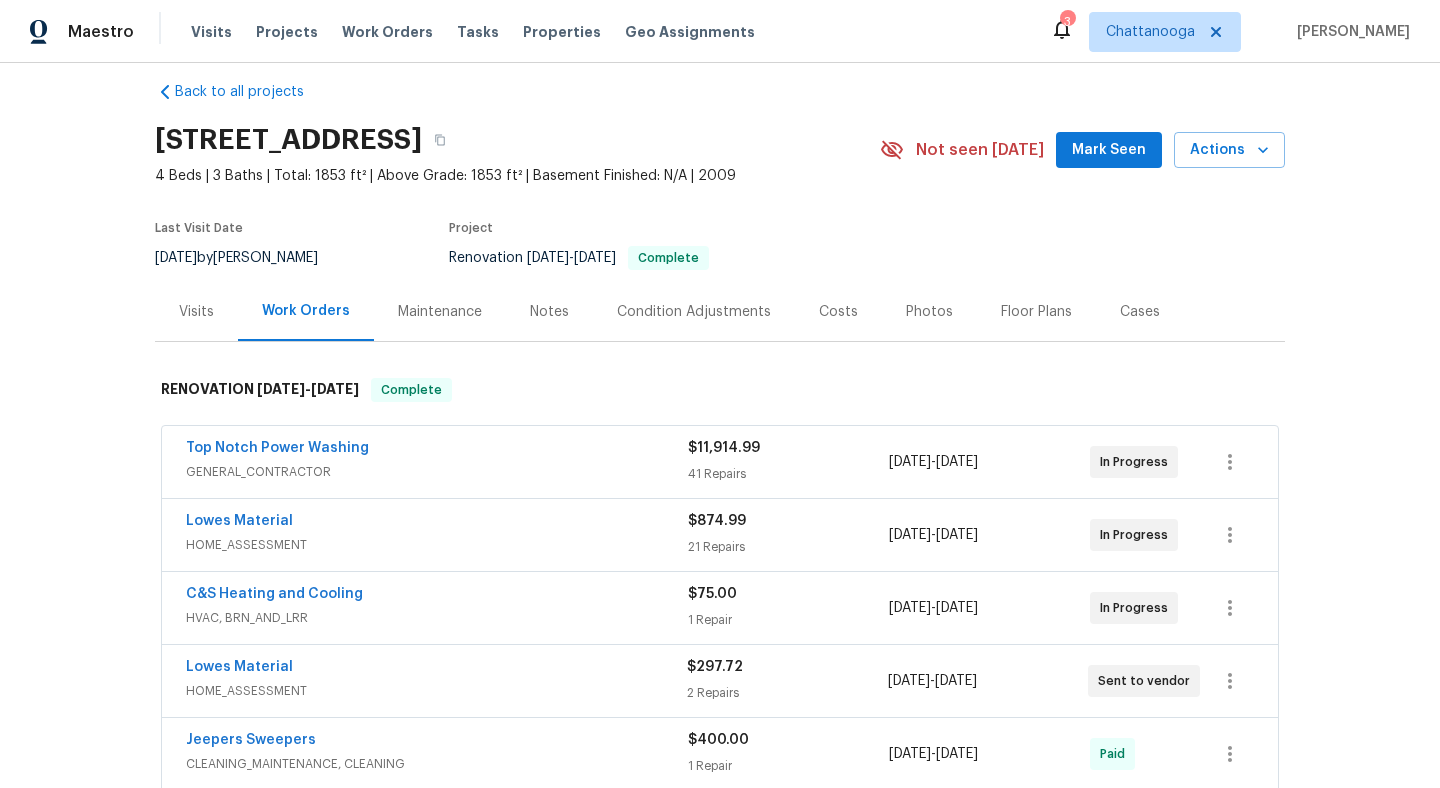 click on "Top Notch Power Washing" at bounding box center (437, 450) 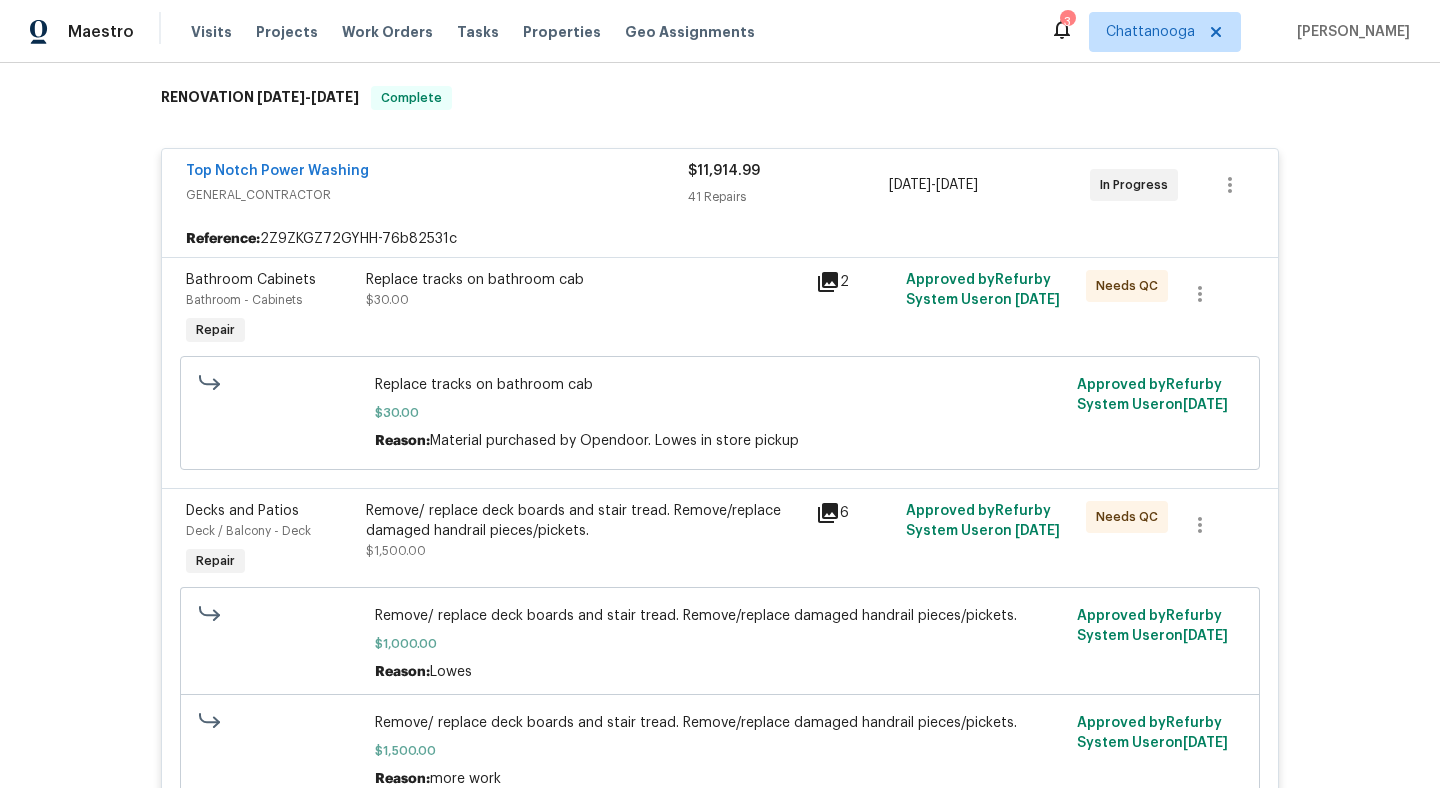 scroll, scrollTop: 0, scrollLeft: 0, axis: both 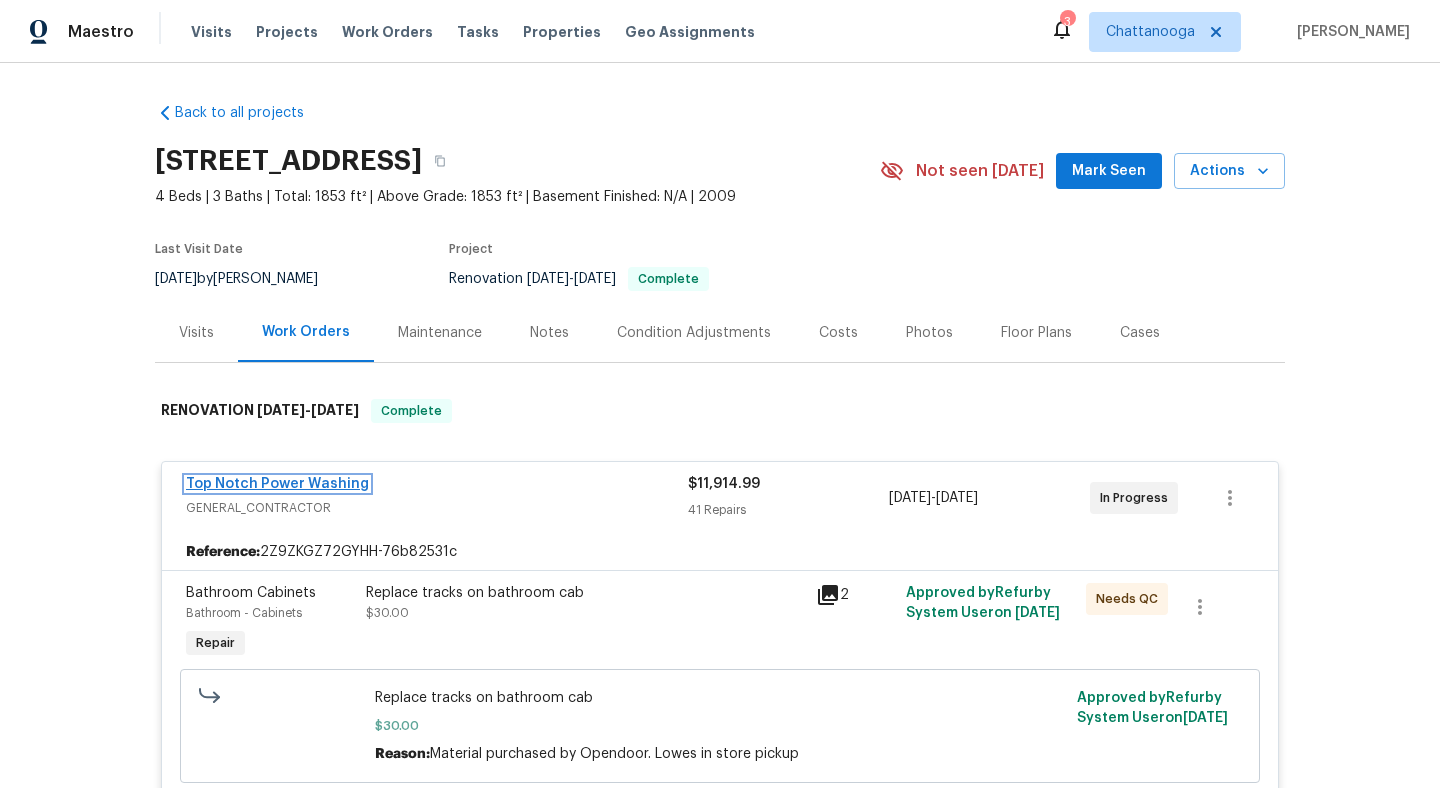 click on "Top Notch Power Washing" at bounding box center (277, 484) 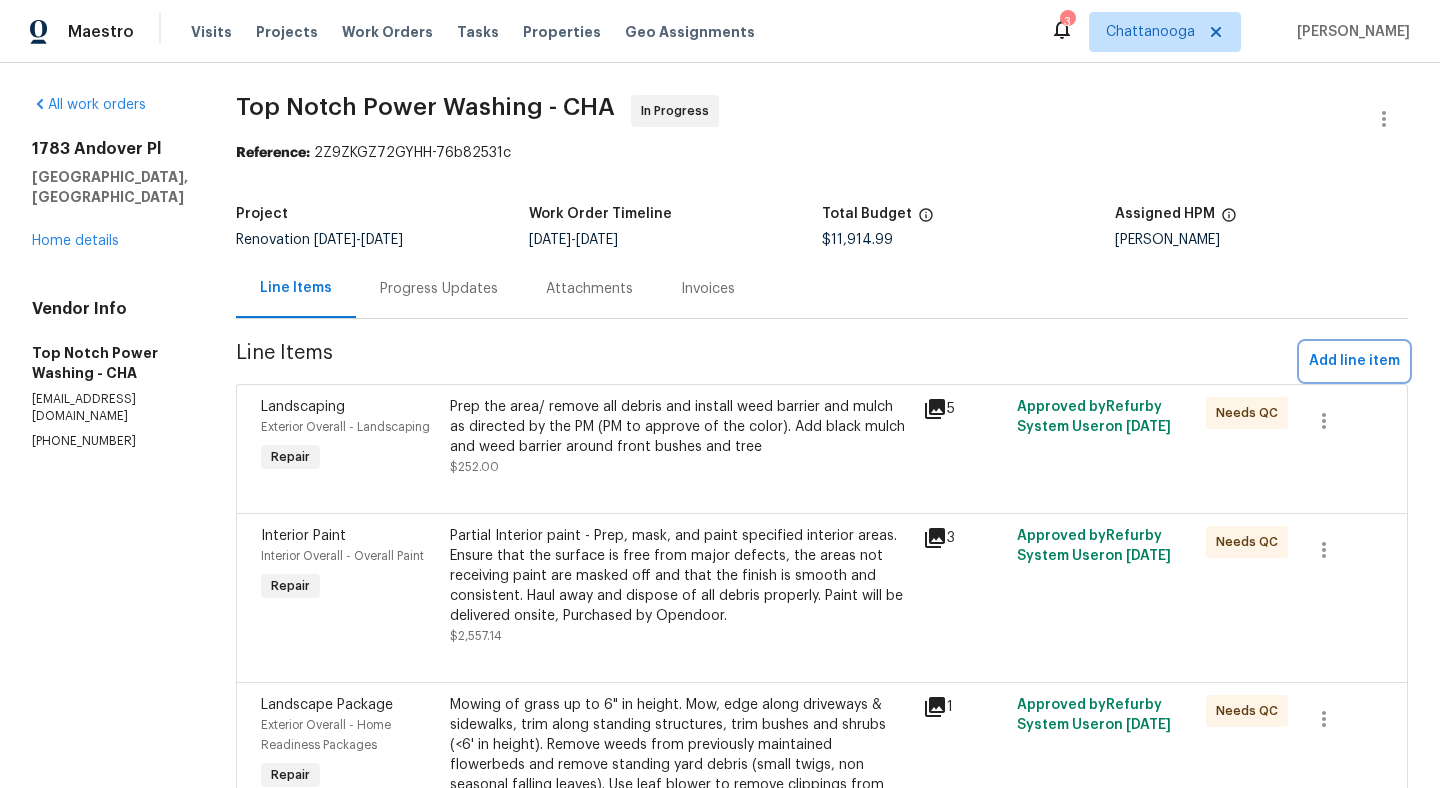 click on "Add line item" at bounding box center [1354, 361] 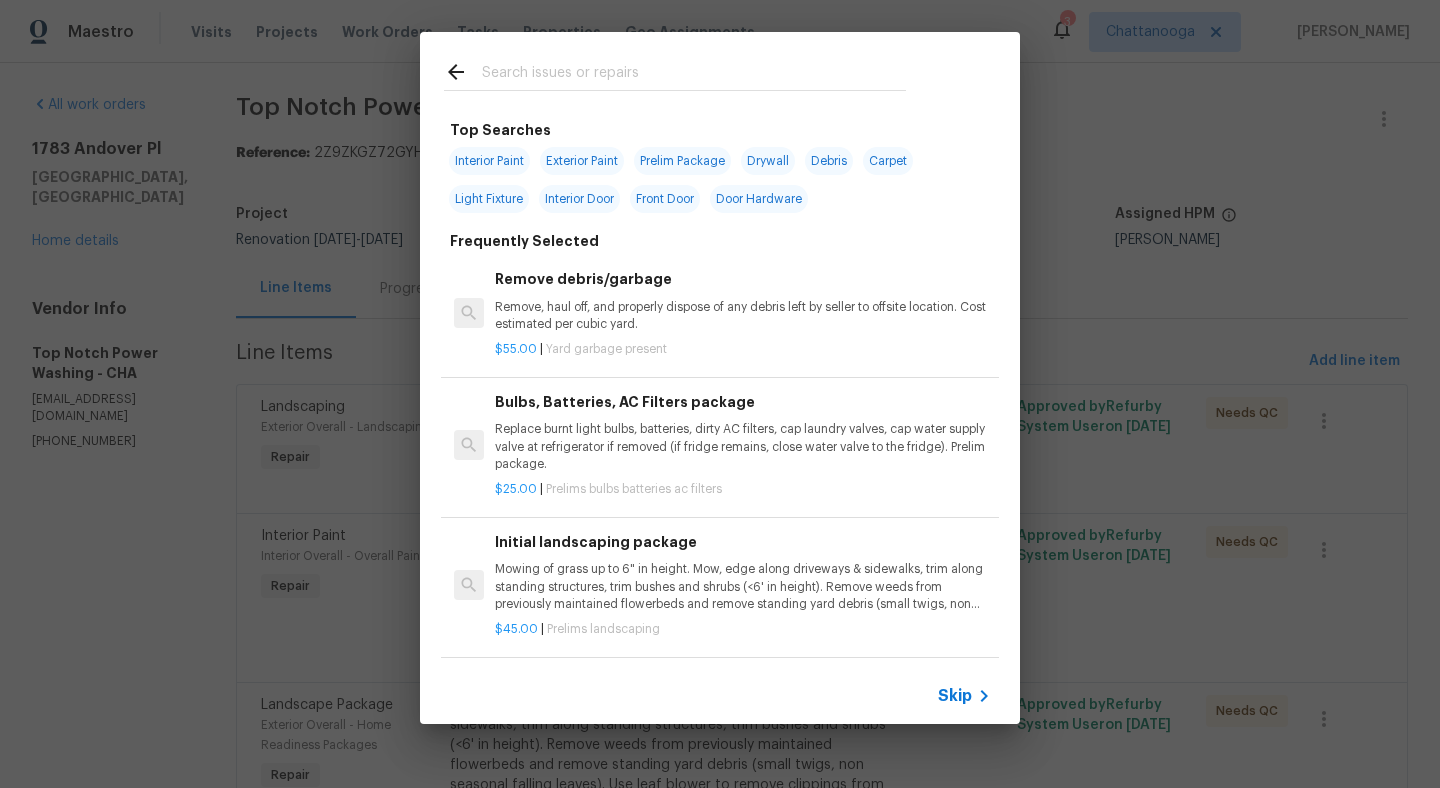 click at bounding box center (675, 71) 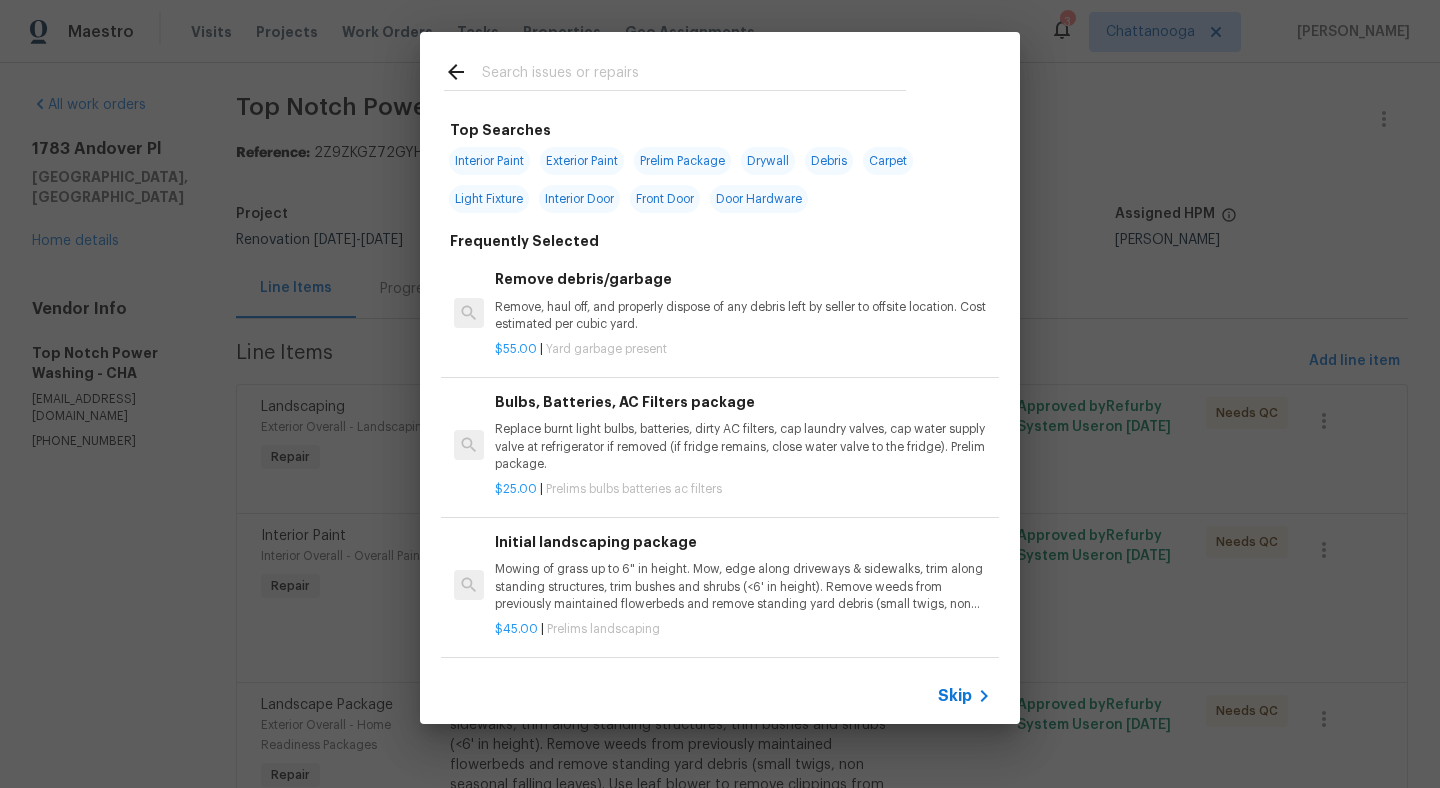 type on "l" 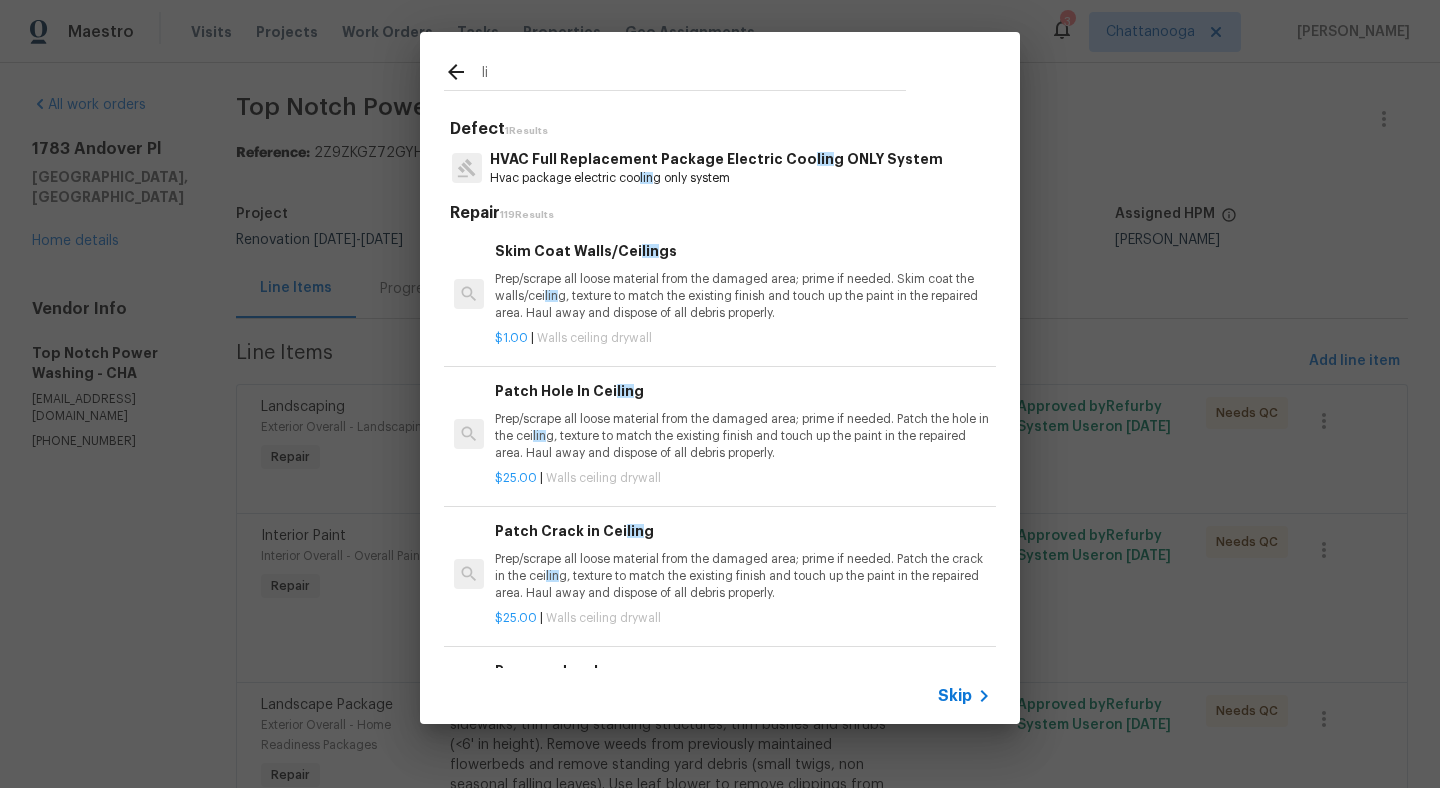 type on "l" 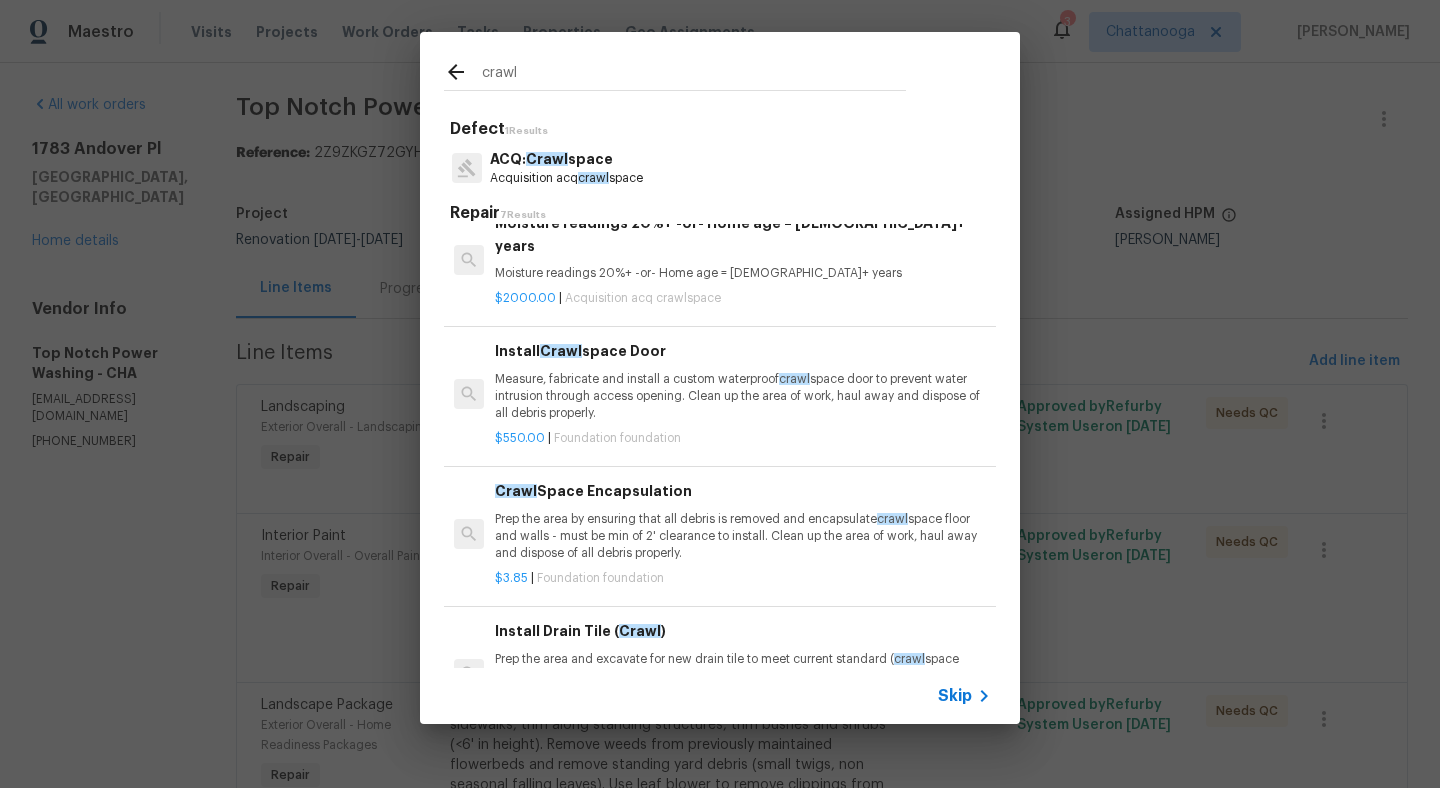 scroll, scrollTop: 260, scrollLeft: 0, axis: vertical 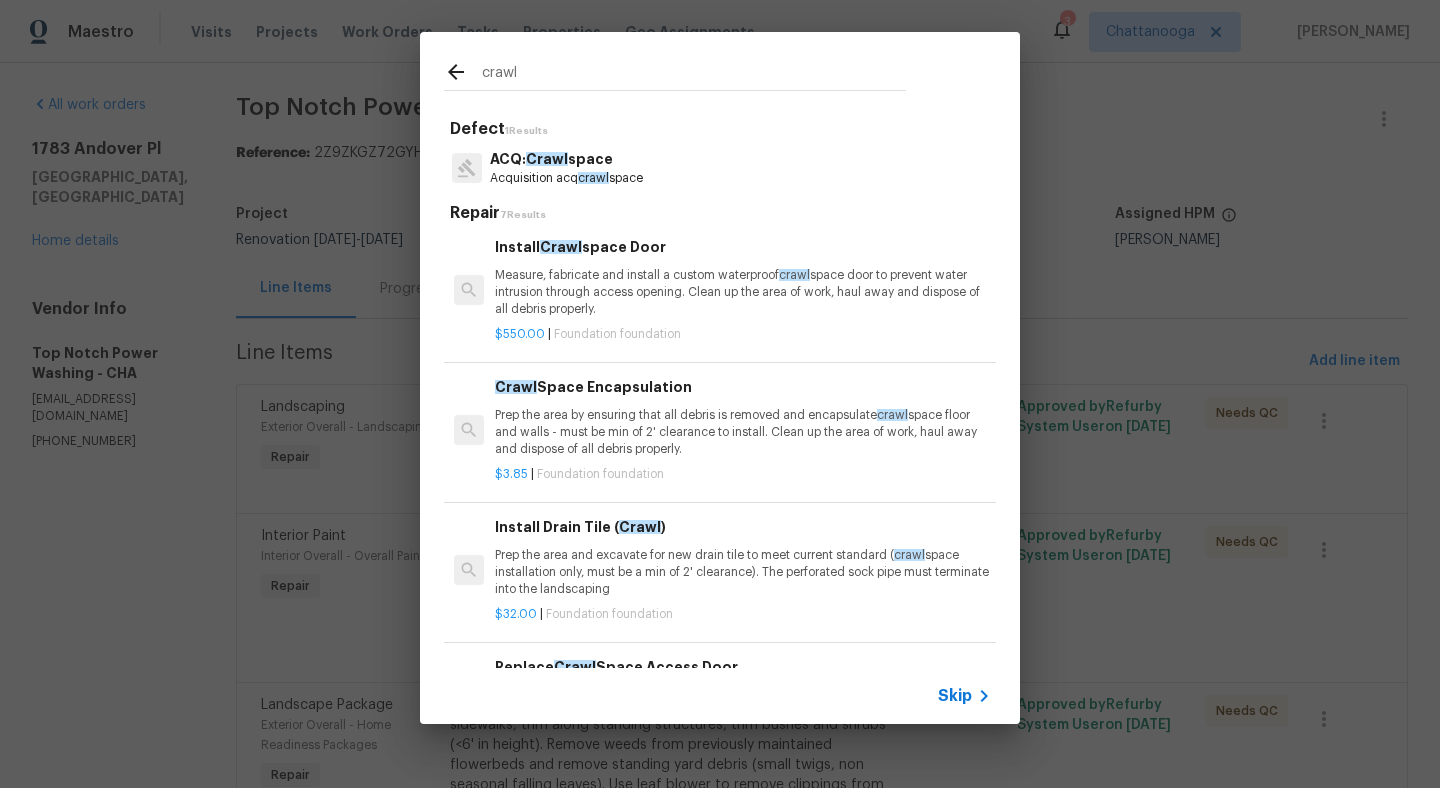 type on "crawl" 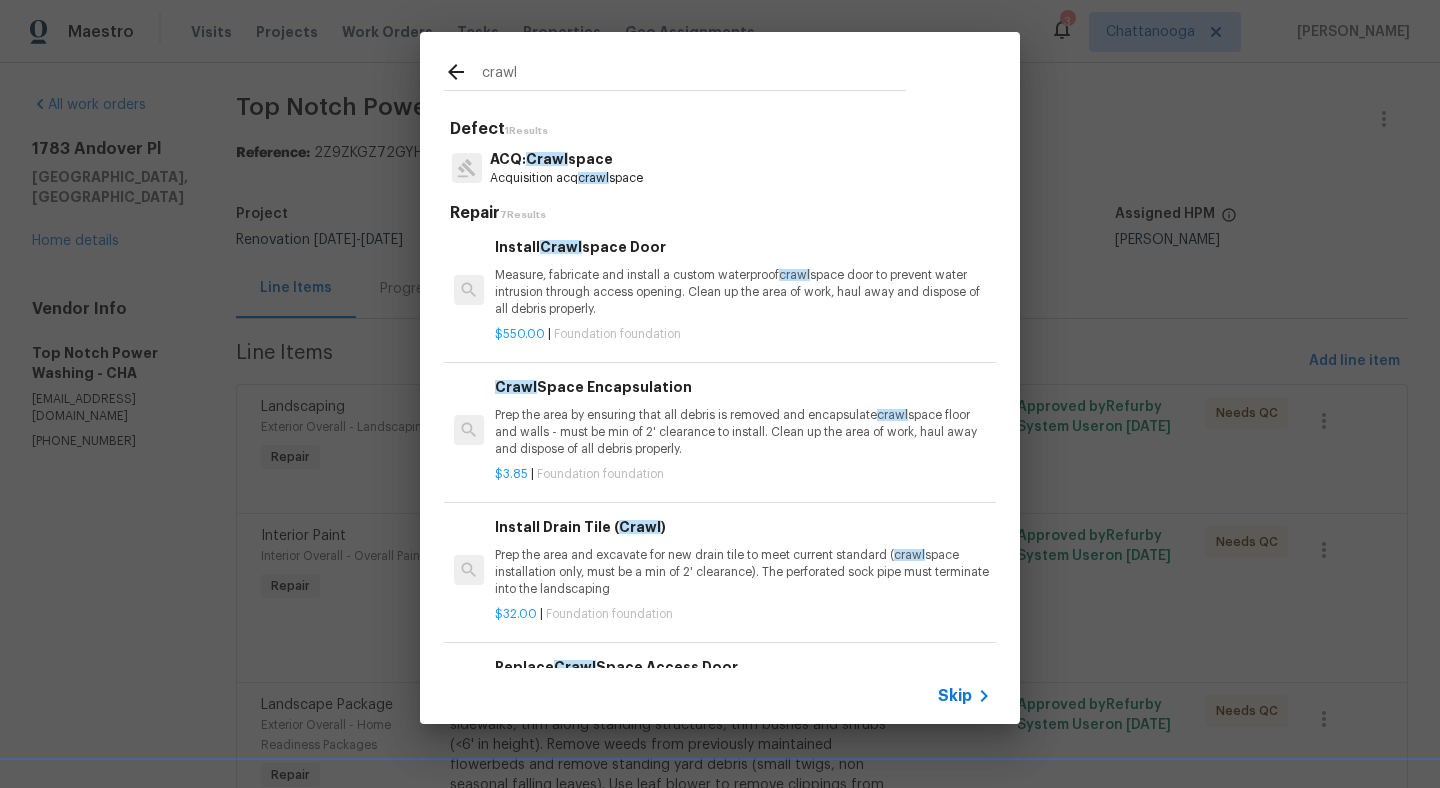 click on "Prep the area by ensuring that all debris is removed and encapsulate  crawl  space floor and walls - must be min of 2' clearance to install. Clean up the area of work, haul away and dispose of all debris properly." at bounding box center [743, 432] 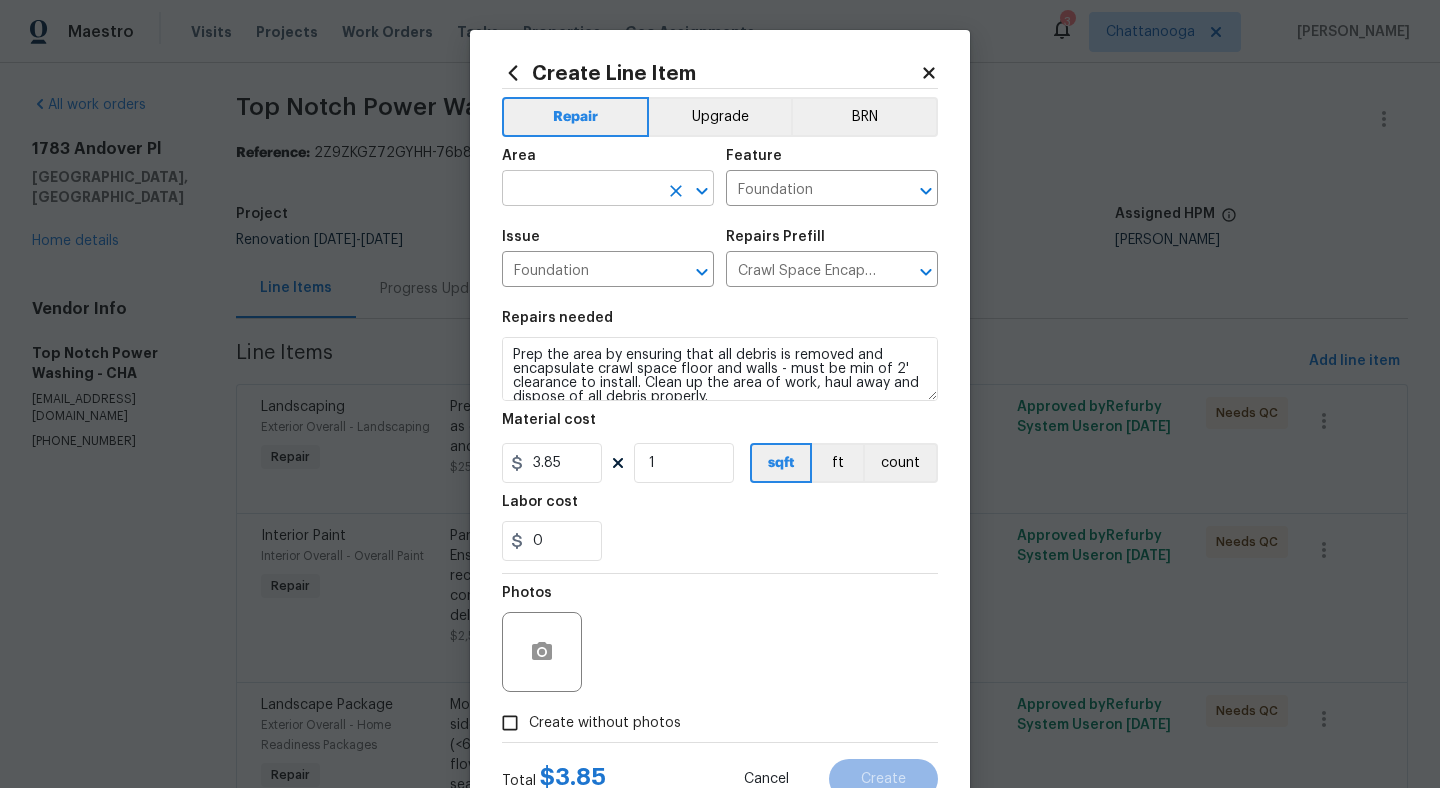 click at bounding box center (580, 190) 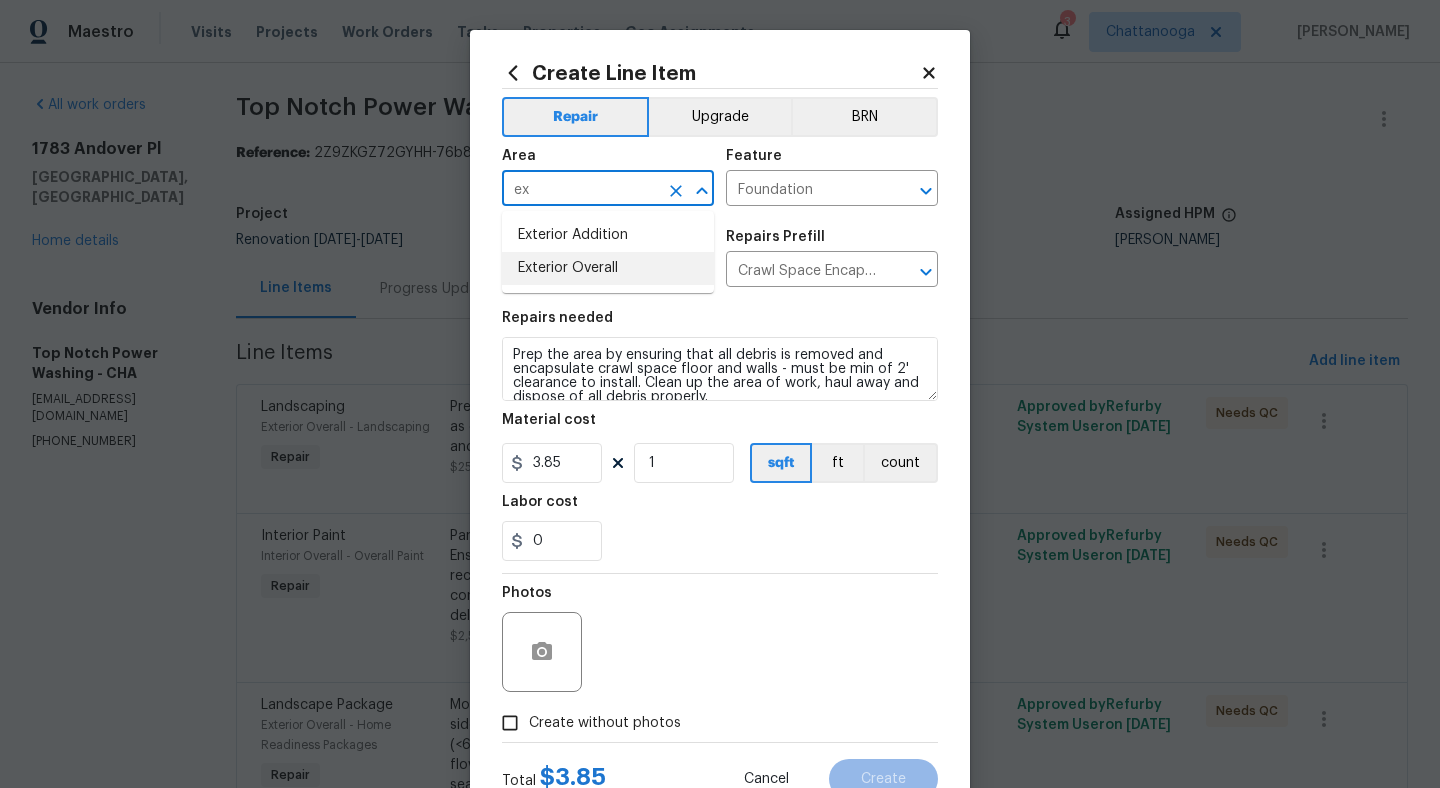 click on "Exterior Overall" at bounding box center (608, 268) 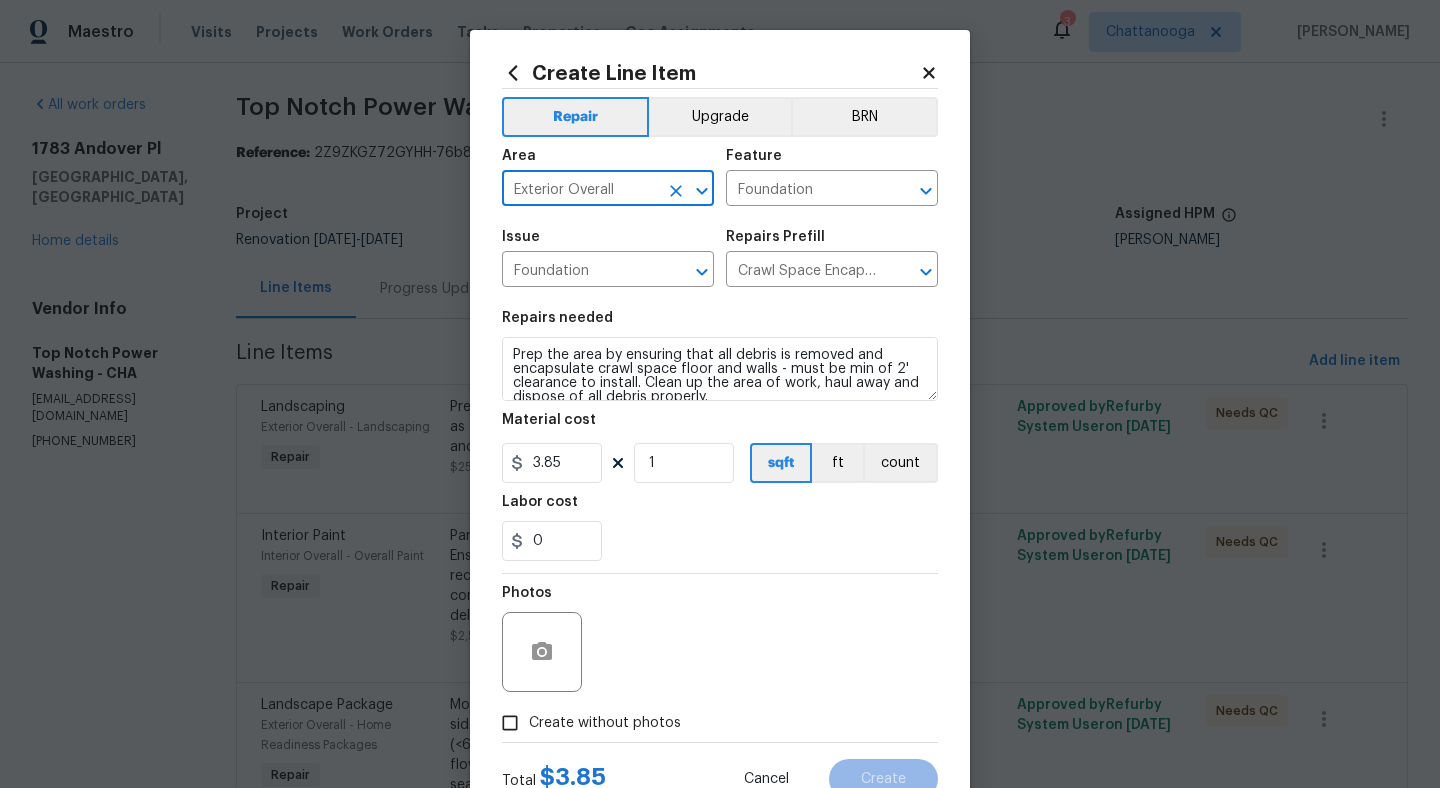 type on "Exterior Overall" 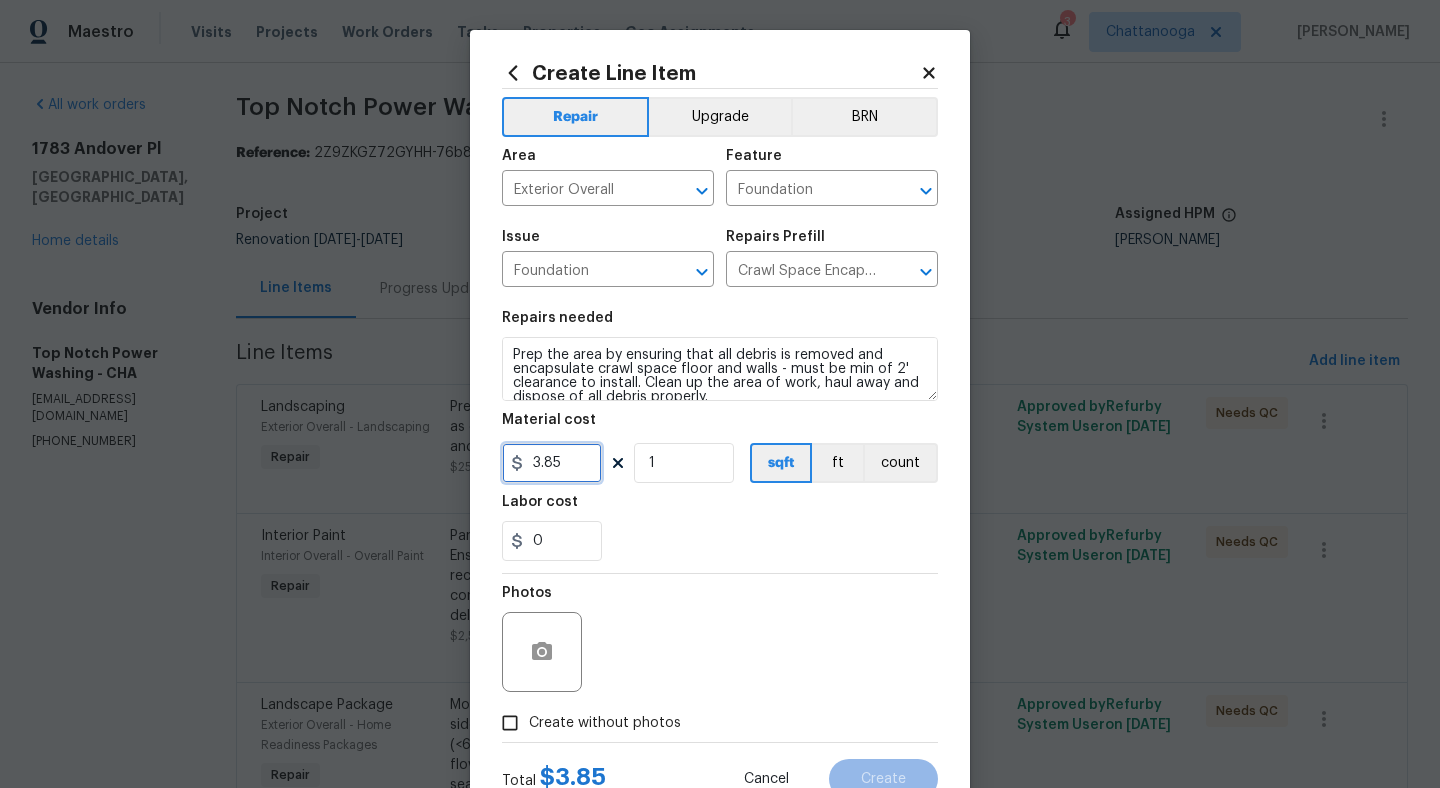 drag, startPoint x: 576, startPoint y: 472, endPoint x: 468, endPoint y: 464, distance: 108.29589 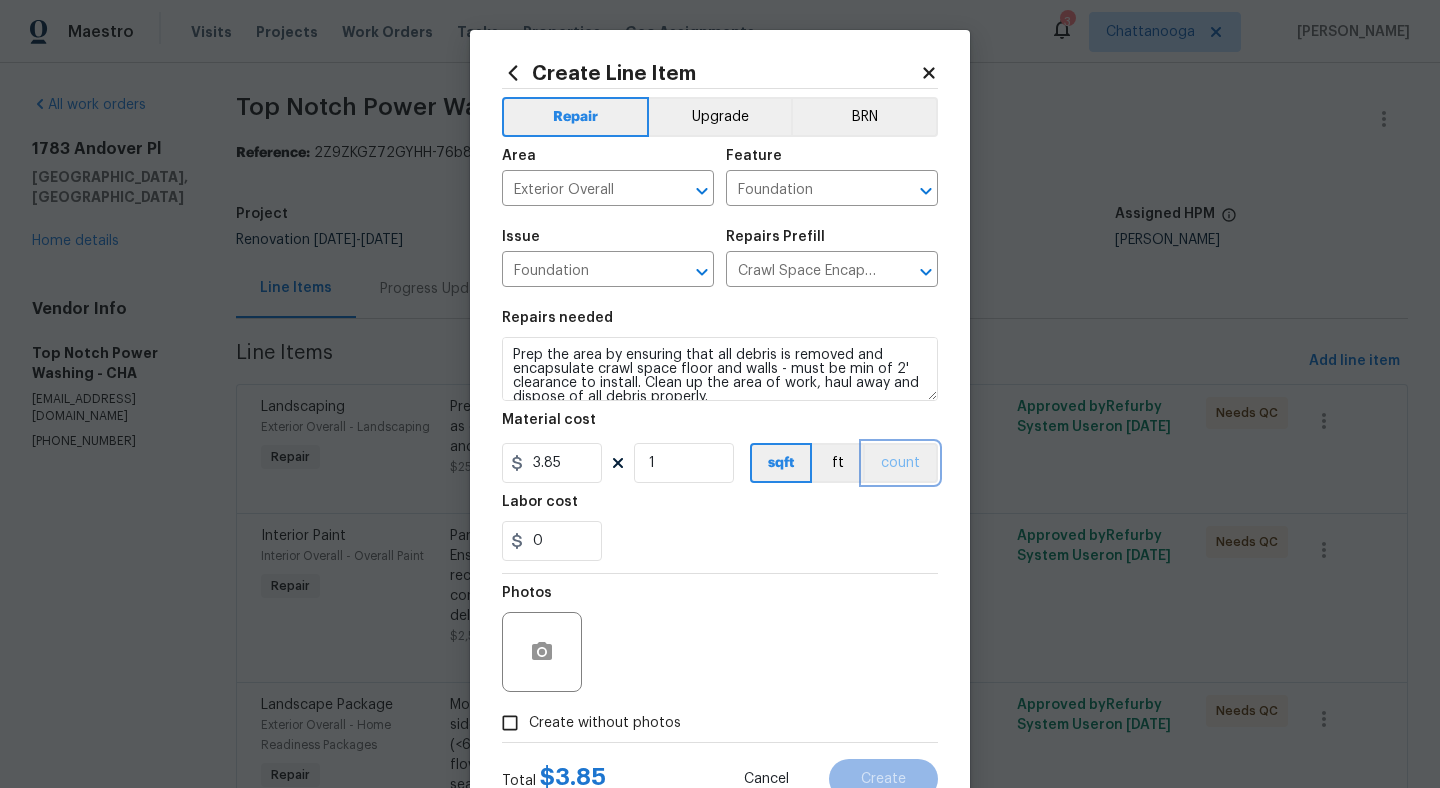 click on "count" at bounding box center [900, 463] 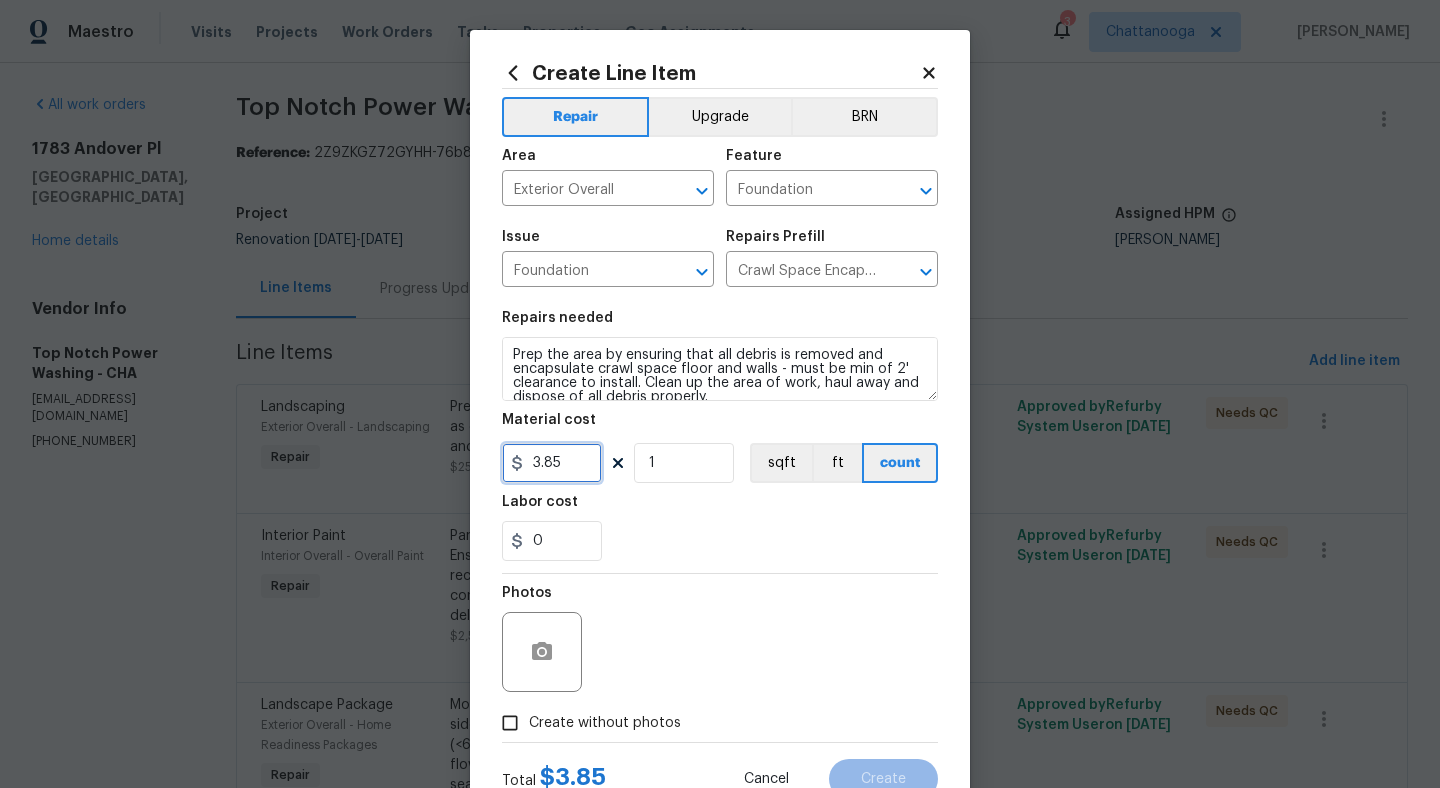 drag, startPoint x: 585, startPoint y: 471, endPoint x: 482, endPoint y: 471, distance: 103 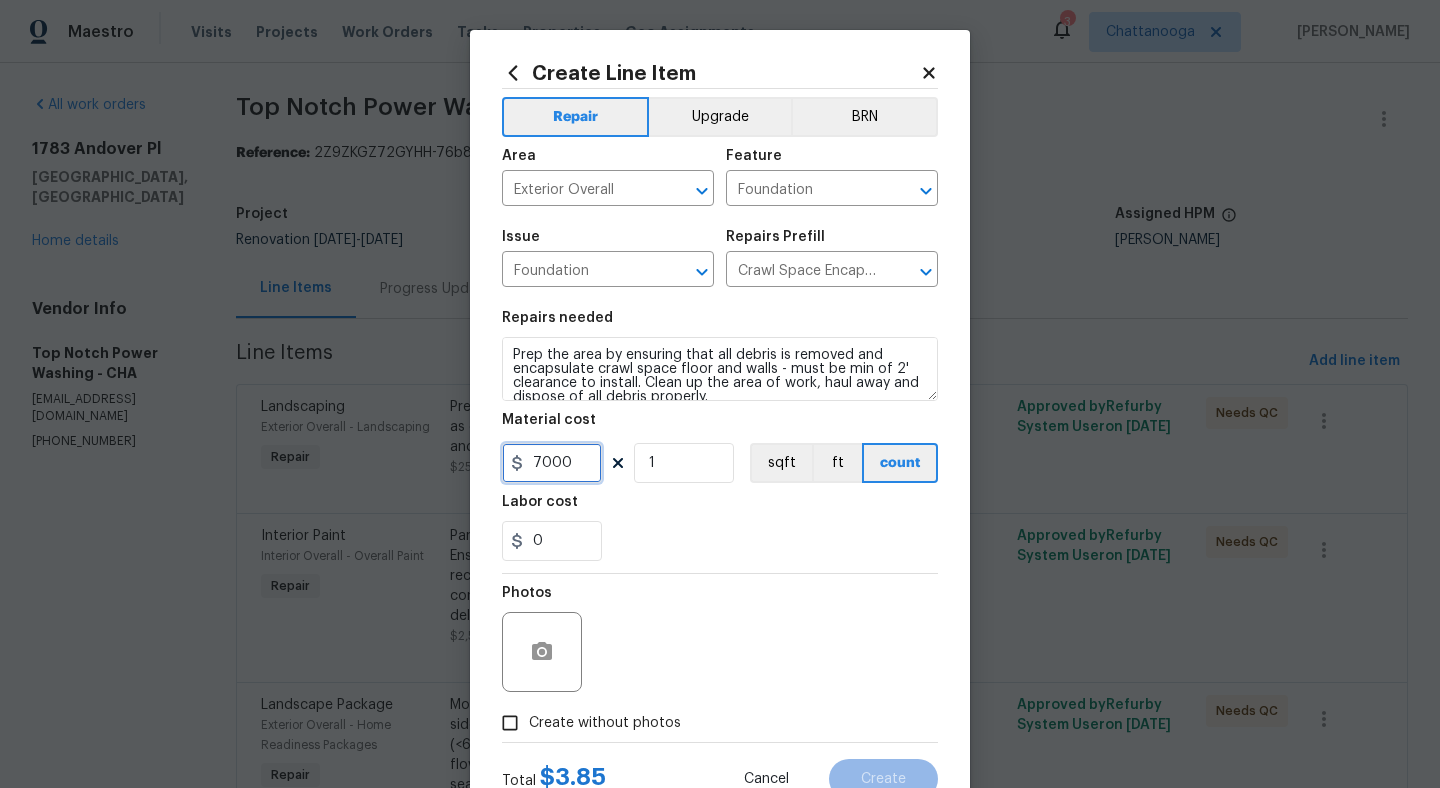 type on "7000" 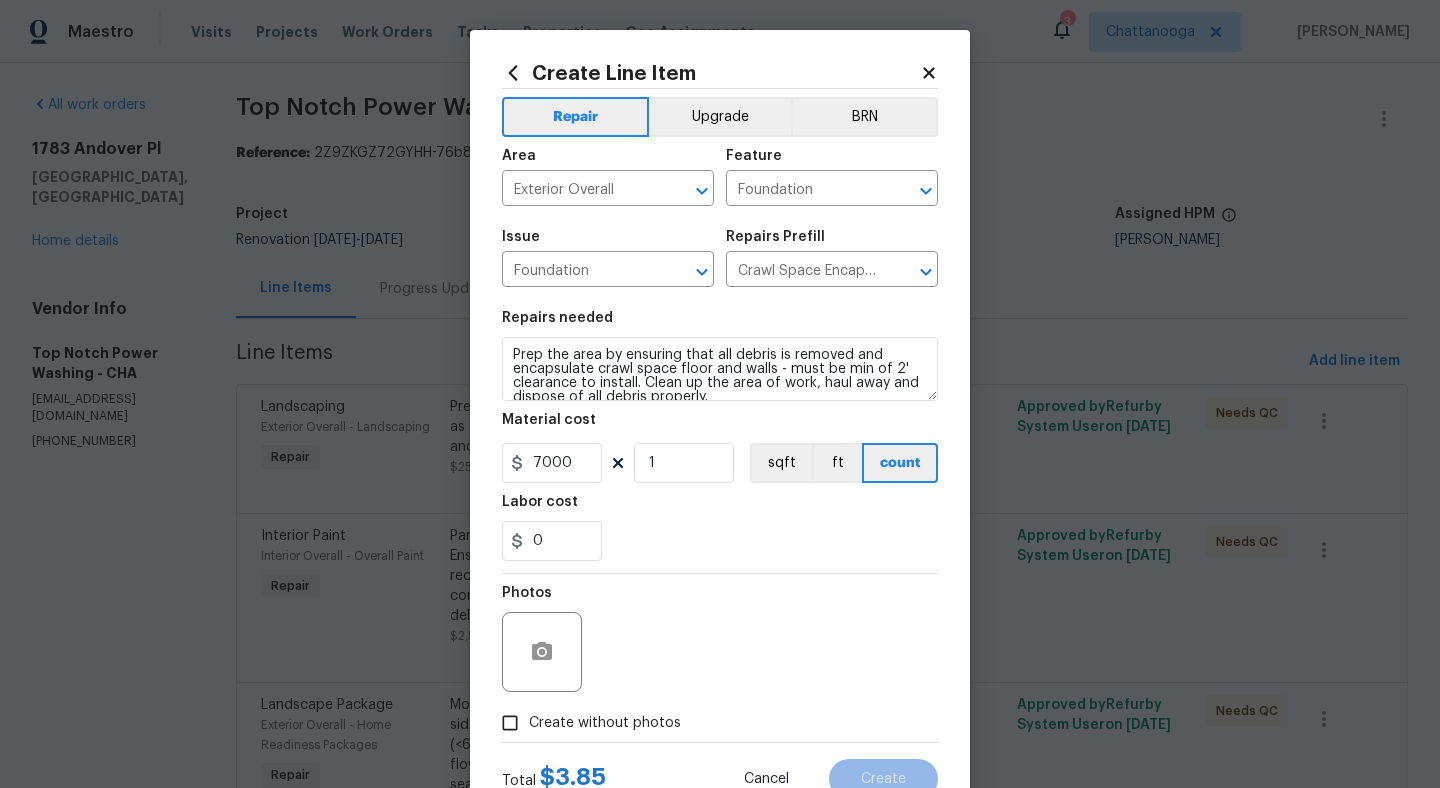 click on "0" at bounding box center (720, 541) 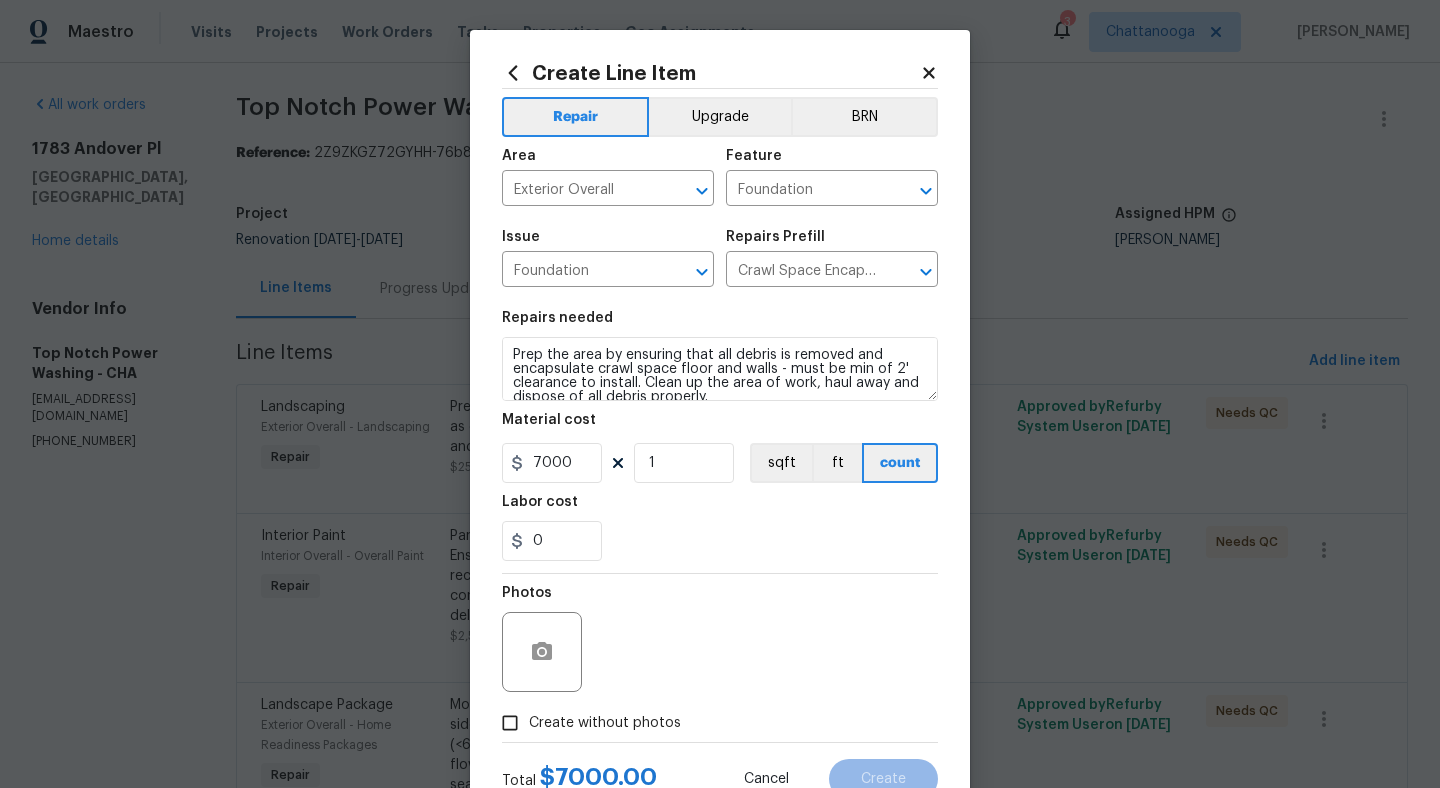 scroll, scrollTop: 74, scrollLeft: 0, axis: vertical 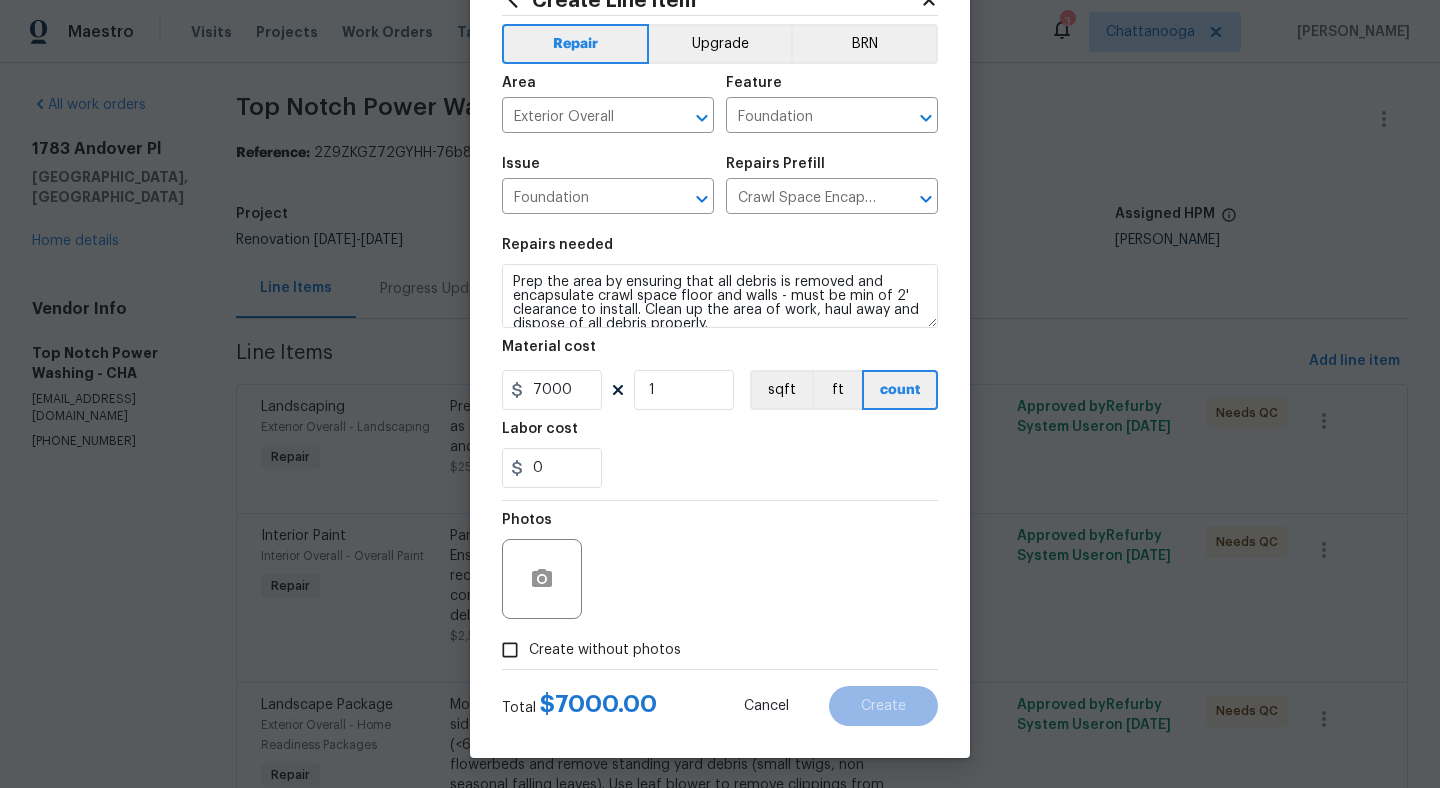 click on "Create without photos" at bounding box center [605, 650] 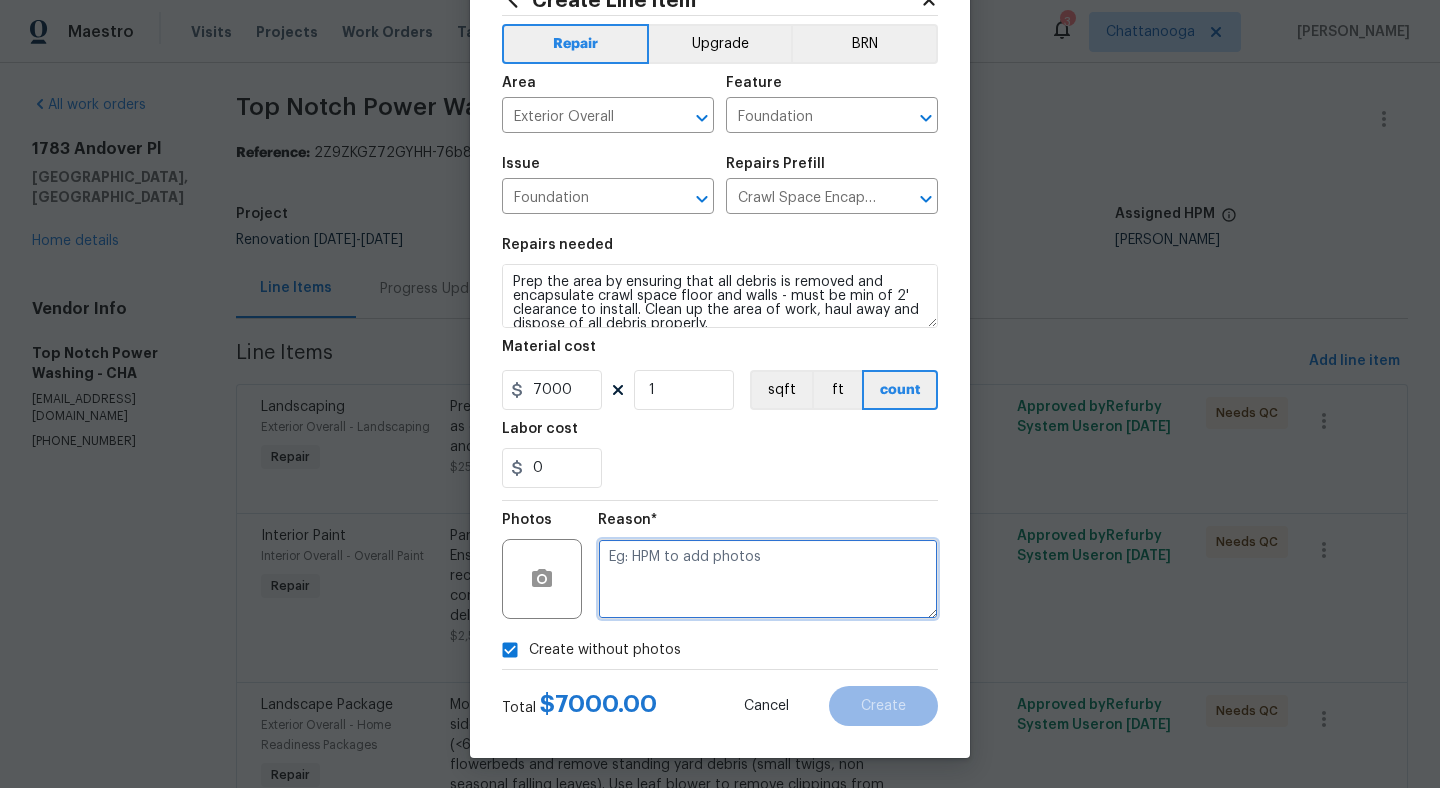 click at bounding box center [768, 579] 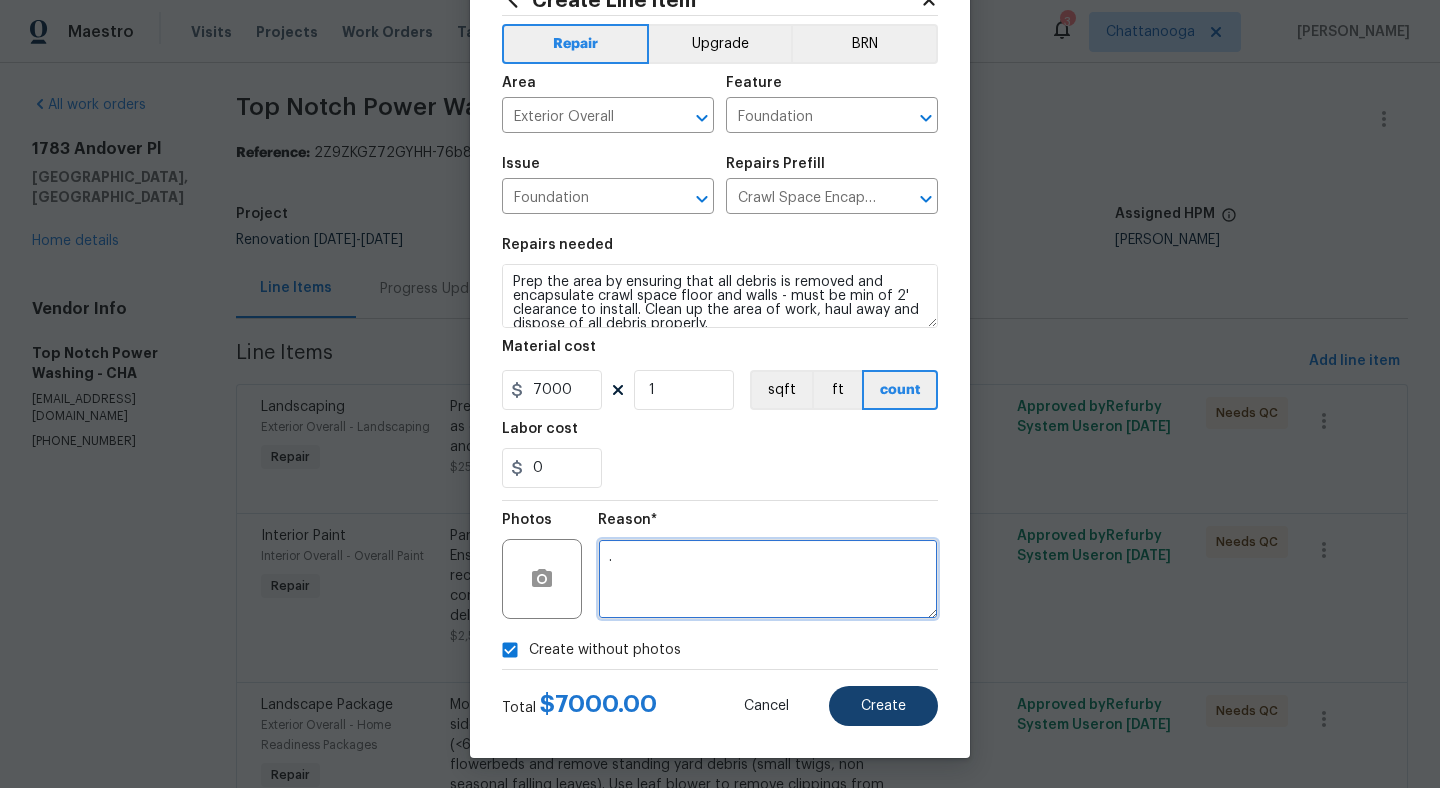 type on "." 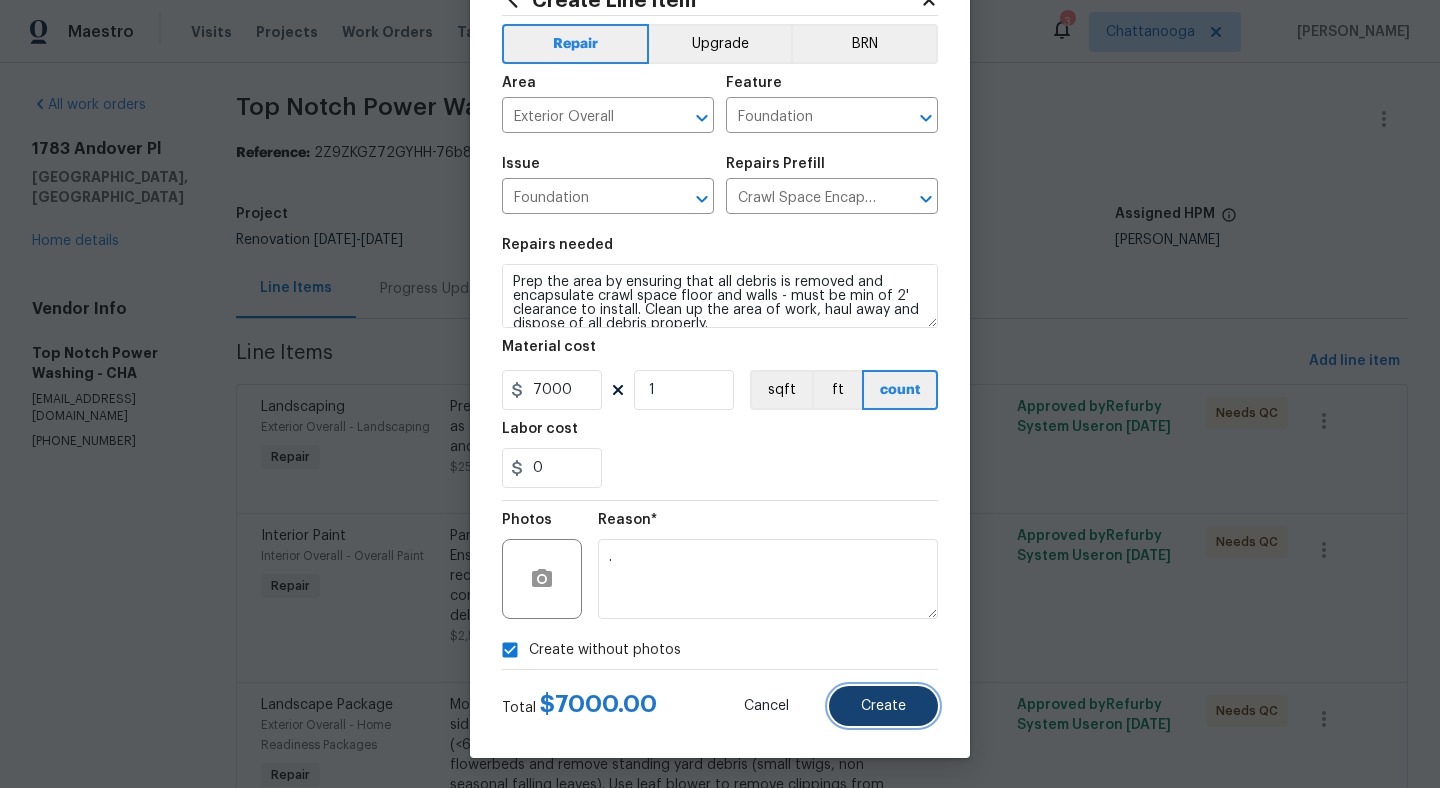 click on "Create" at bounding box center [883, 706] 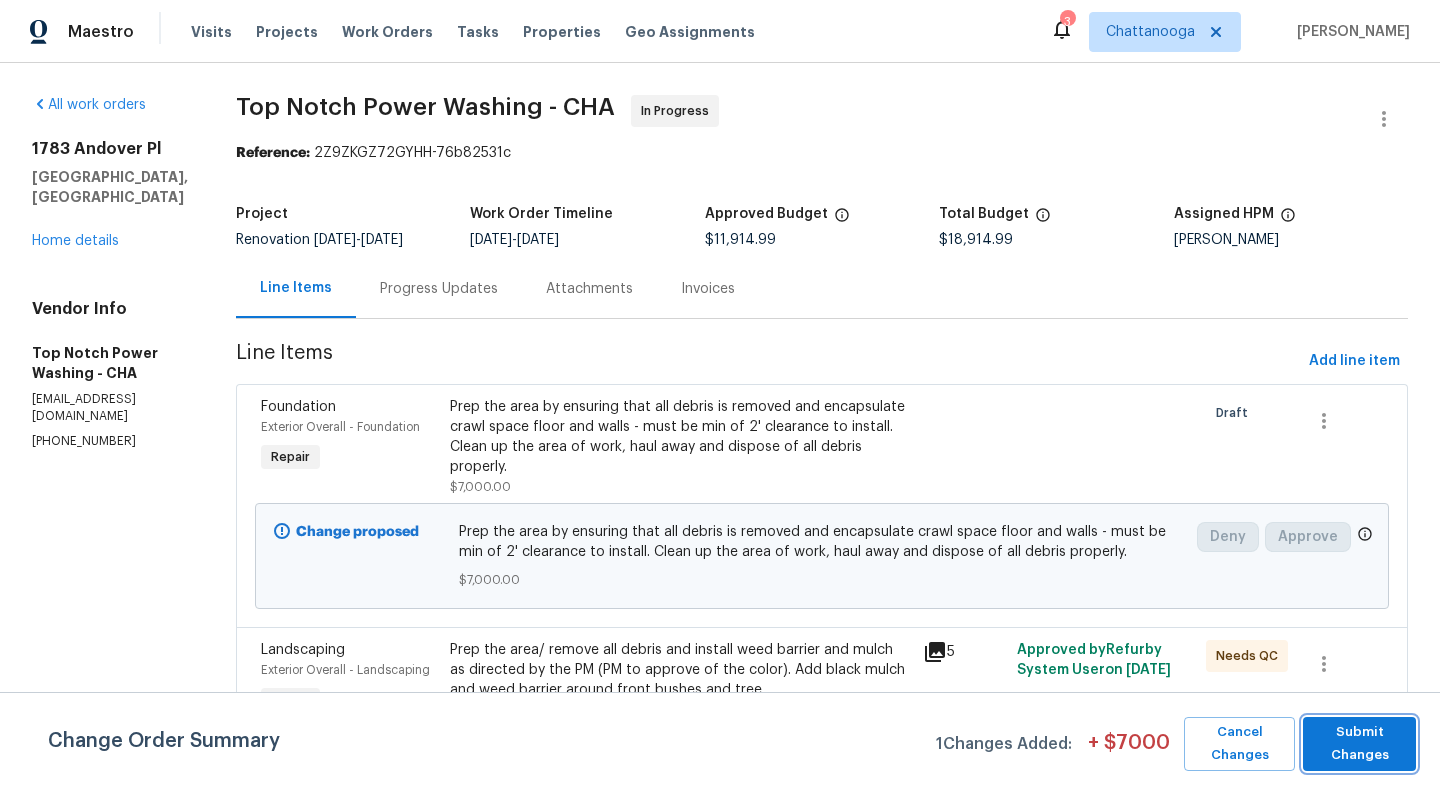 click on "Submit Changes" at bounding box center [1359, 744] 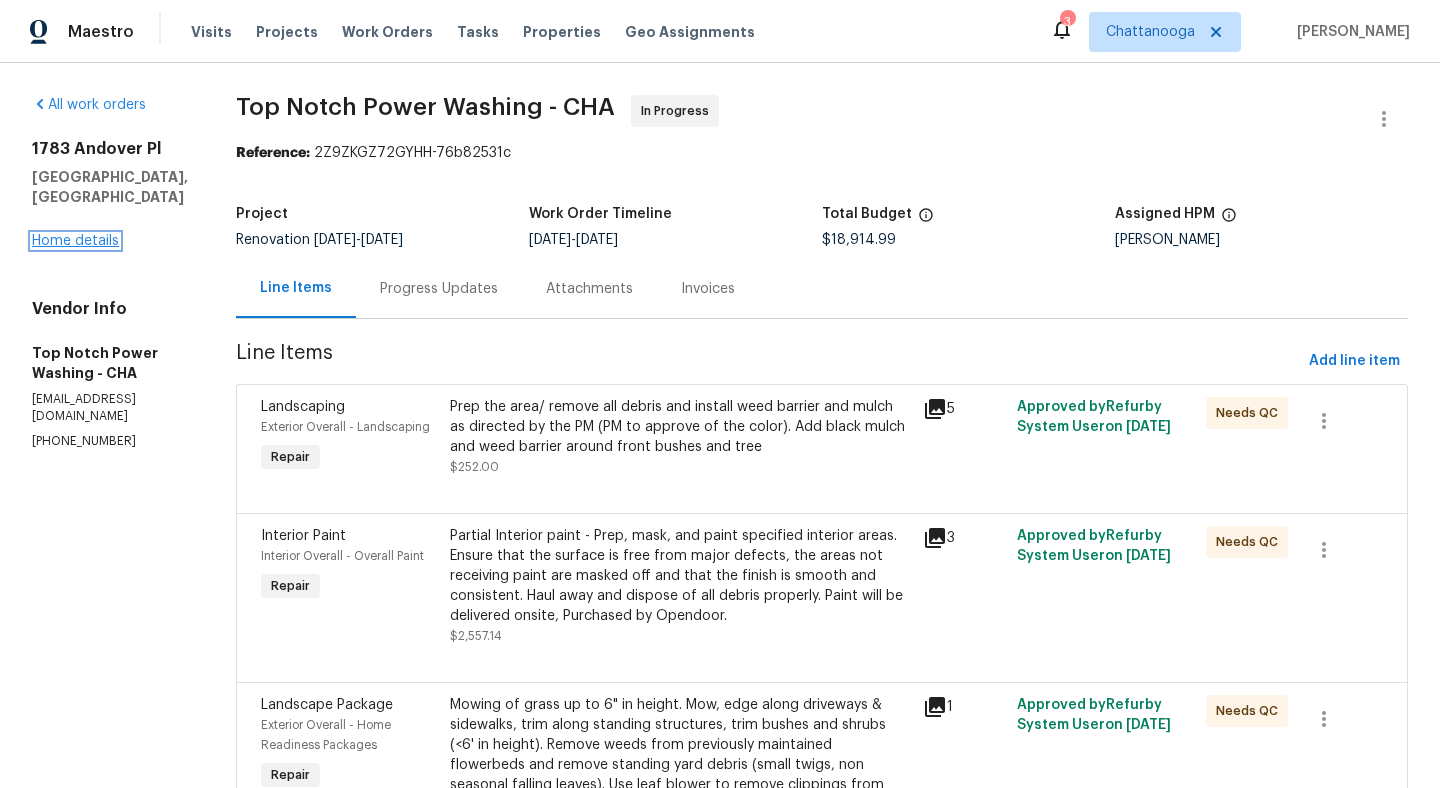 click on "Home details" at bounding box center [75, 241] 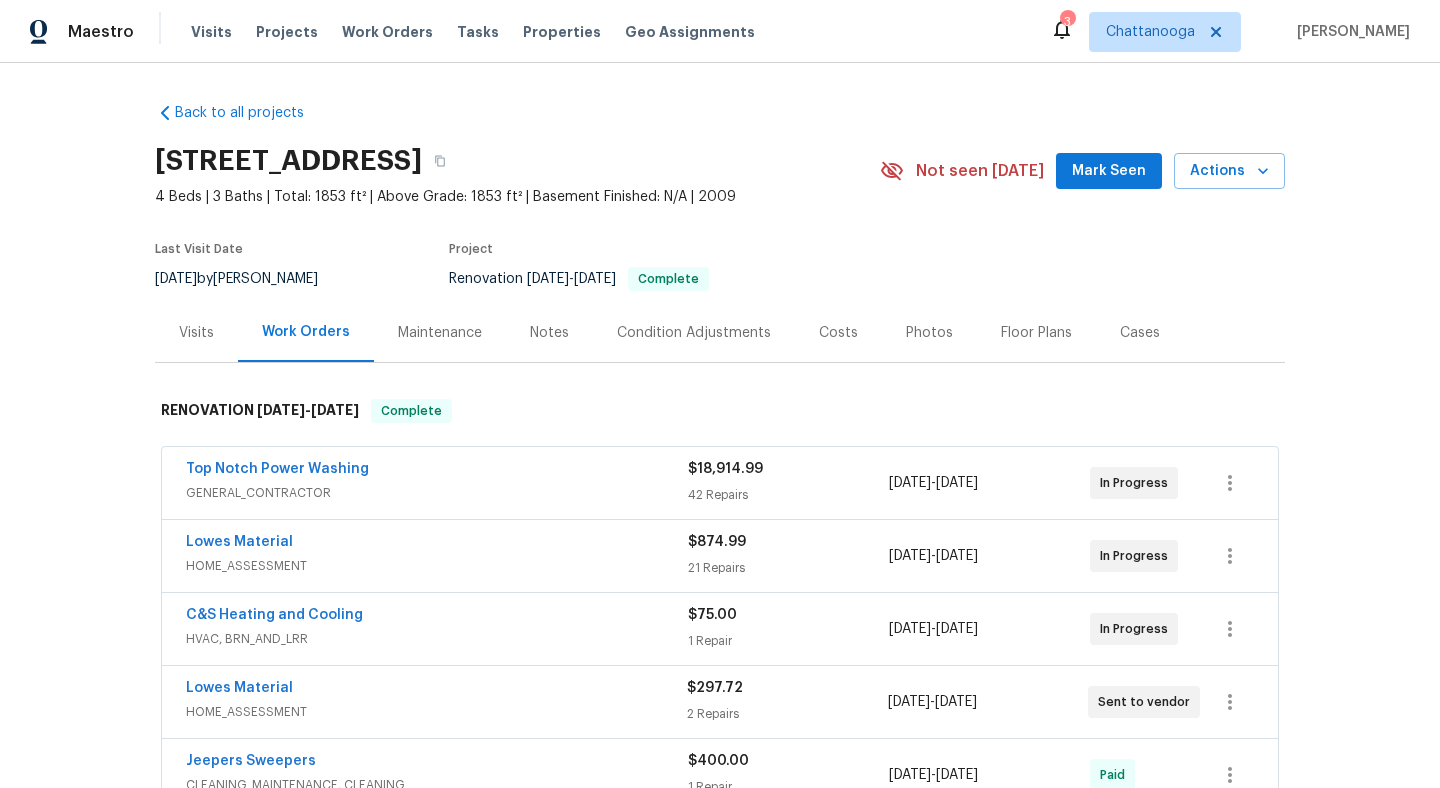 click on "Costs" at bounding box center [838, 333] 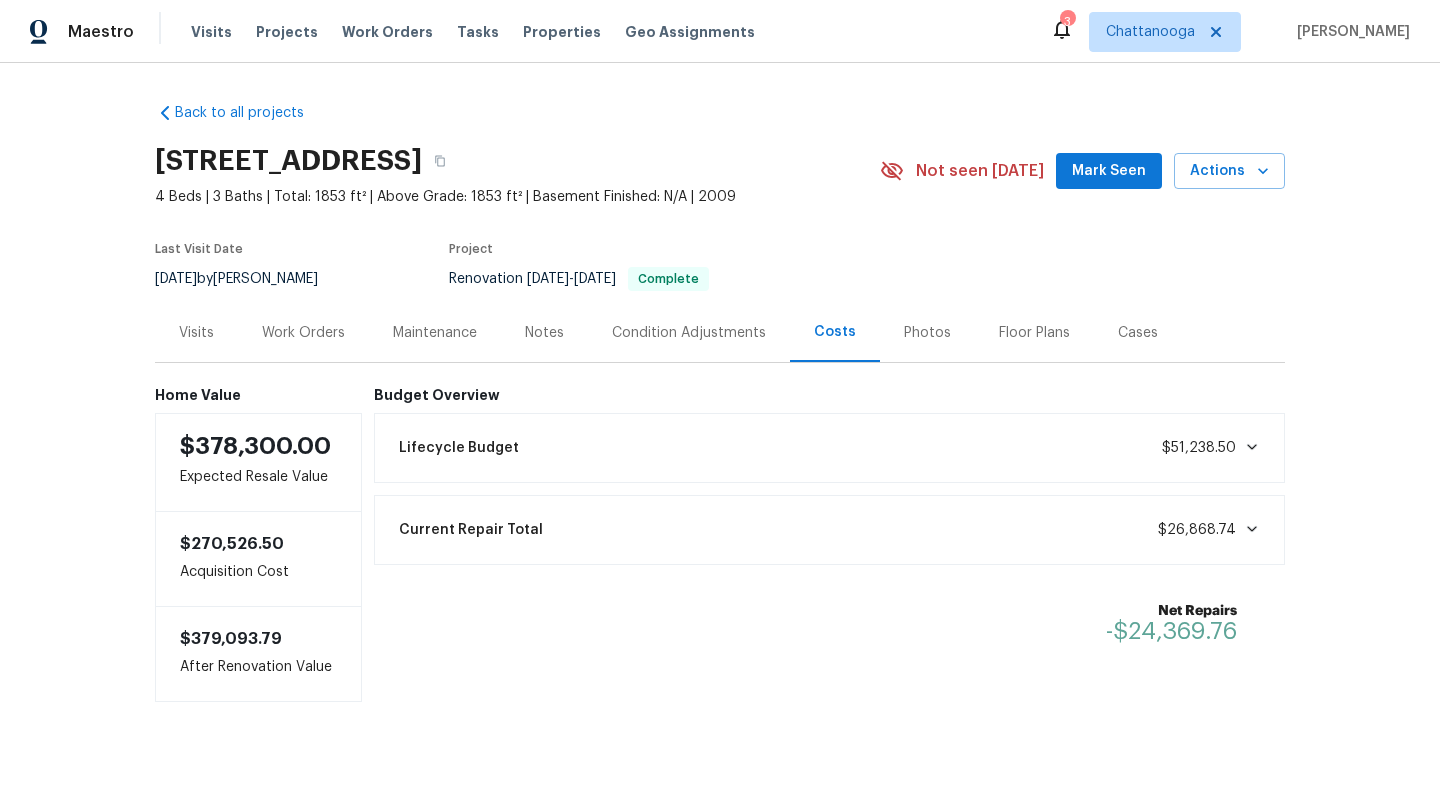 click on "Work Orders" at bounding box center (303, 333) 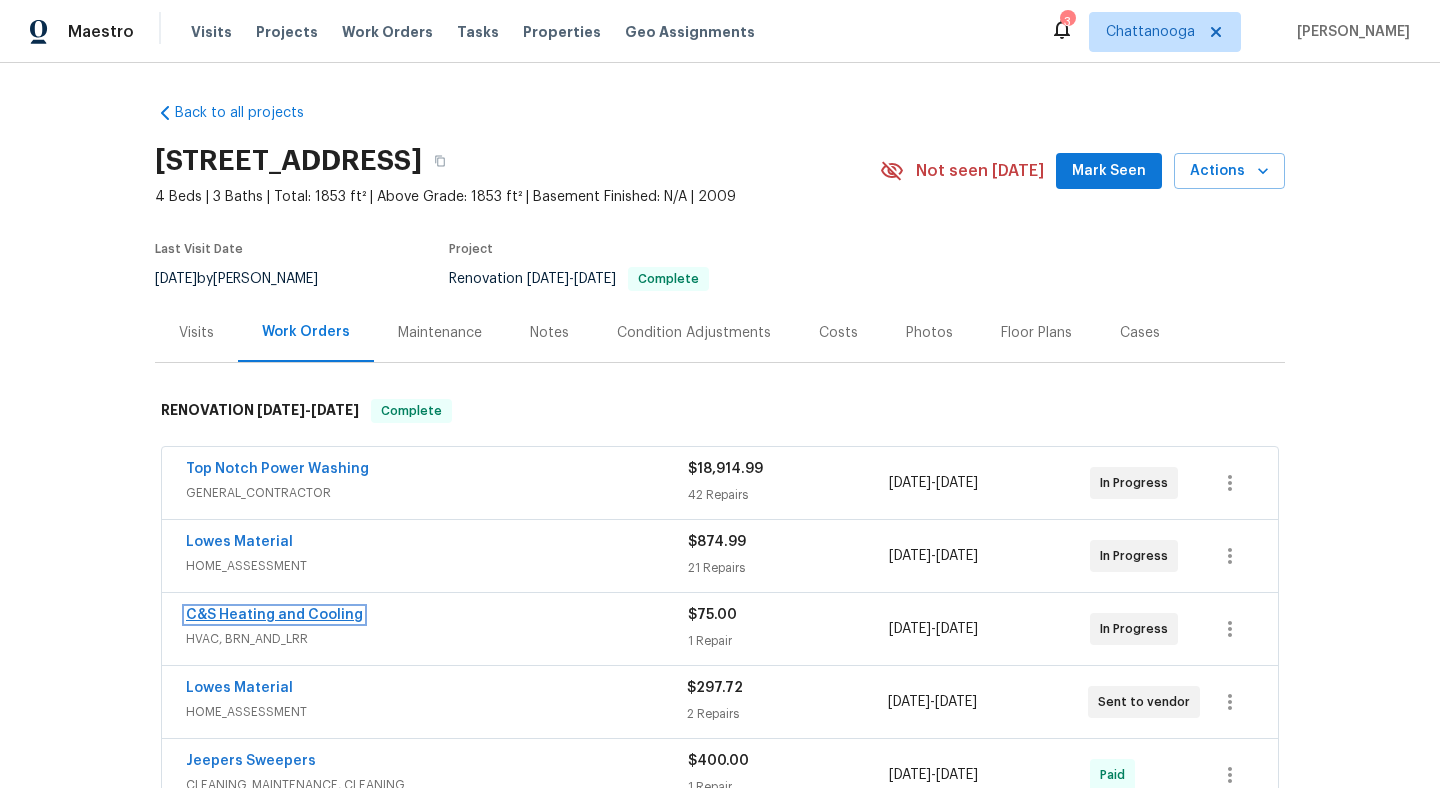 click on "C&S Heating and Cooling" at bounding box center (274, 615) 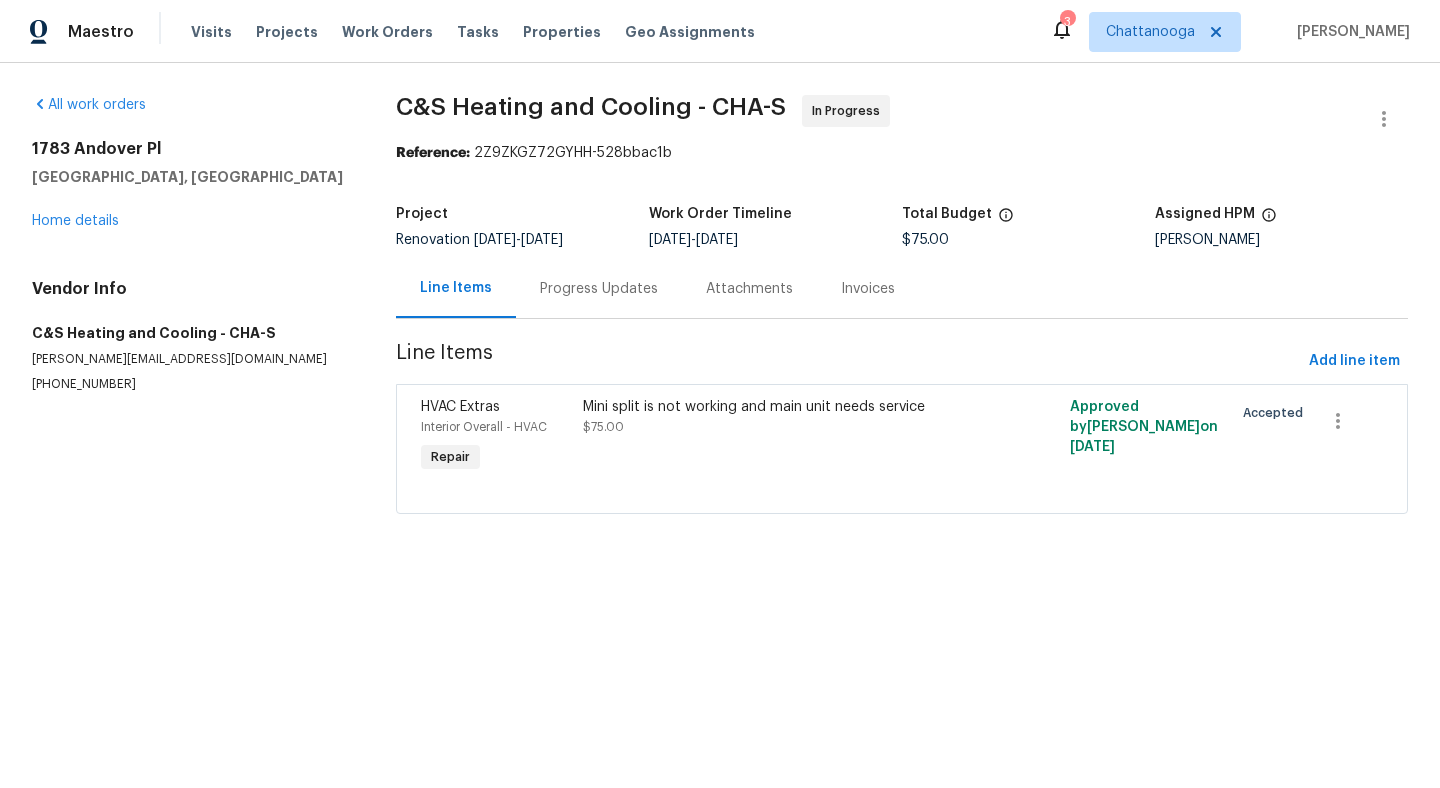 click on "Progress Updates" at bounding box center (599, 289) 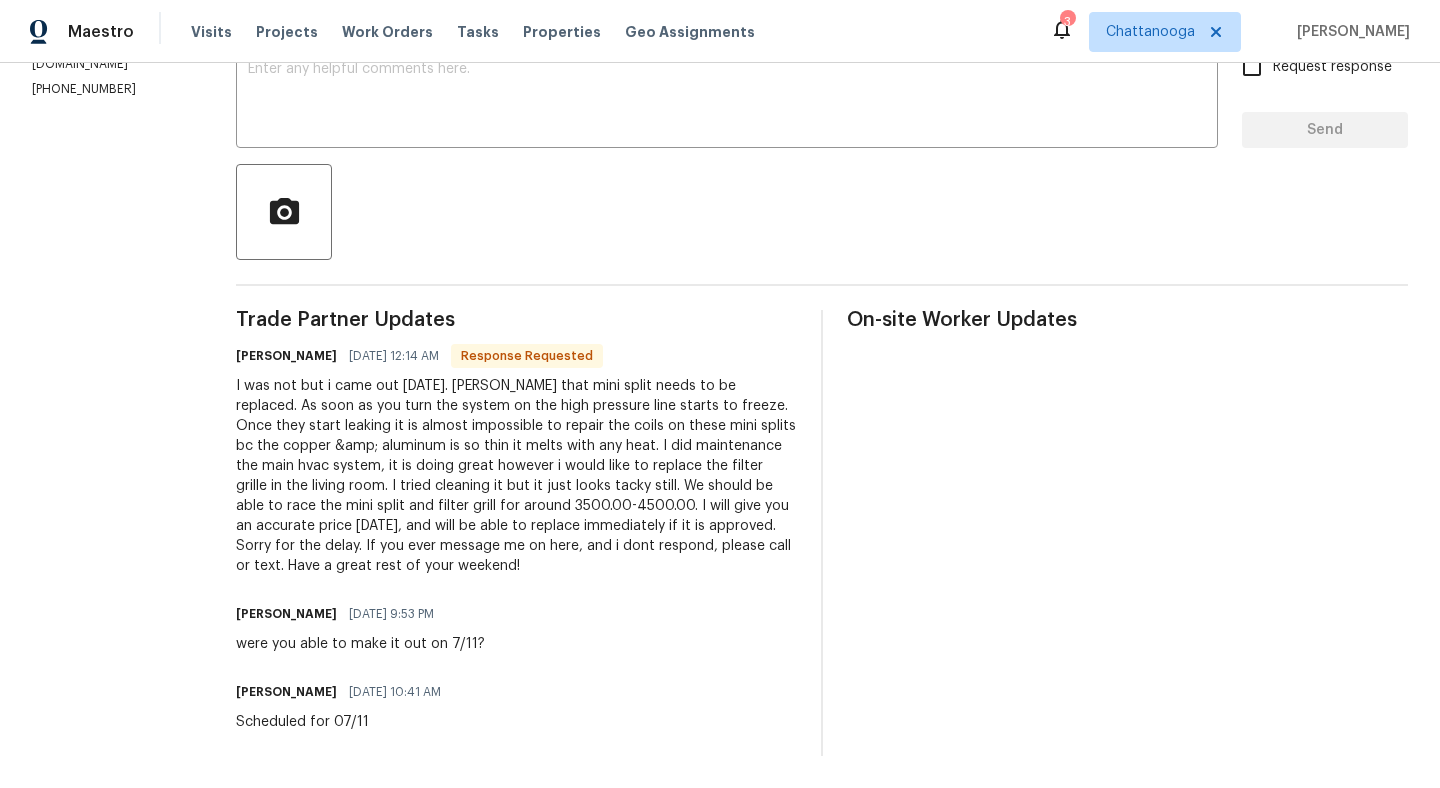 scroll, scrollTop: 374, scrollLeft: 0, axis: vertical 